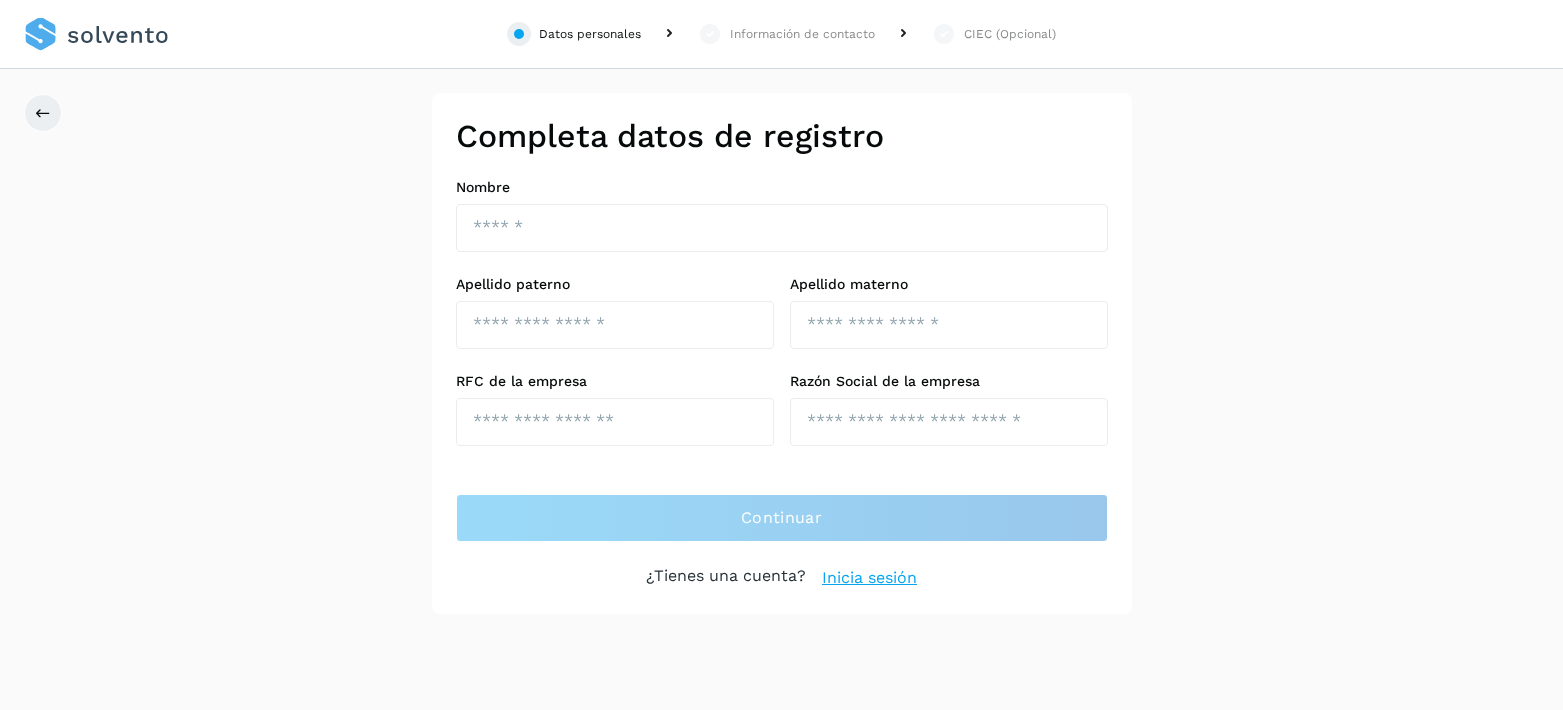 scroll, scrollTop: 0, scrollLeft: 0, axis: both 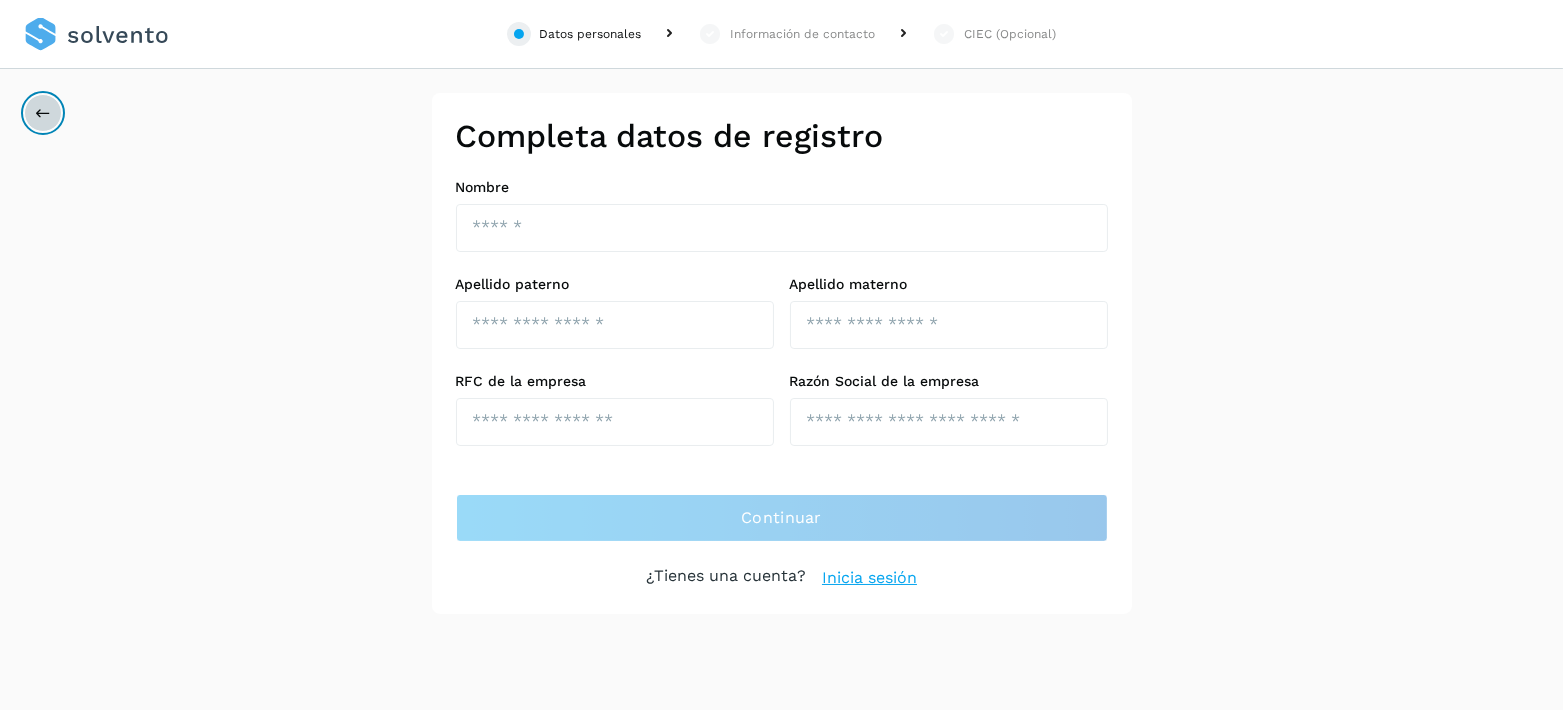 click at bounding box center (43, 113) 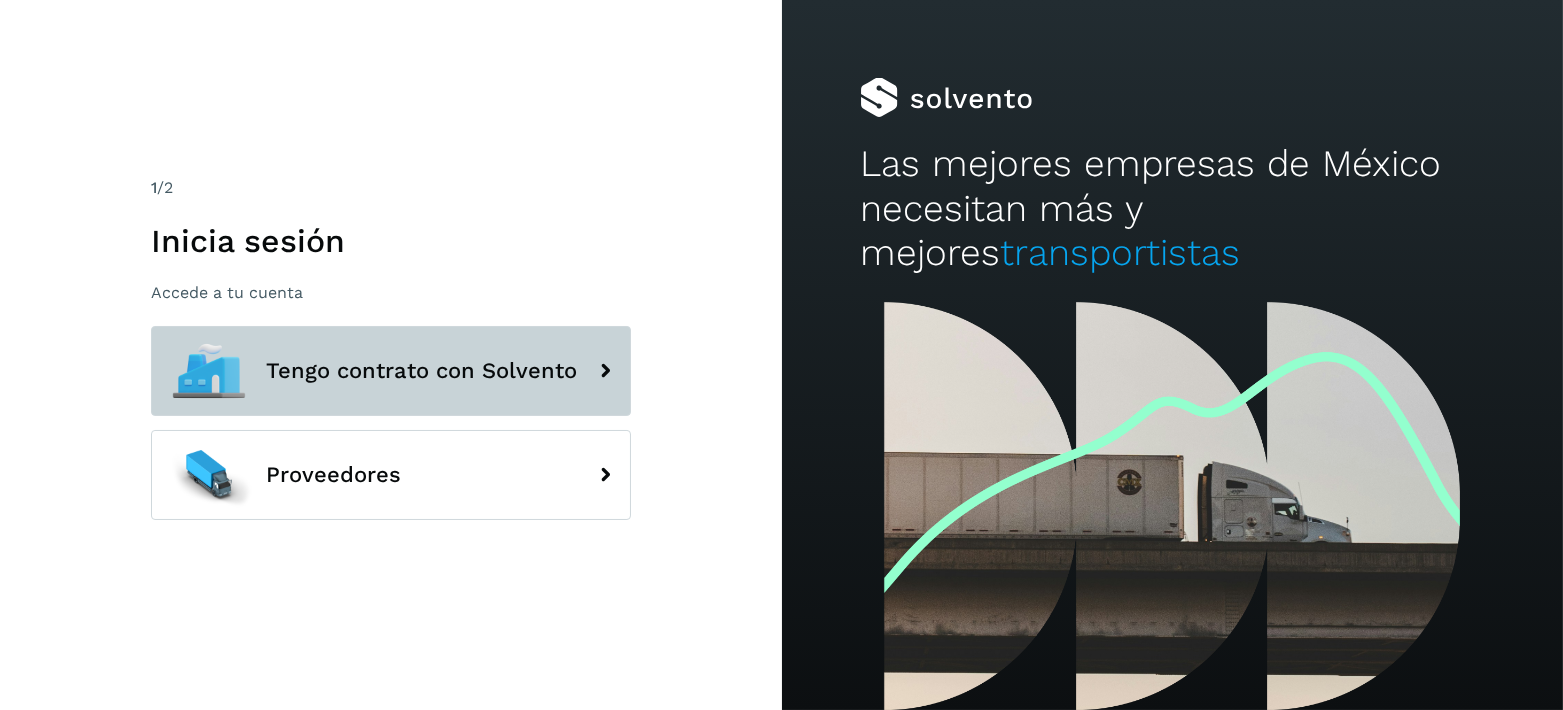 click 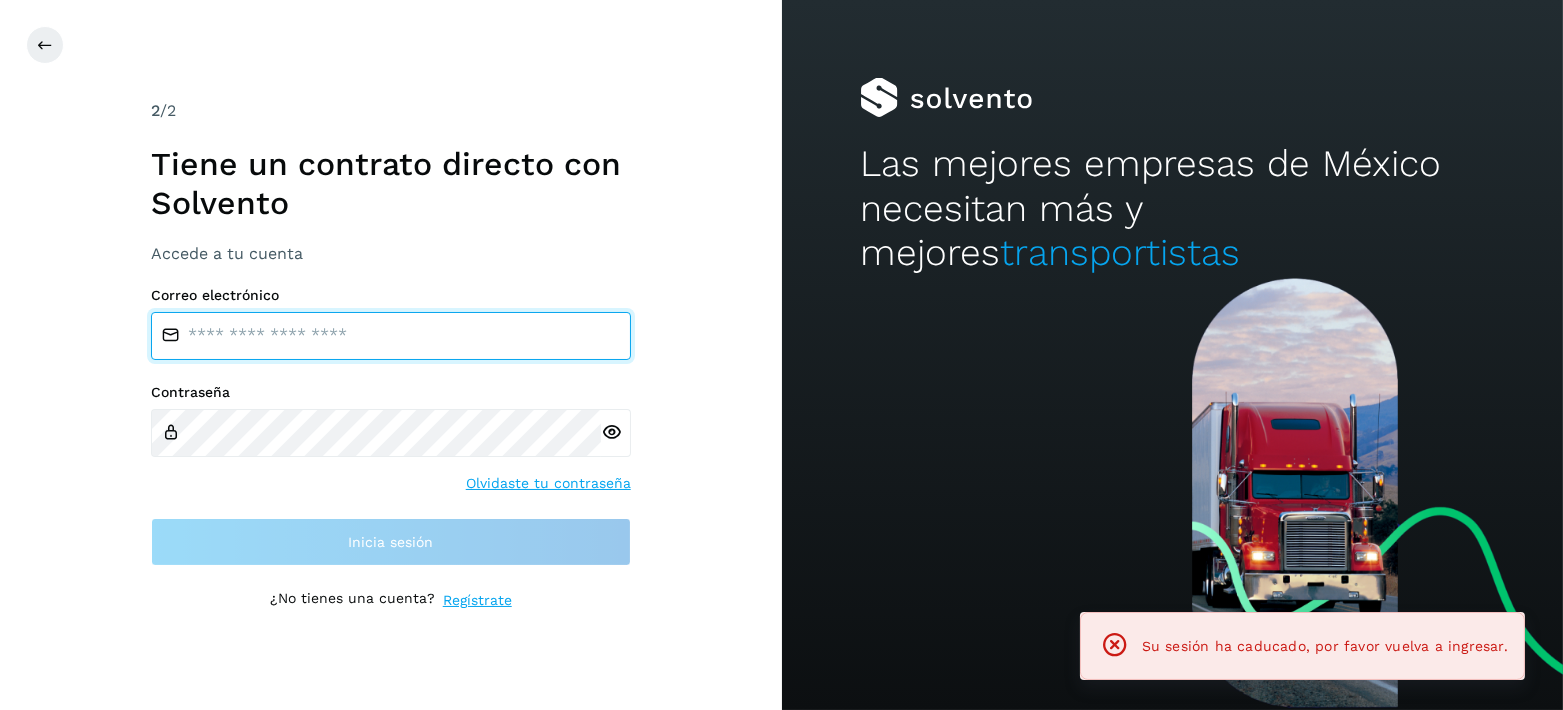 type on "**********" 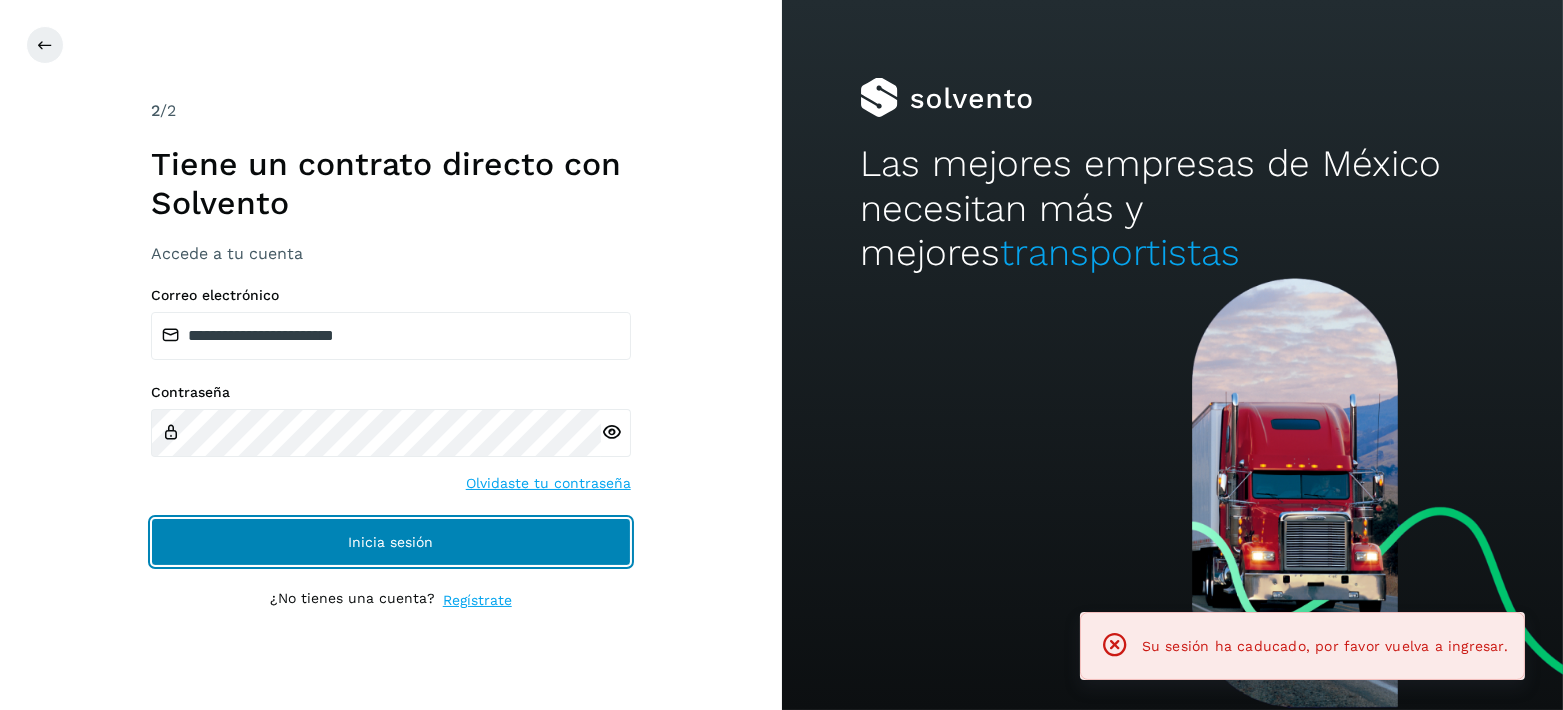 click on "Inicia sesión" at bounding box center (391, 542) 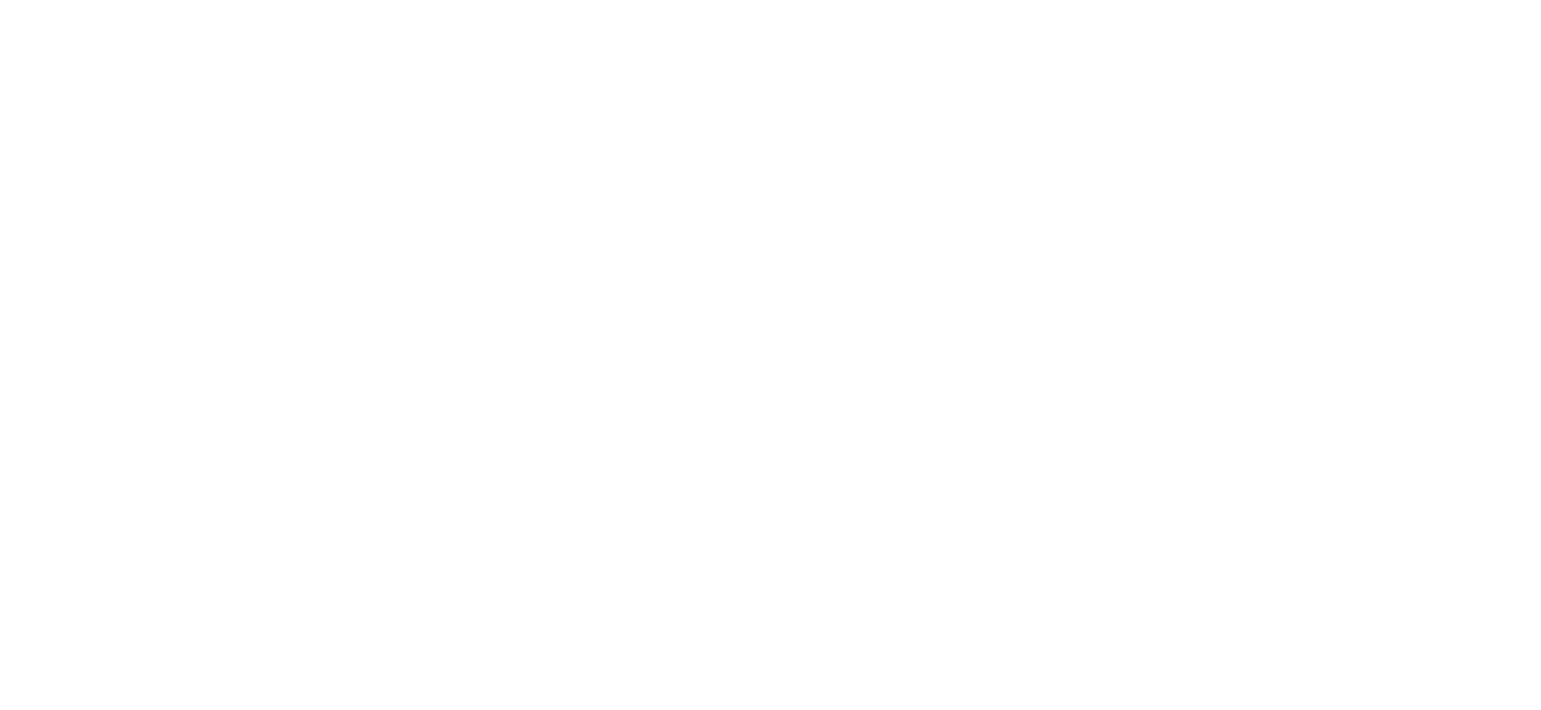 scroll, scrollTop: 0, scrollLeft: 0, axis: both 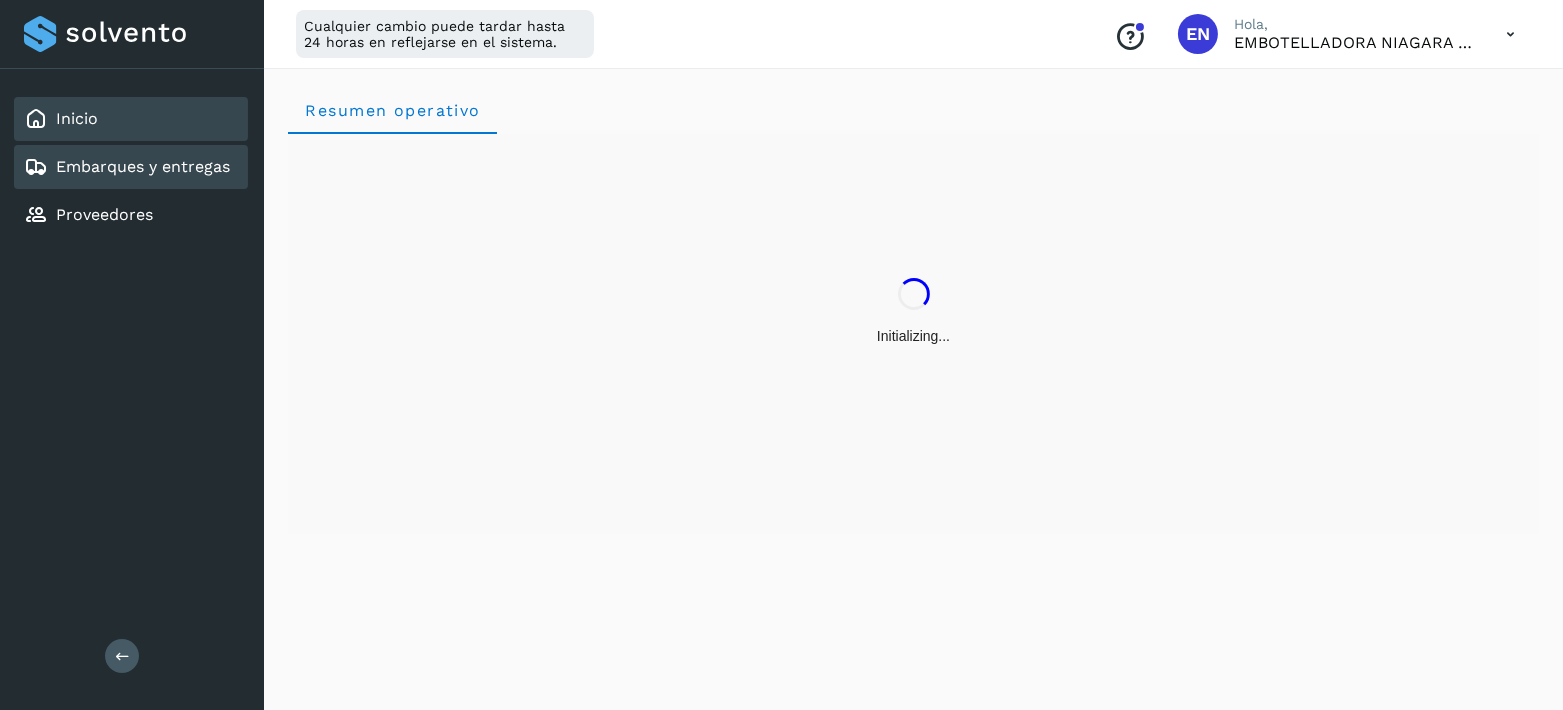 click on "Embarques y entregas" at bounding box center (143, 166) 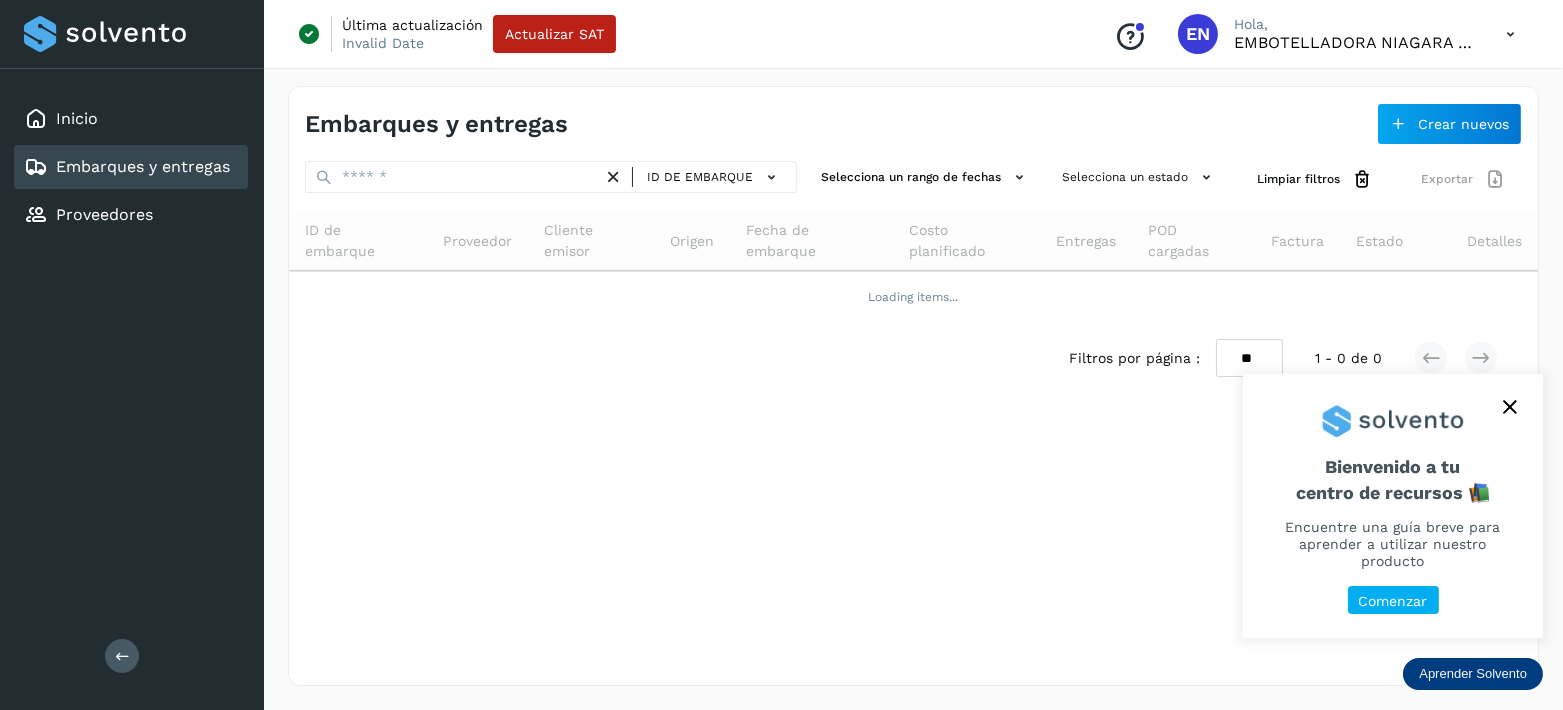 click 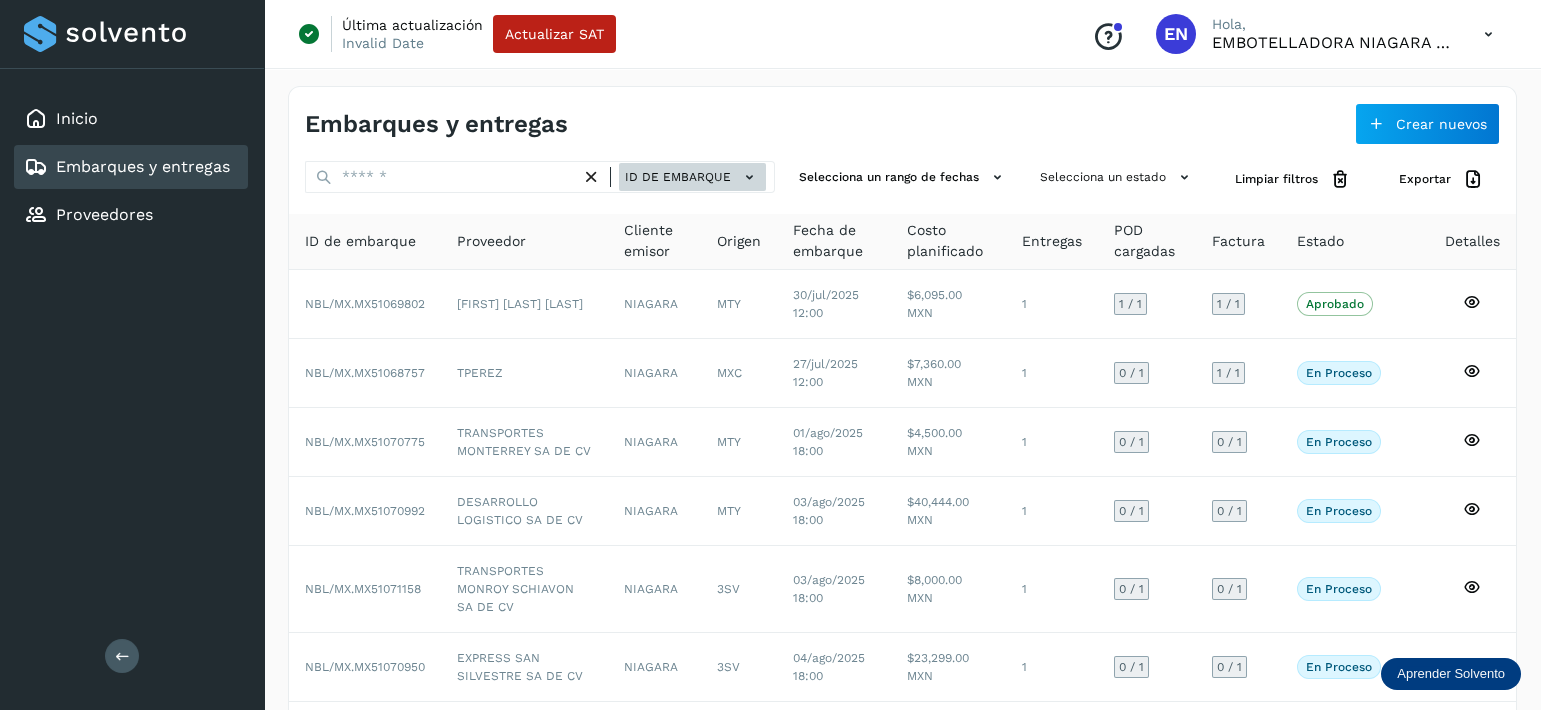 click 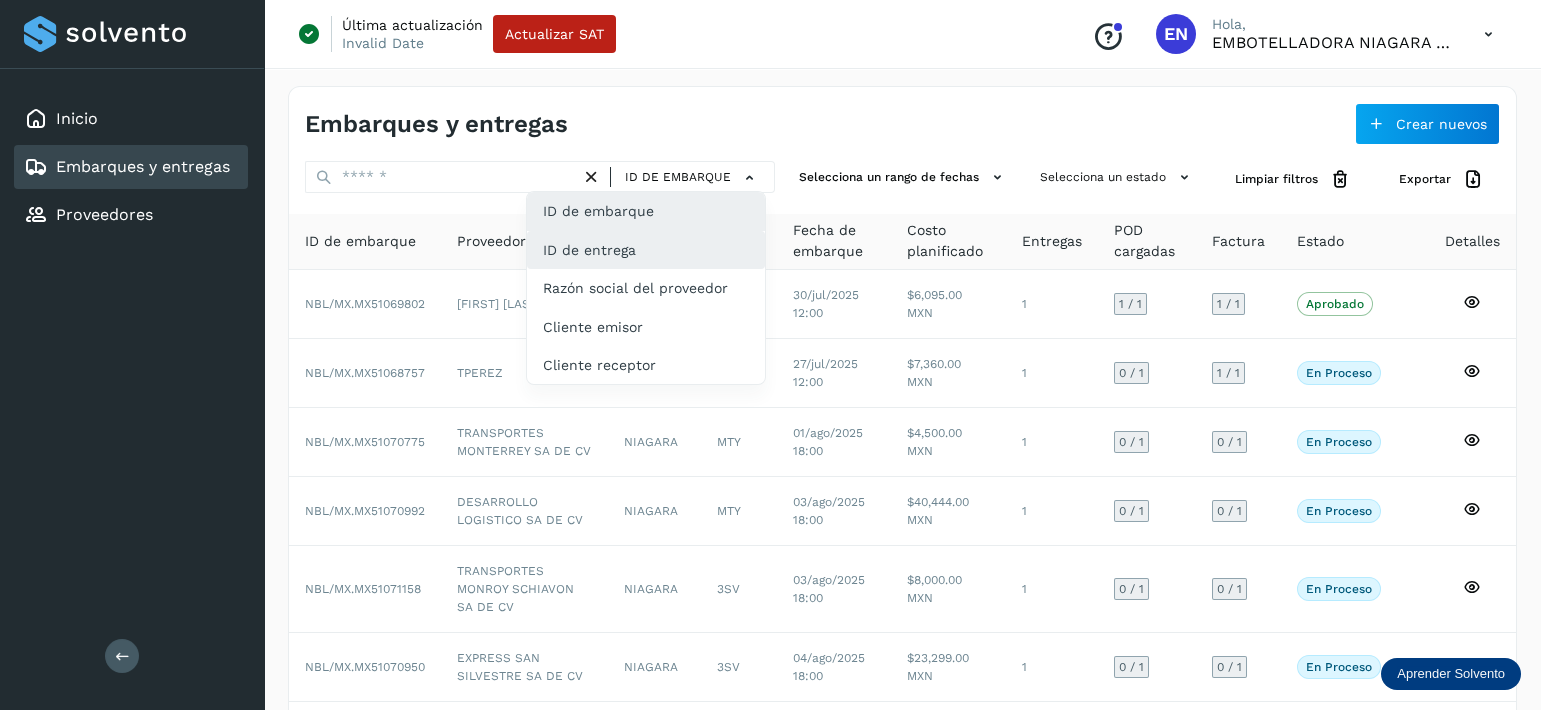 click on "ID de entrega" 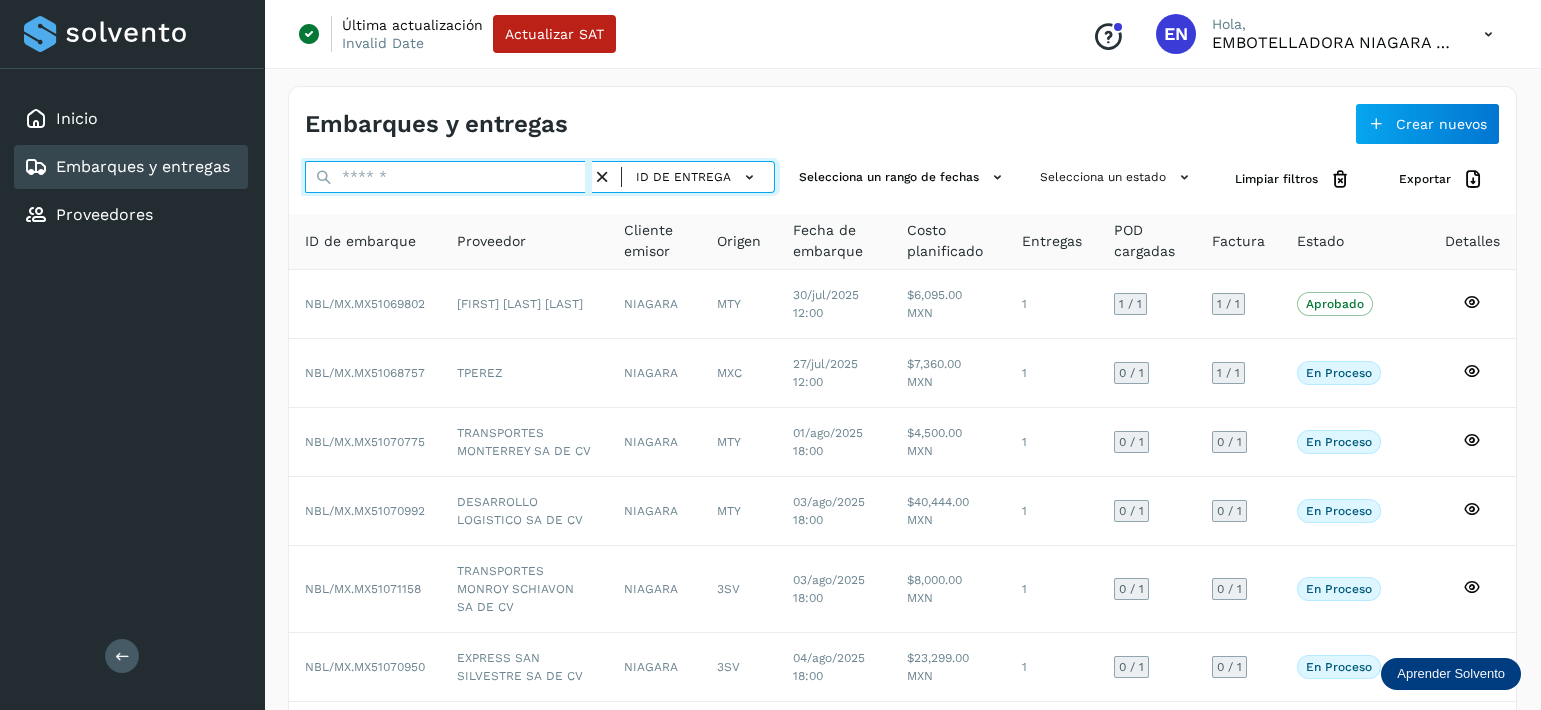 click at bounding box center [448, 177] 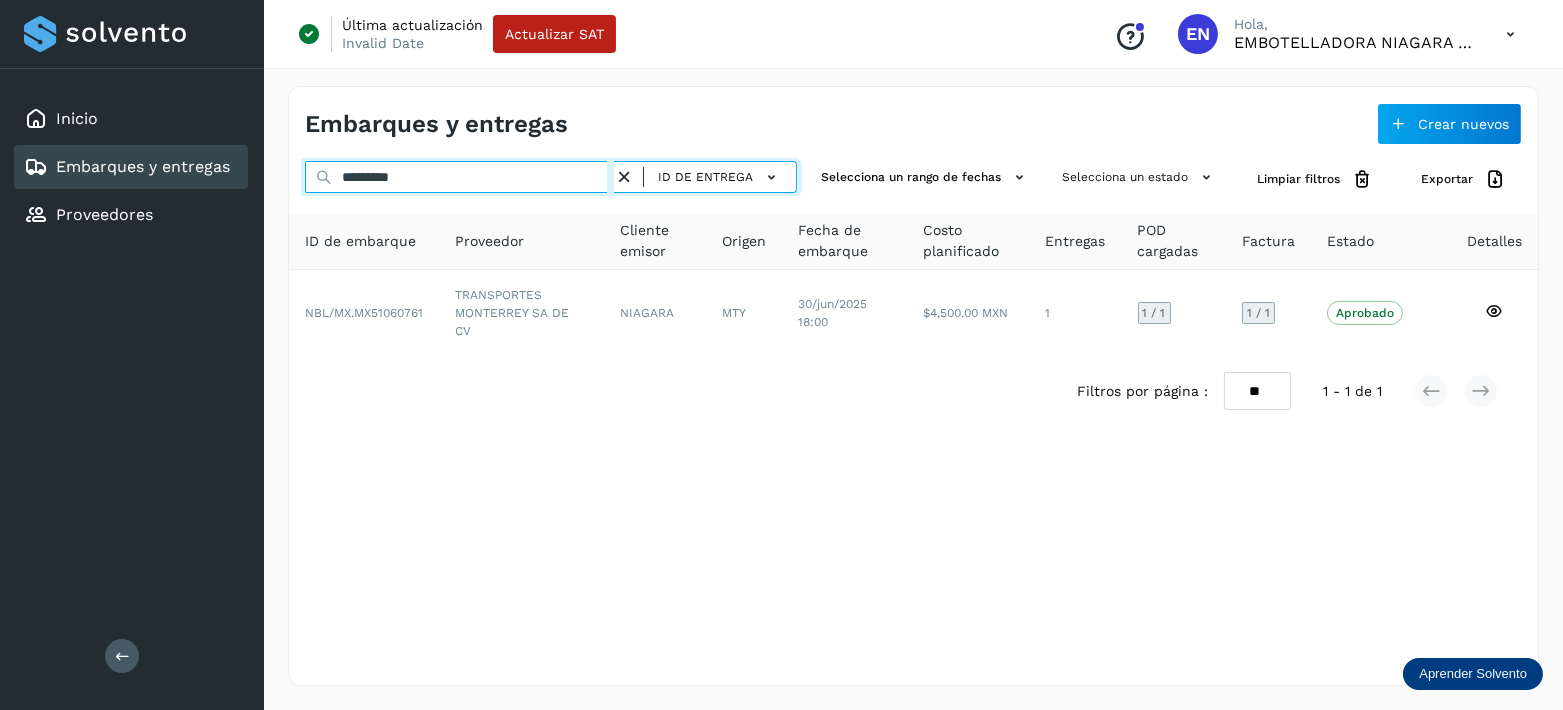 drag, startPoint x: 509, startPoint y: 176, endPoint x: 87, endPoint y: 170, distance: 422.04266 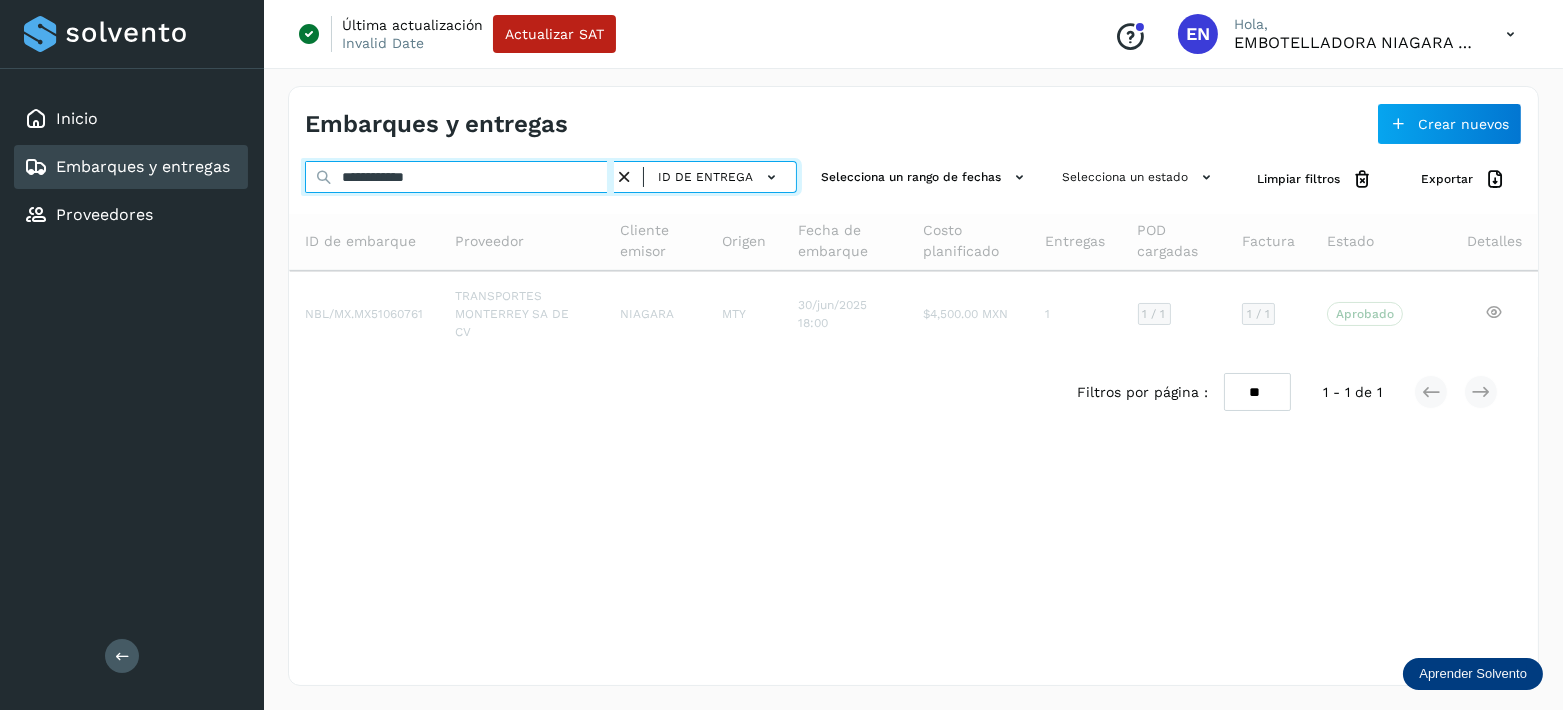 type on "**********" 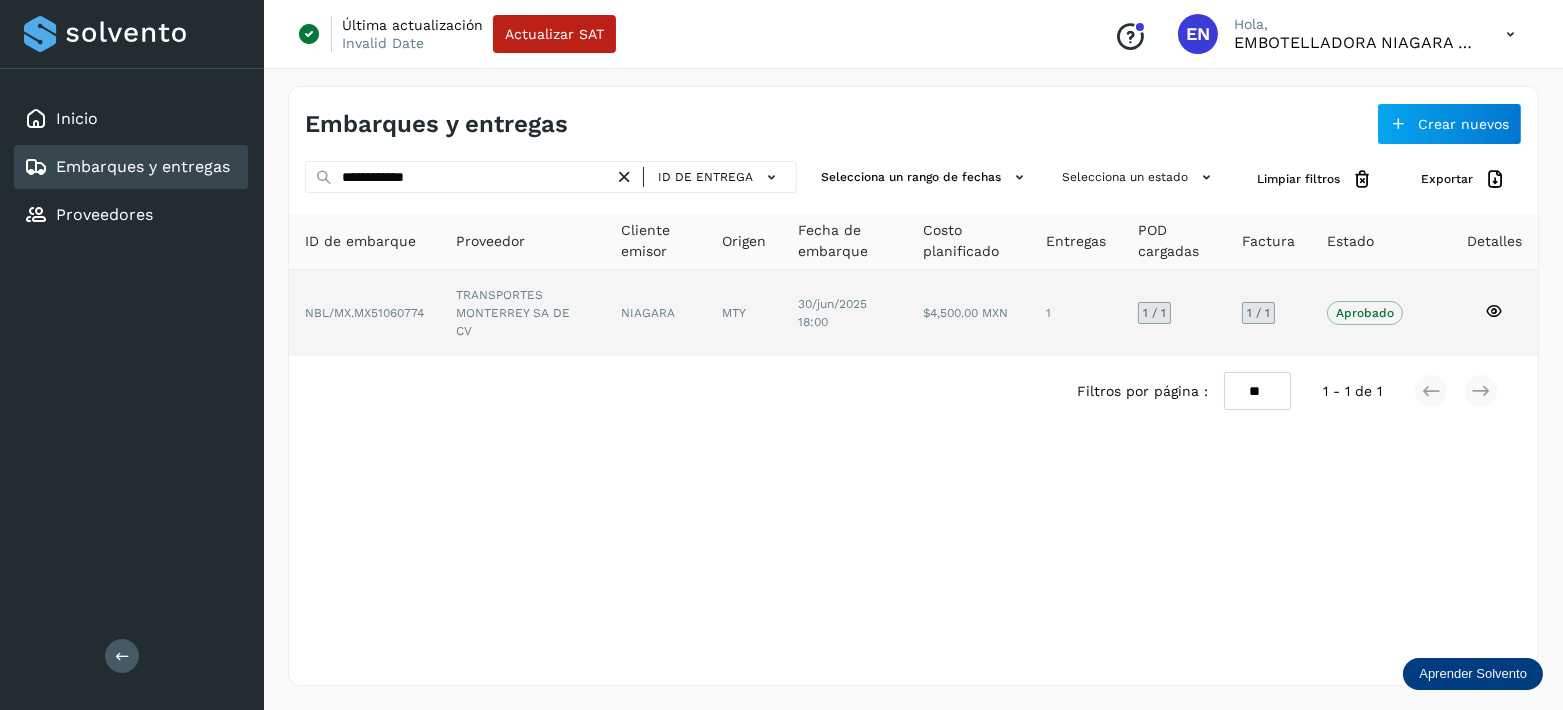 click 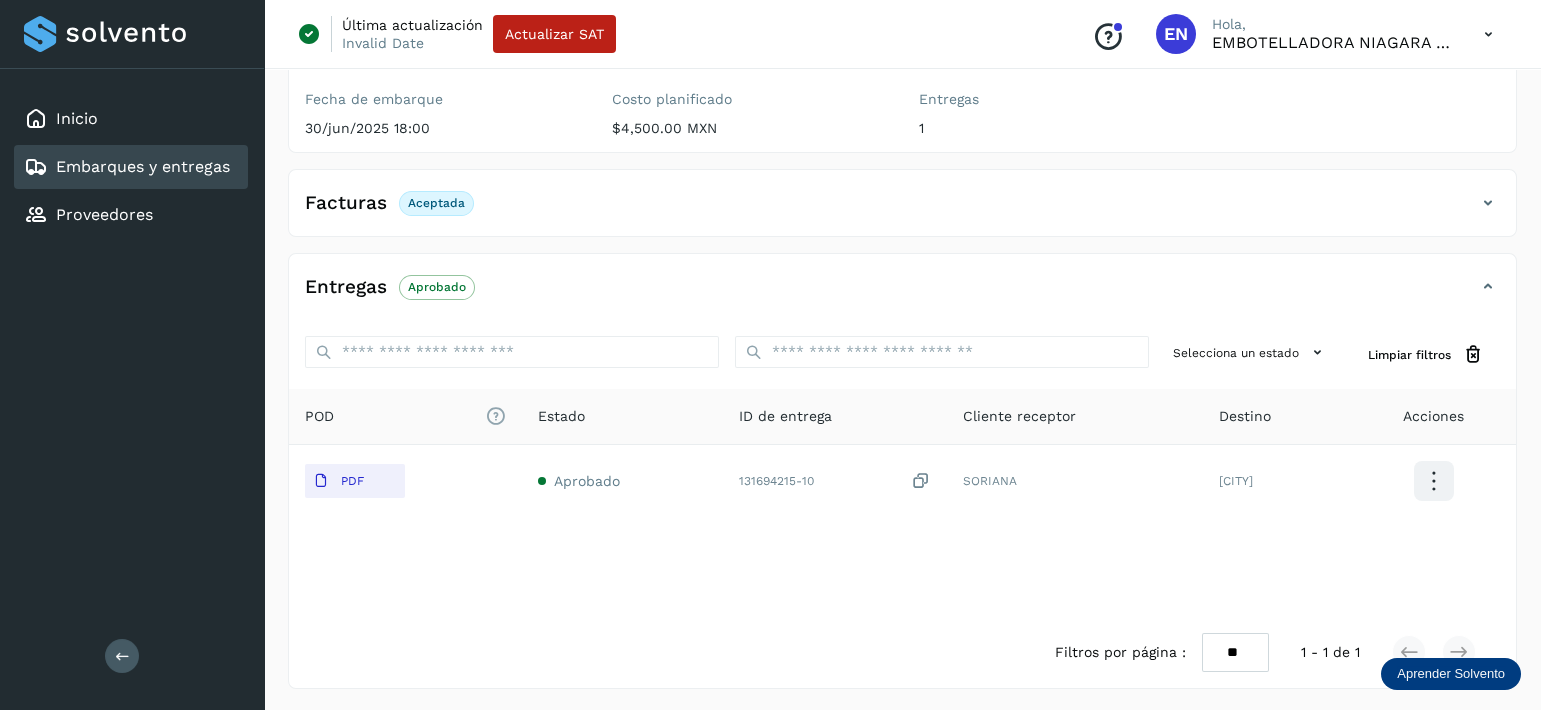 scroll, scrollTop: 240, scrollLeft: 0, axis: vertical 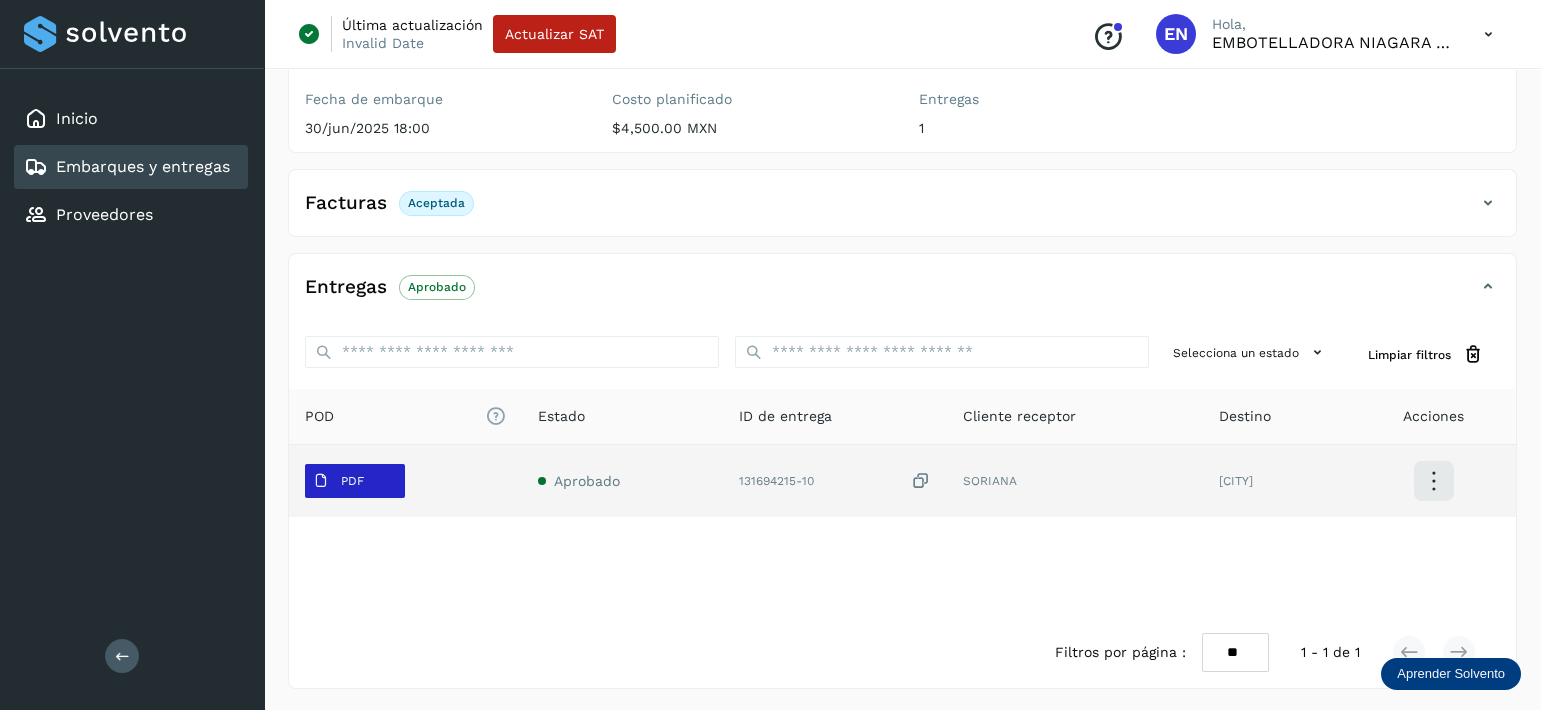 click on "PDF" at bounding box center (352, 481) 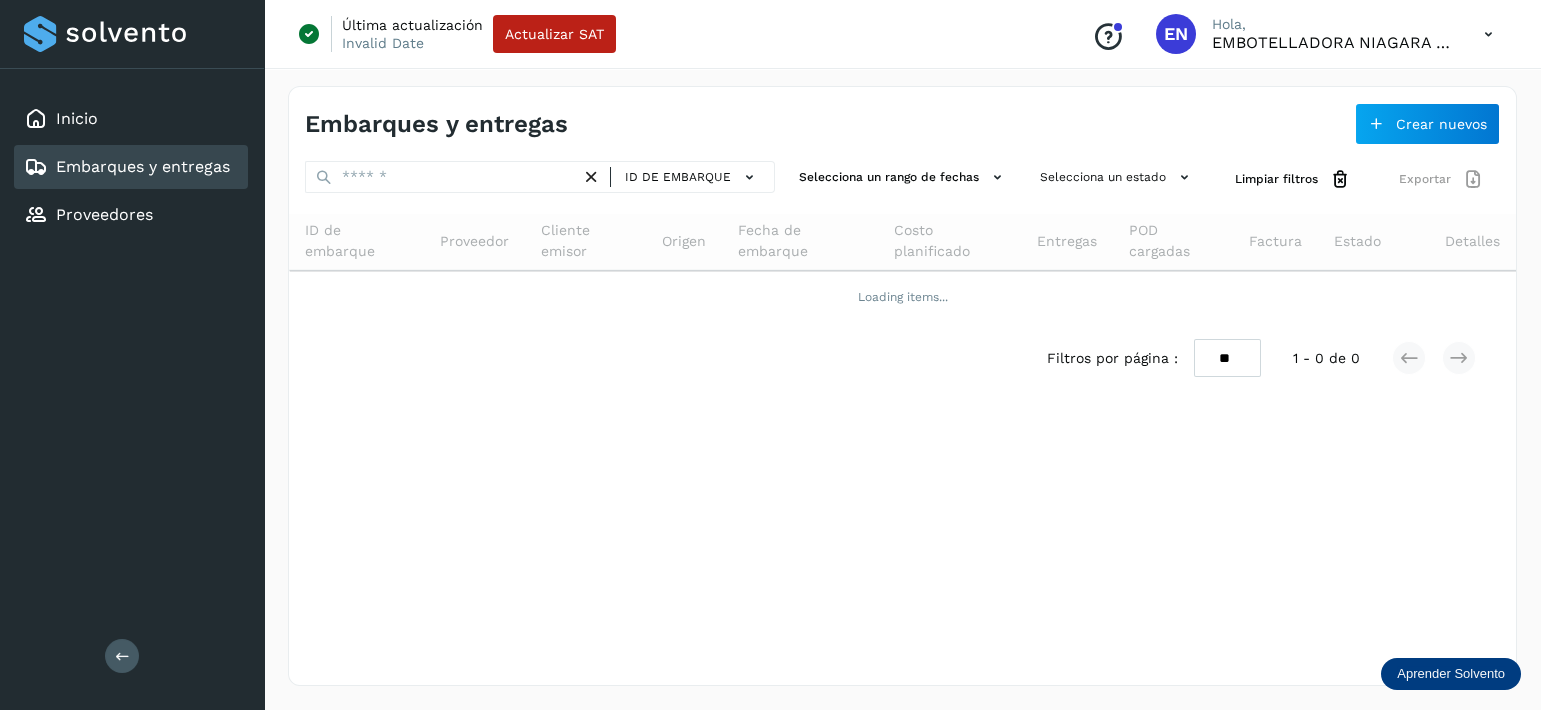 scroll, scrollTop: 0, scrollLeft: 0, axis: both 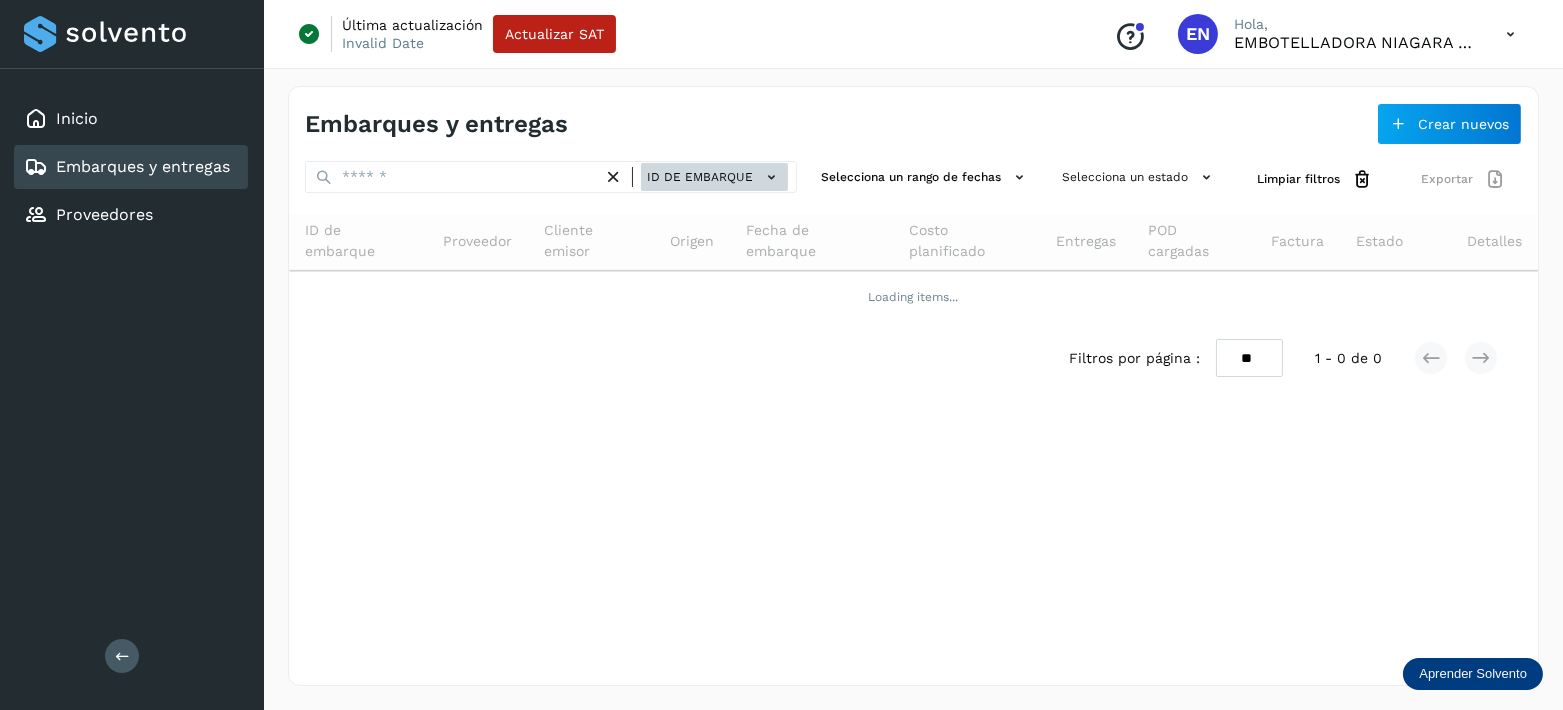 click on "ID de embarque" 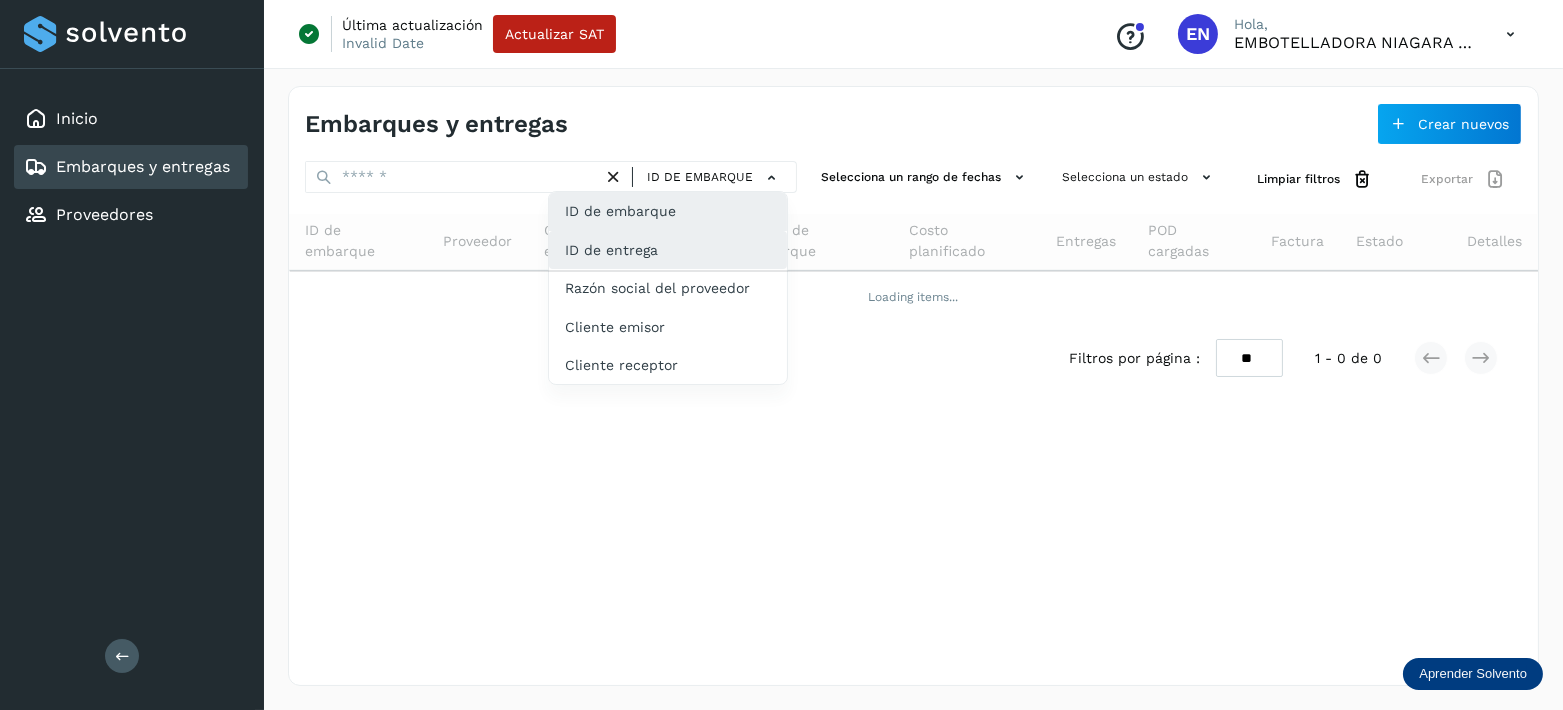 click on "ID de entrega" 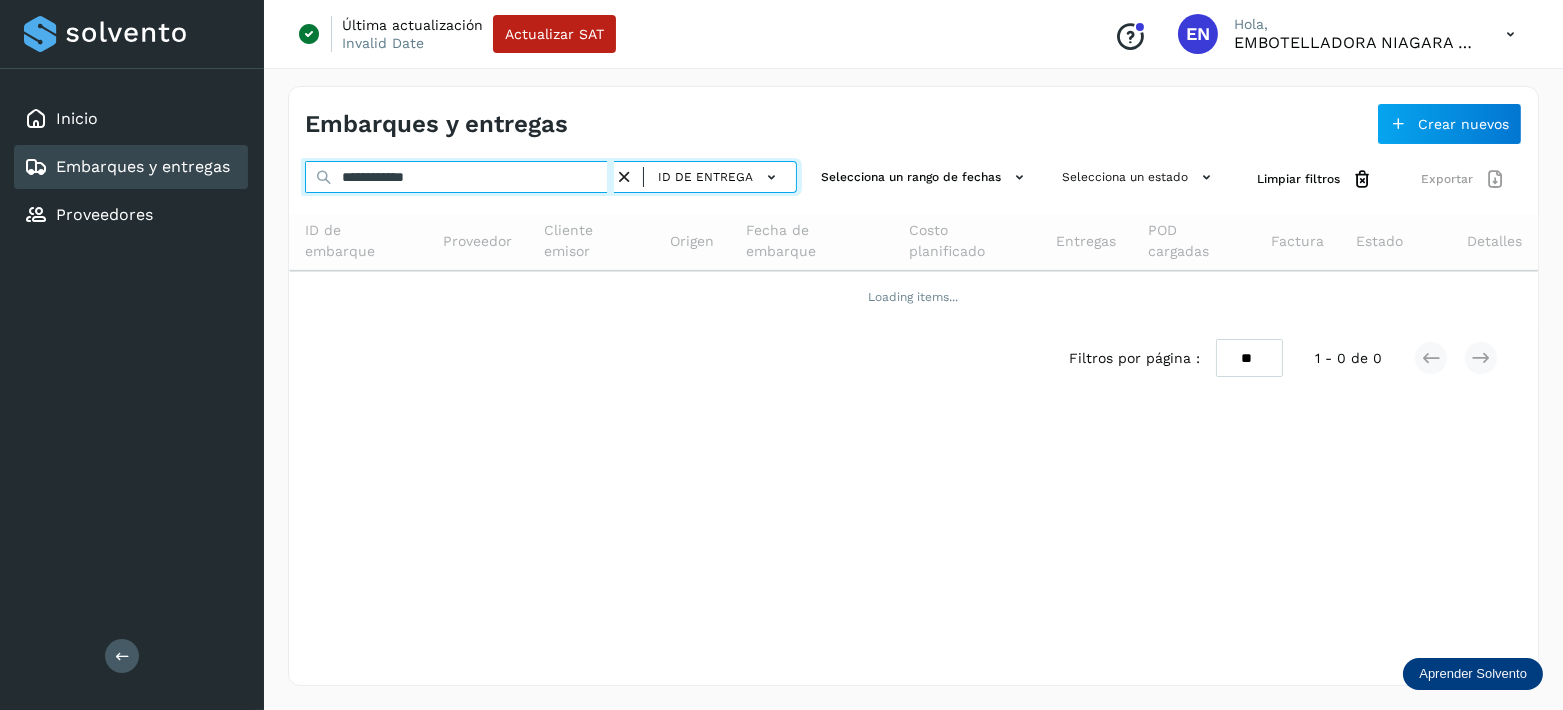 click on "**********" at bounding box center [459, 177] 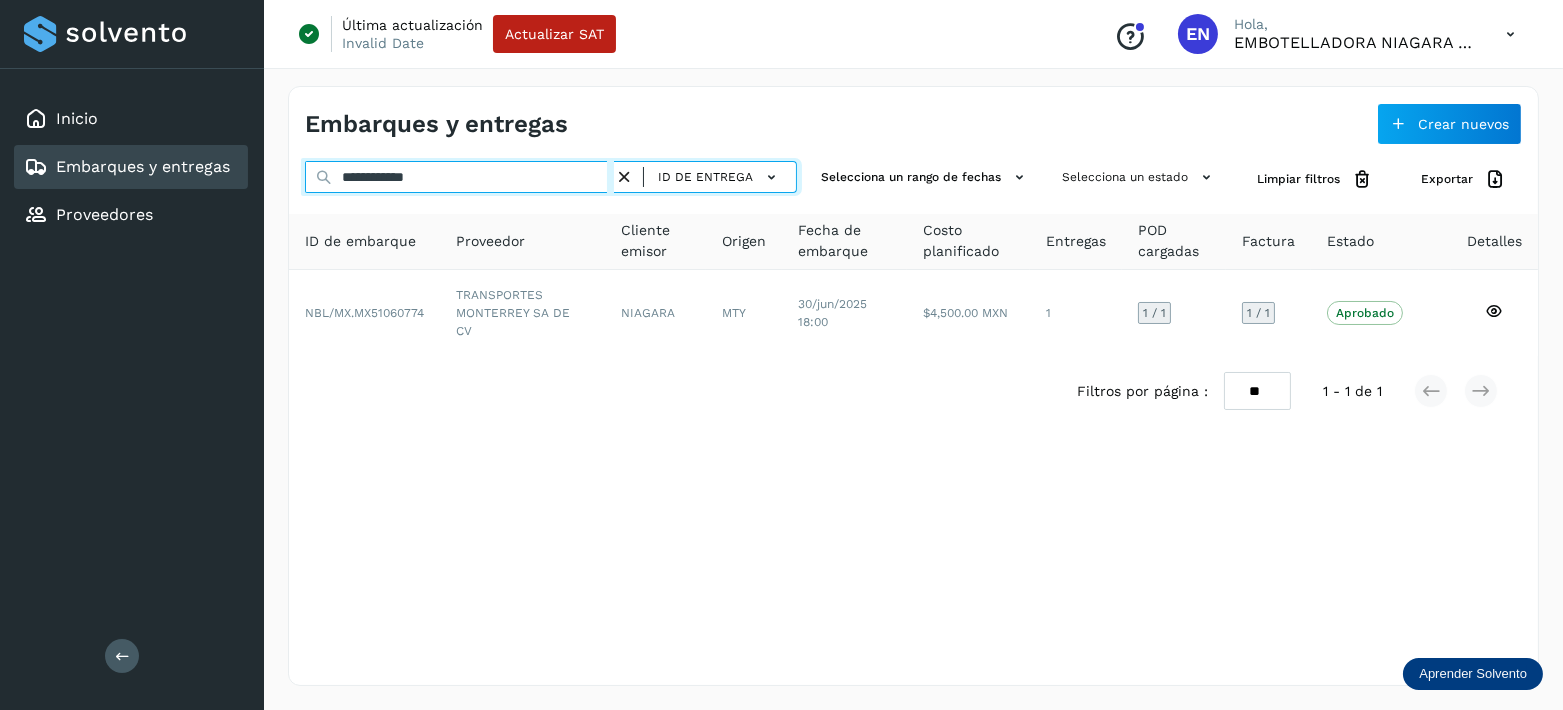 drag, startPoint x: 499, startPoint y: 169, endPoint x: 45, endPoint y: 169, distance: 454 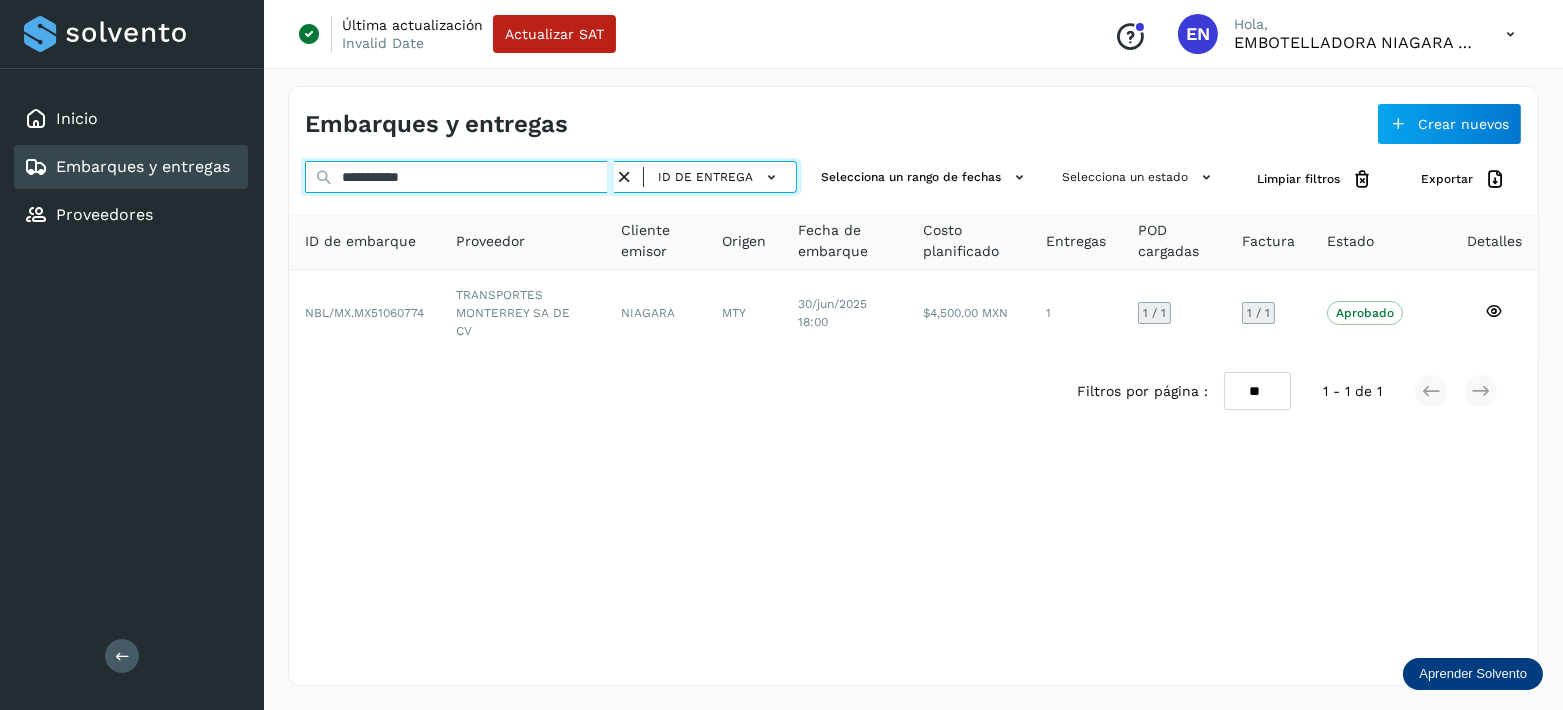 type on "**********" 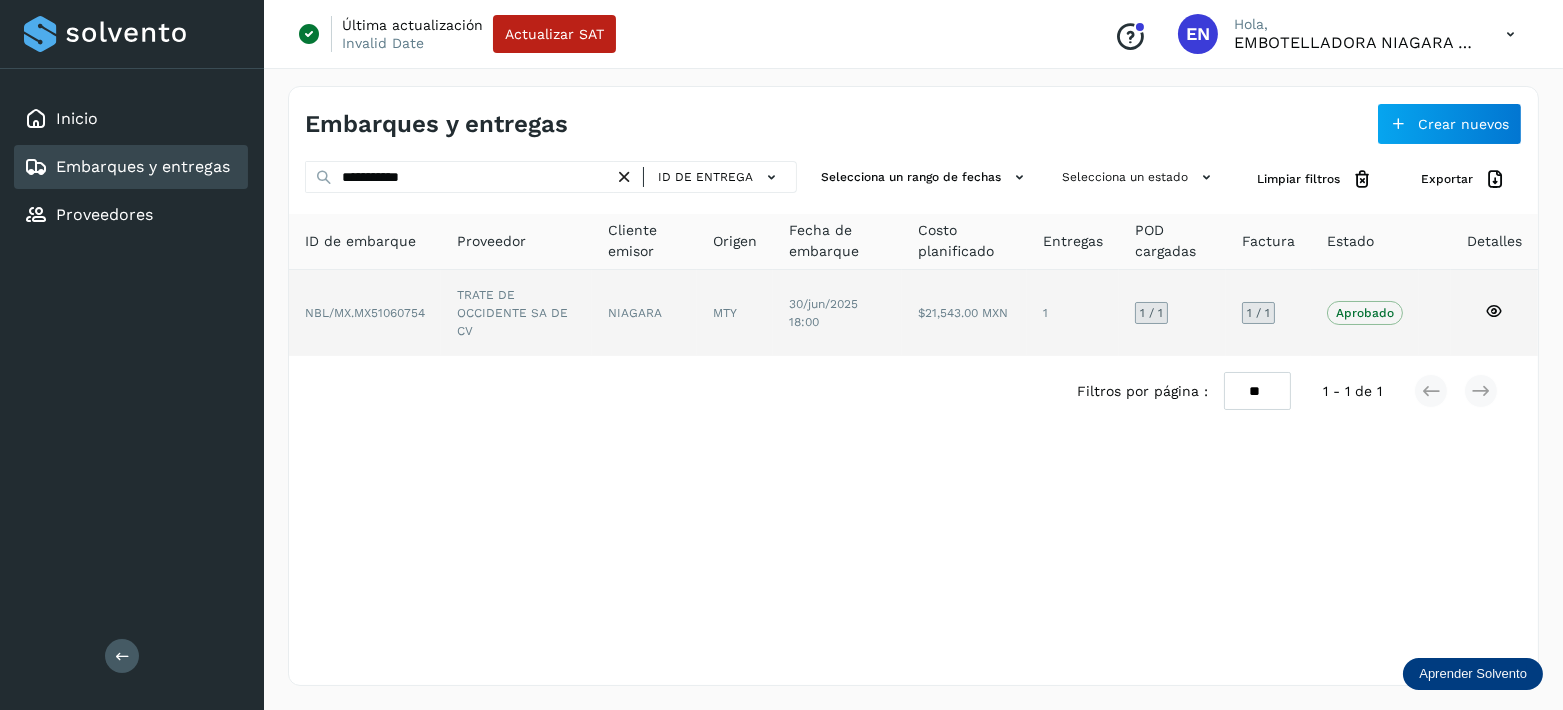 click 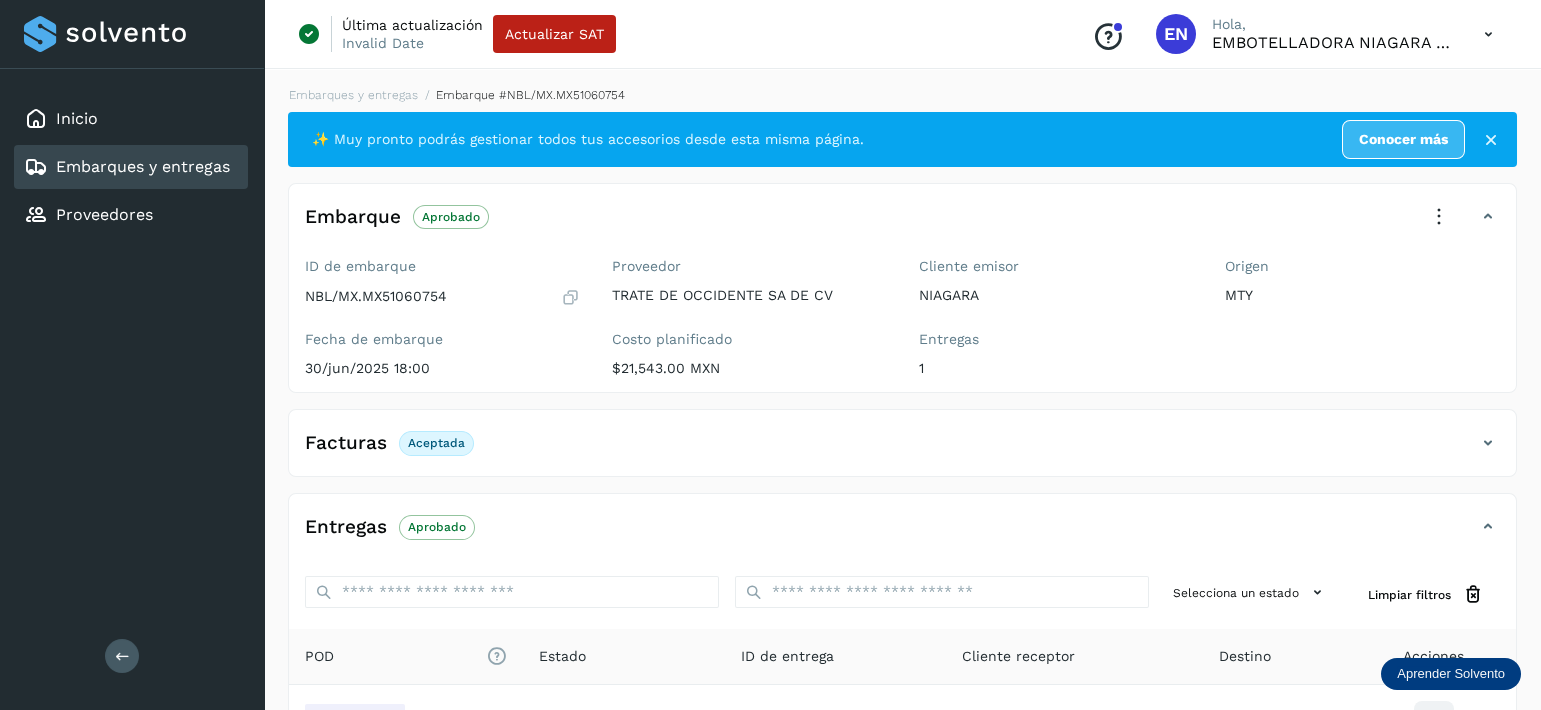 scroll, scrollTop: 240, scrollLeft: 0, axis: vertical 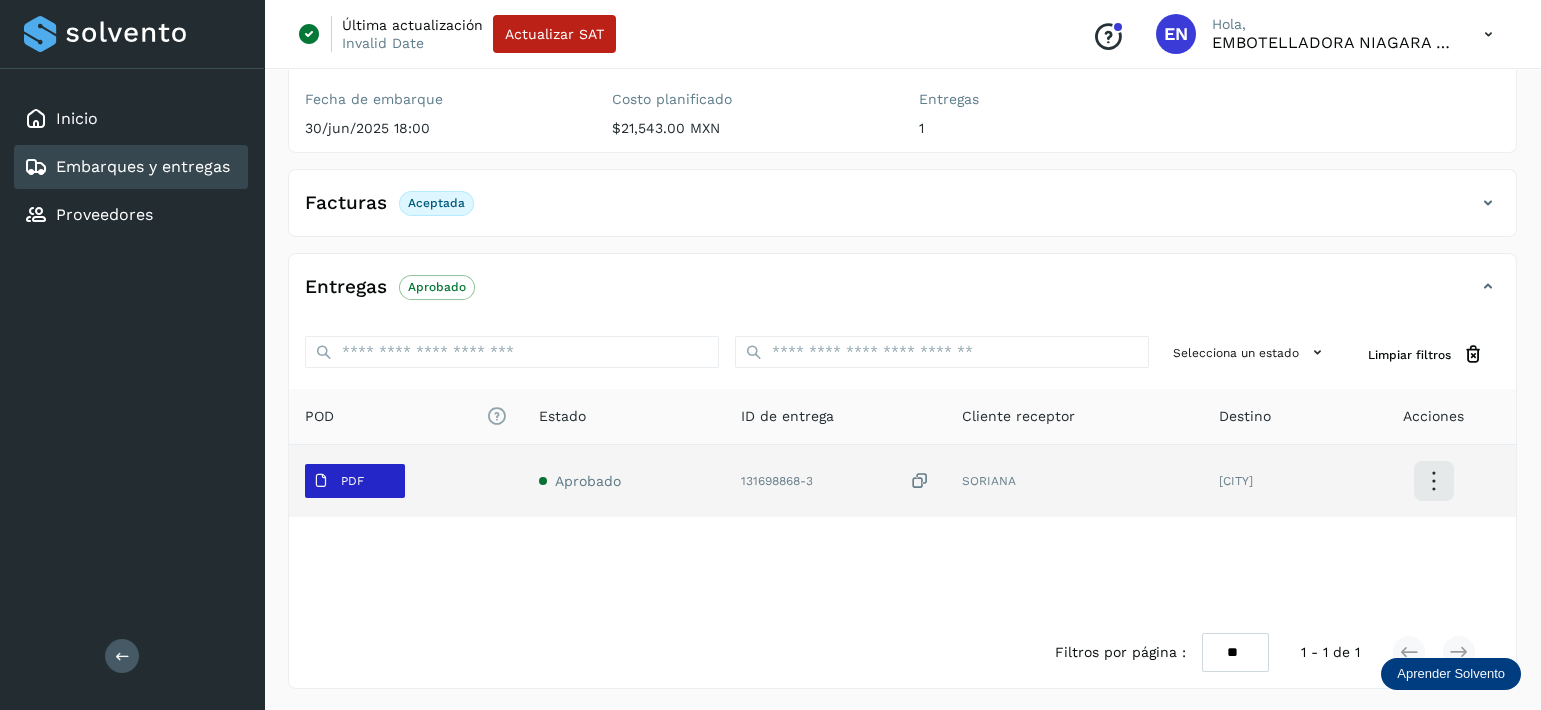 click on "PDF" at bounding box center (338, 481) 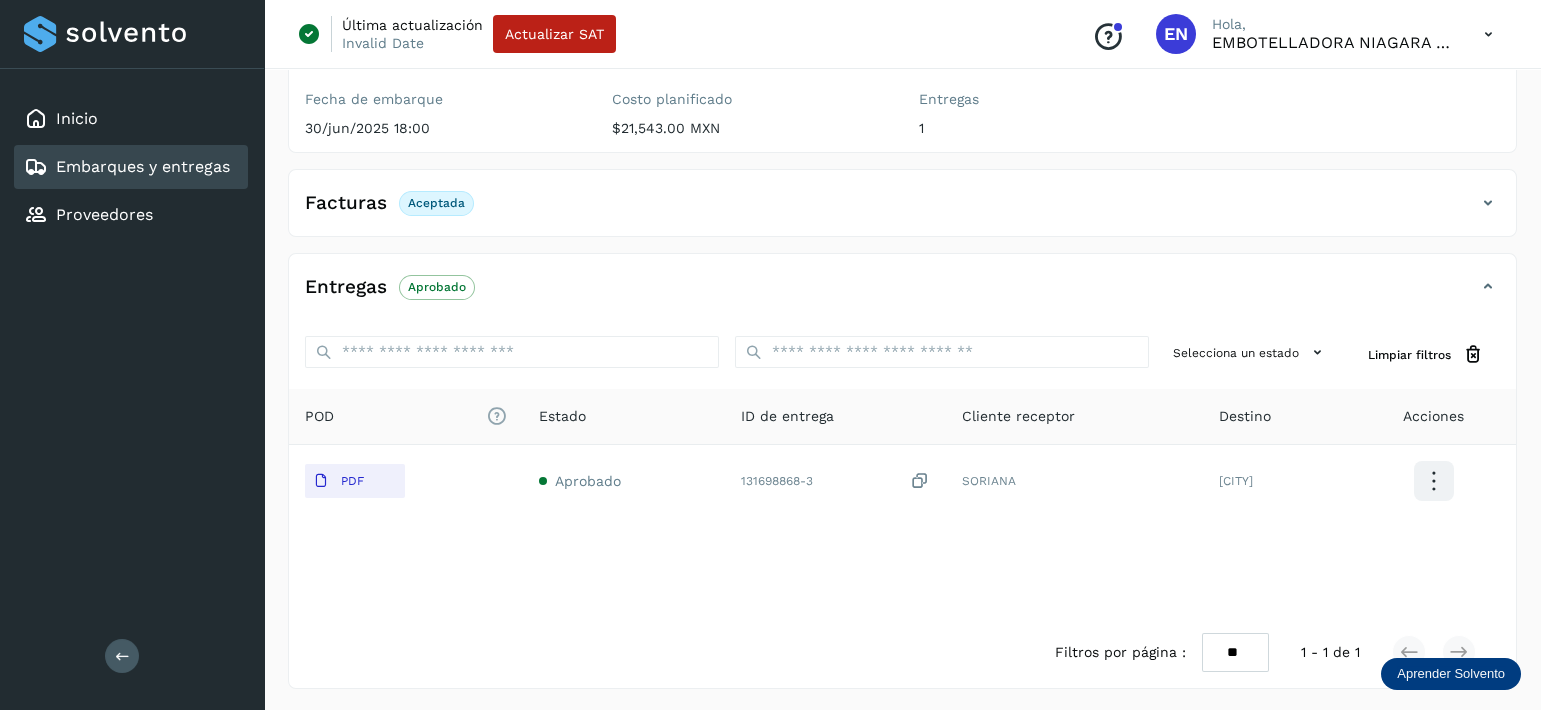 scroll, scrollTop: 0, scrollLeft: 0, axis: both 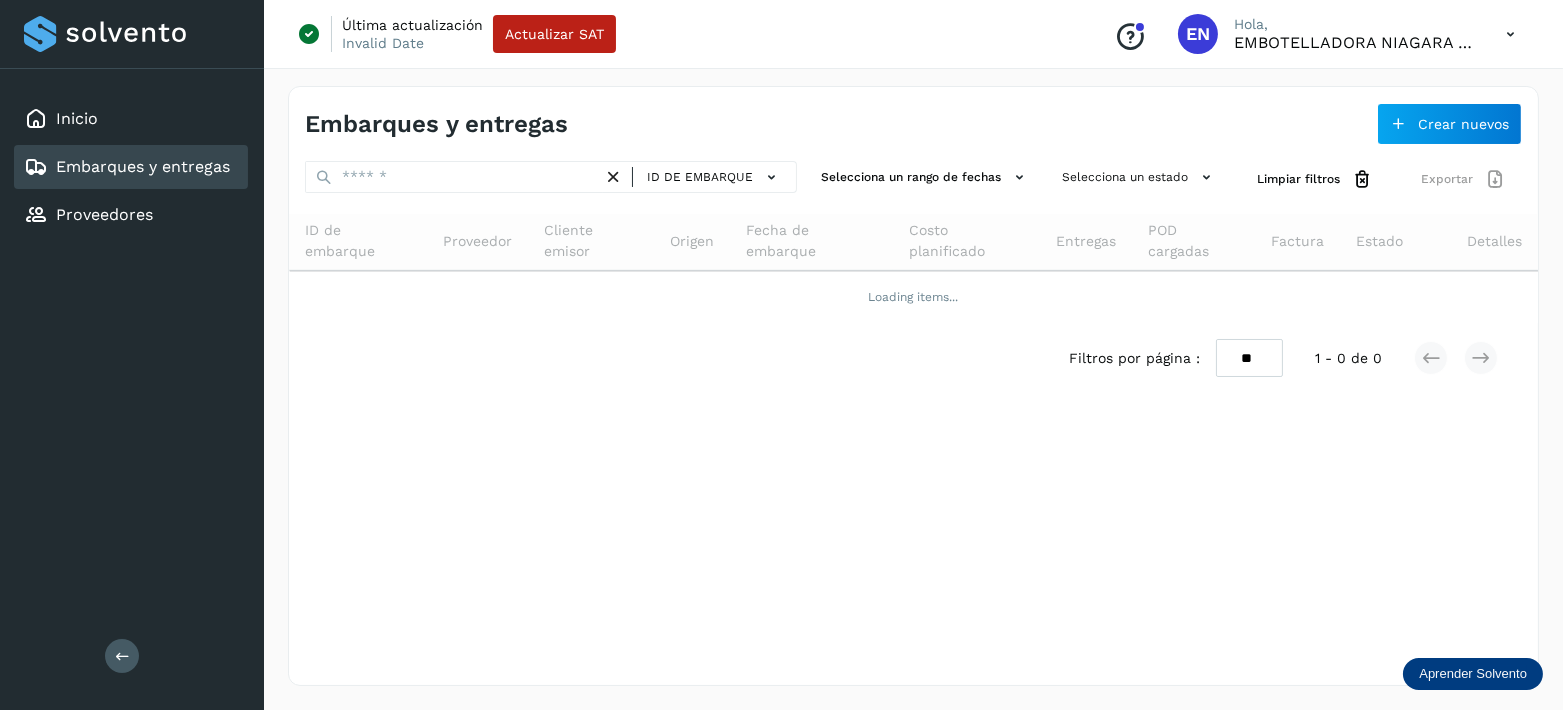 click on "Embarques y entregas" at bounding box center [143, 166] 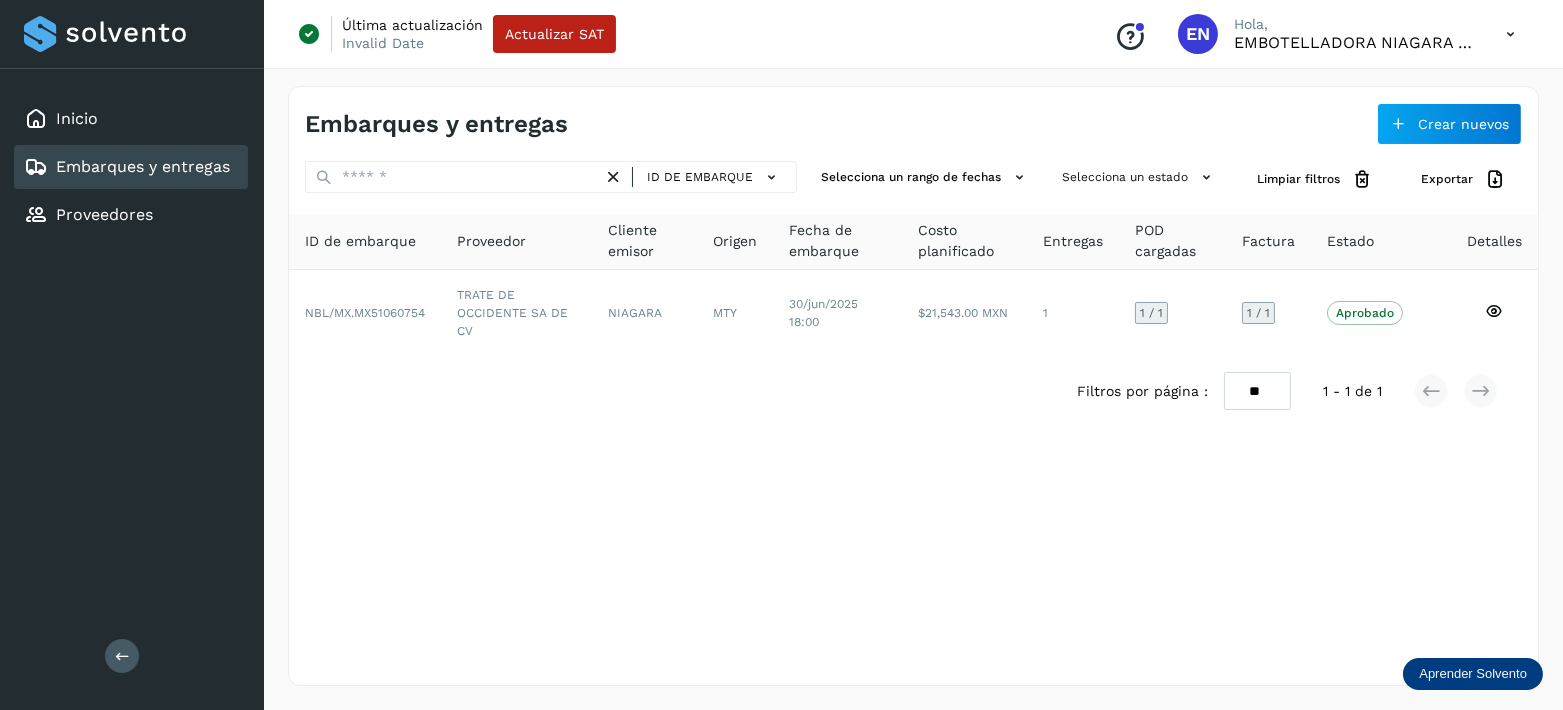 click at bounding box center (613, 177) 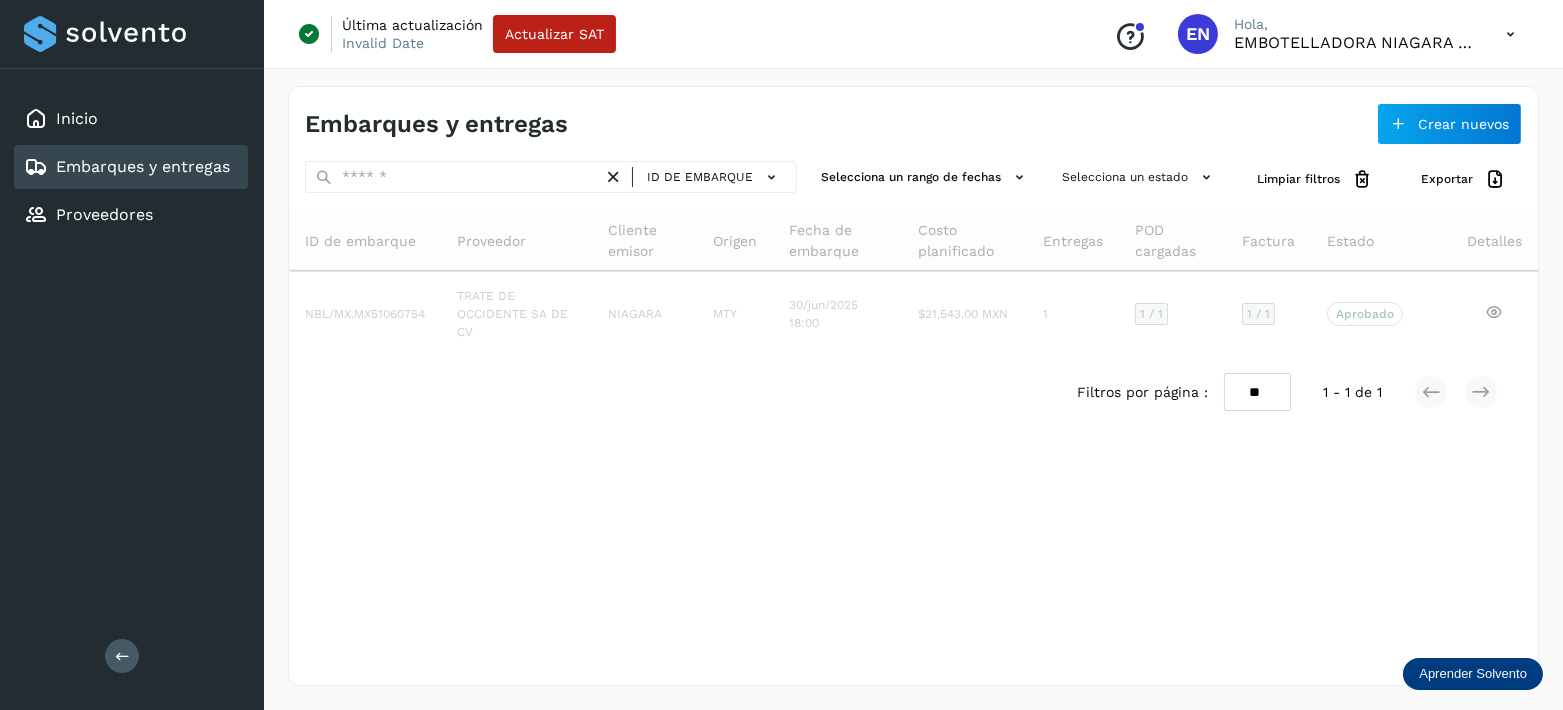 click at bounding box center [613, 177] 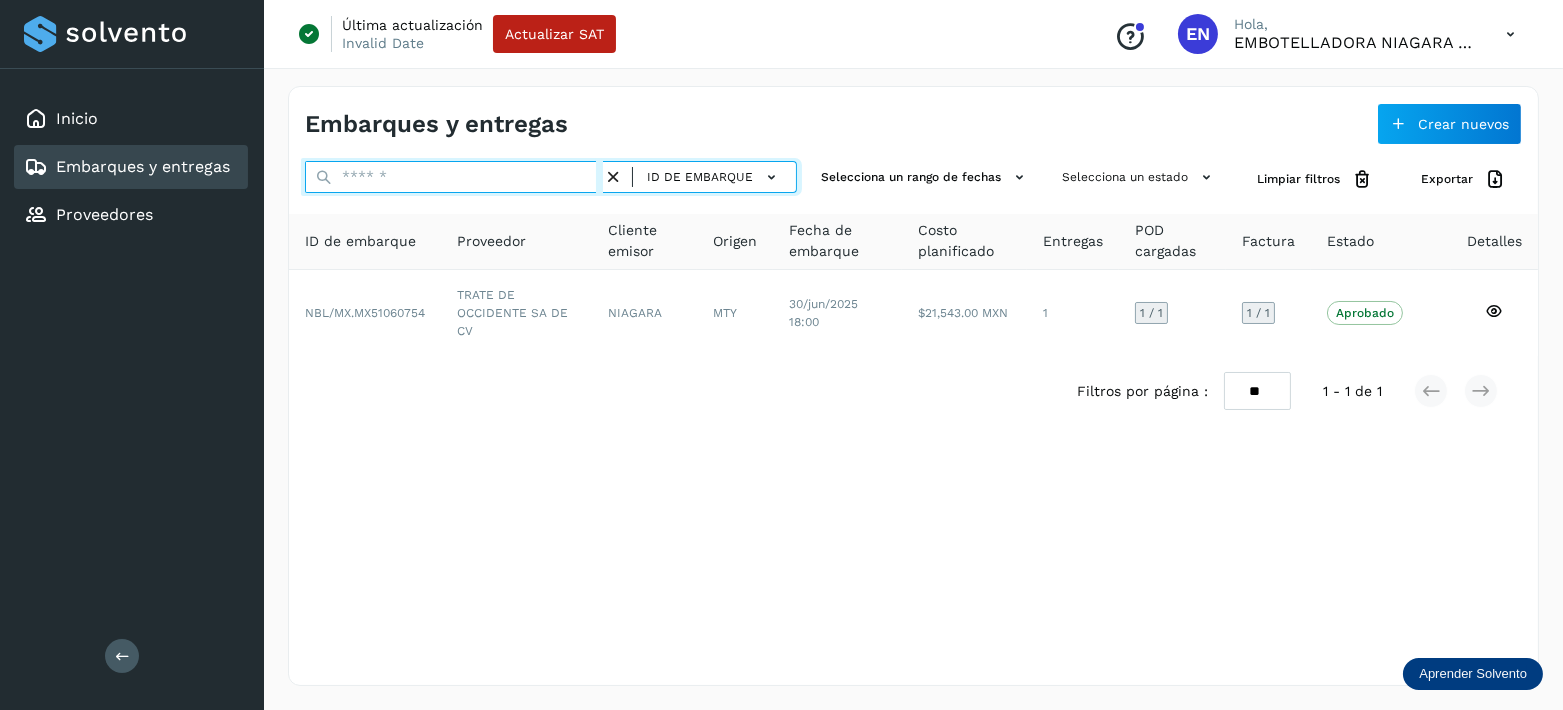 drag, startPoint x: 606, startPoint y: 179, endPoint x: 617, endPoint y: 179, distance: 11 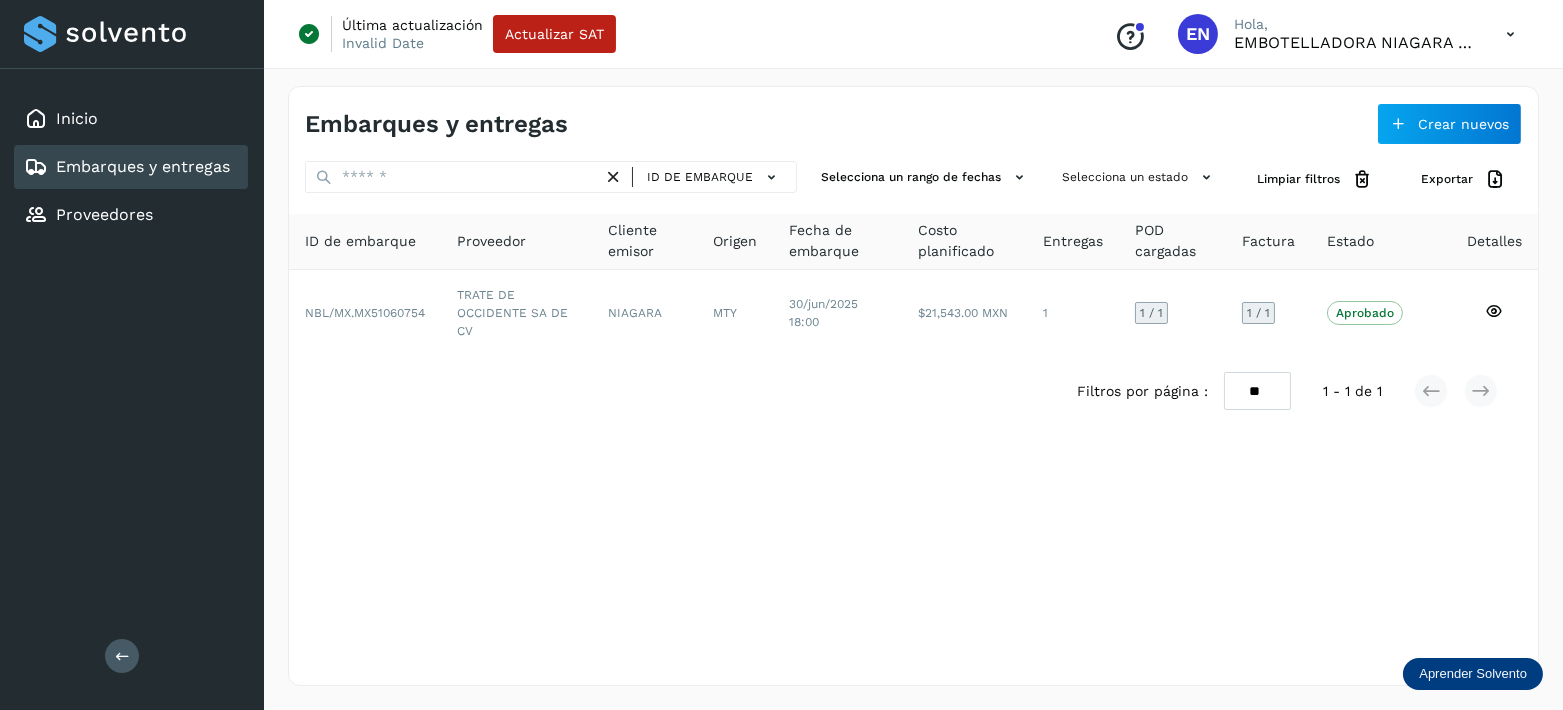 click at bounding box center (613, 177) 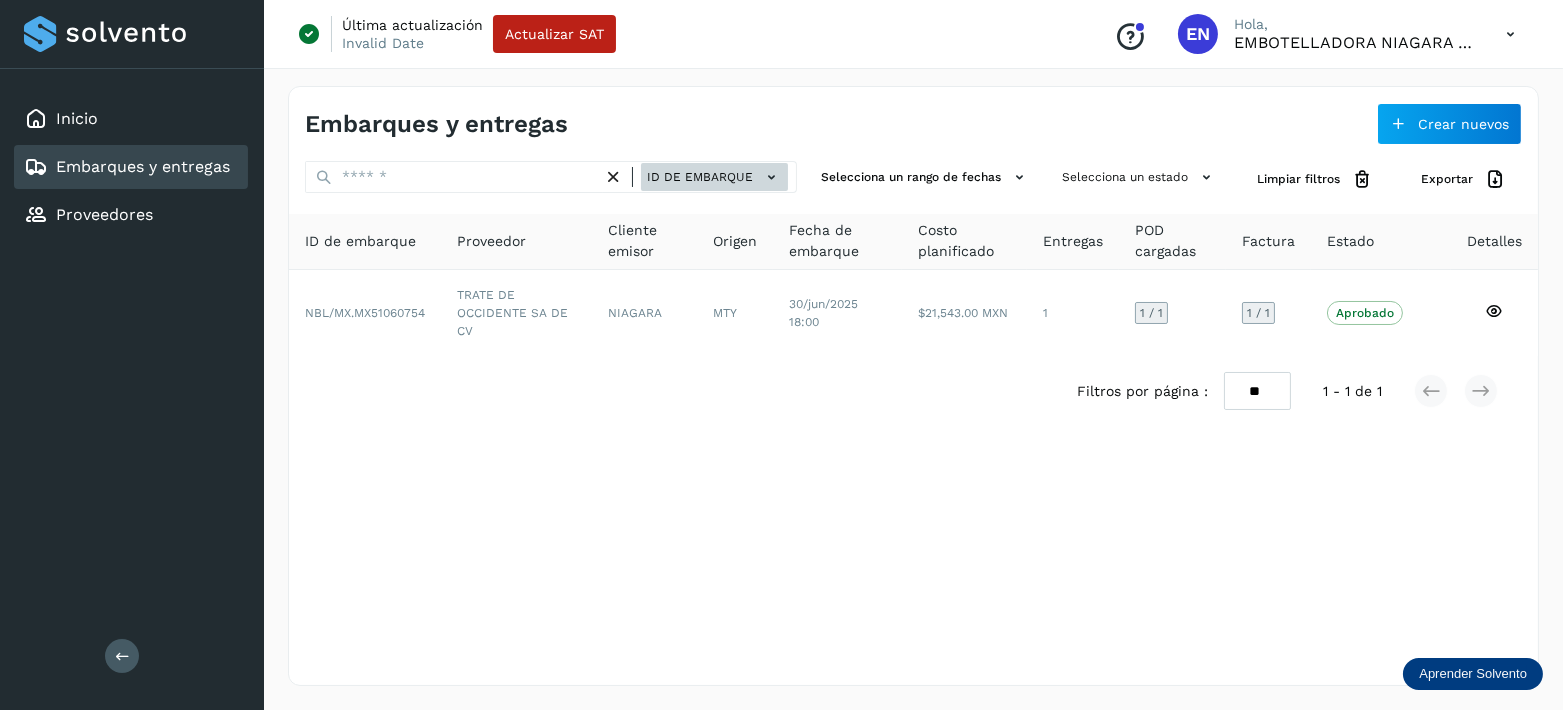 click on "ID de embarque" 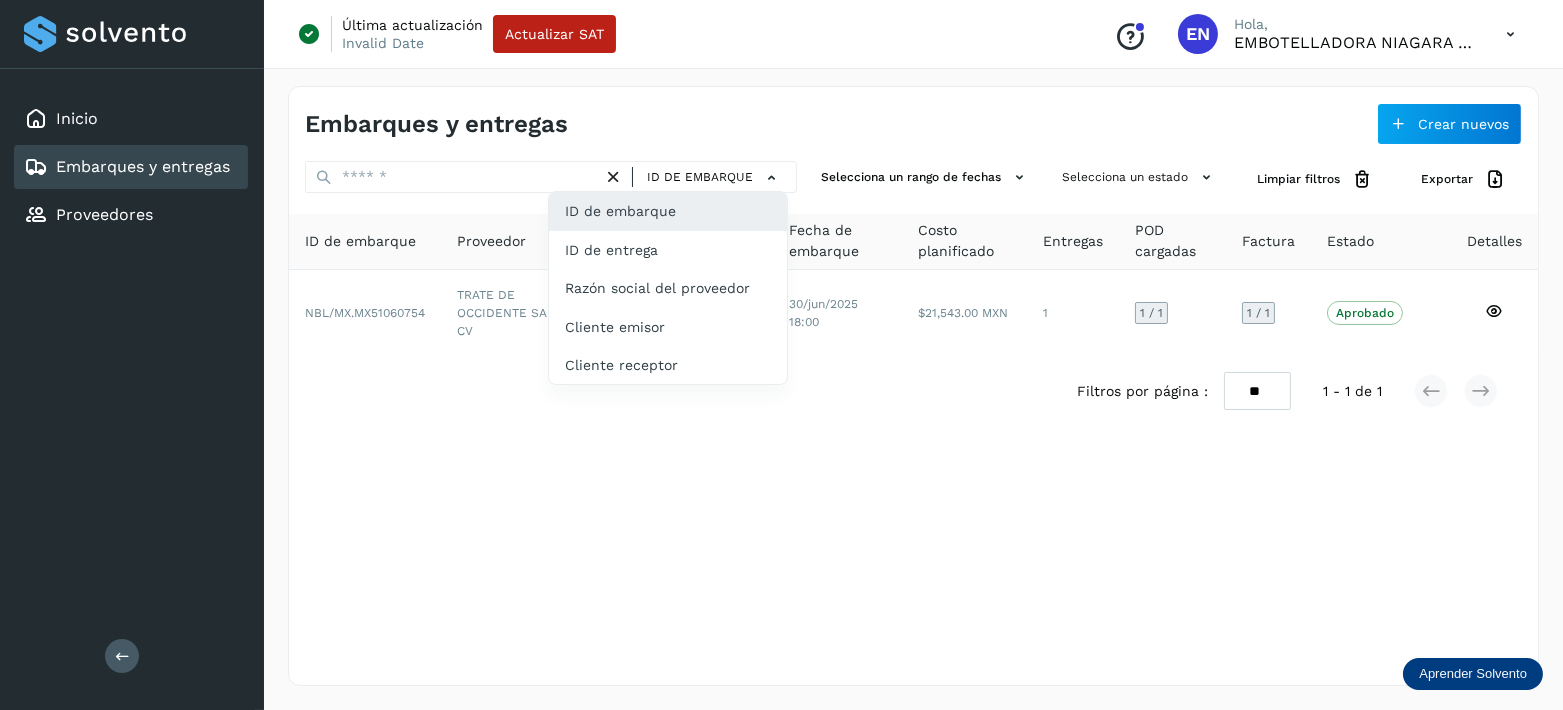 click on "Embarques y entregas" at bounding box center (127, 167) 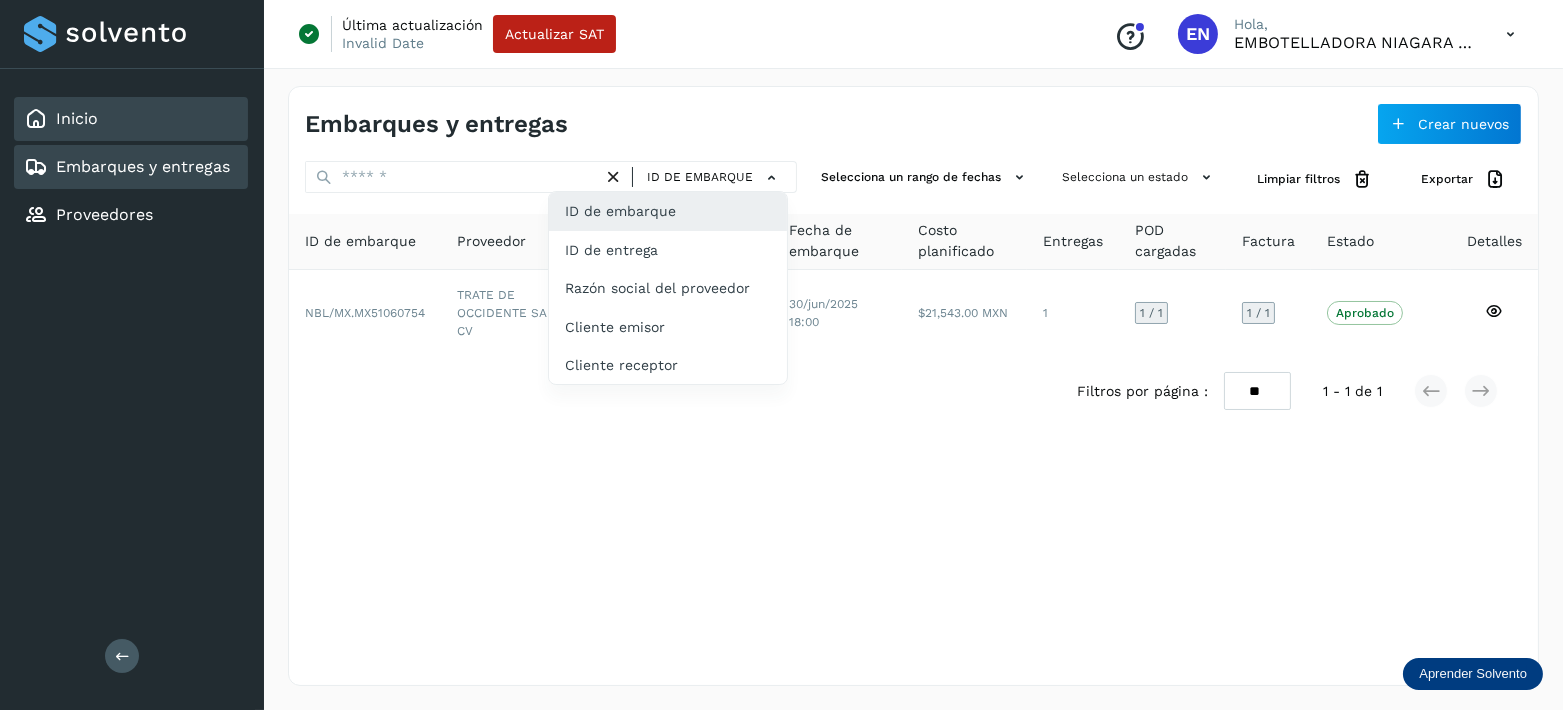 click on "Inicio" 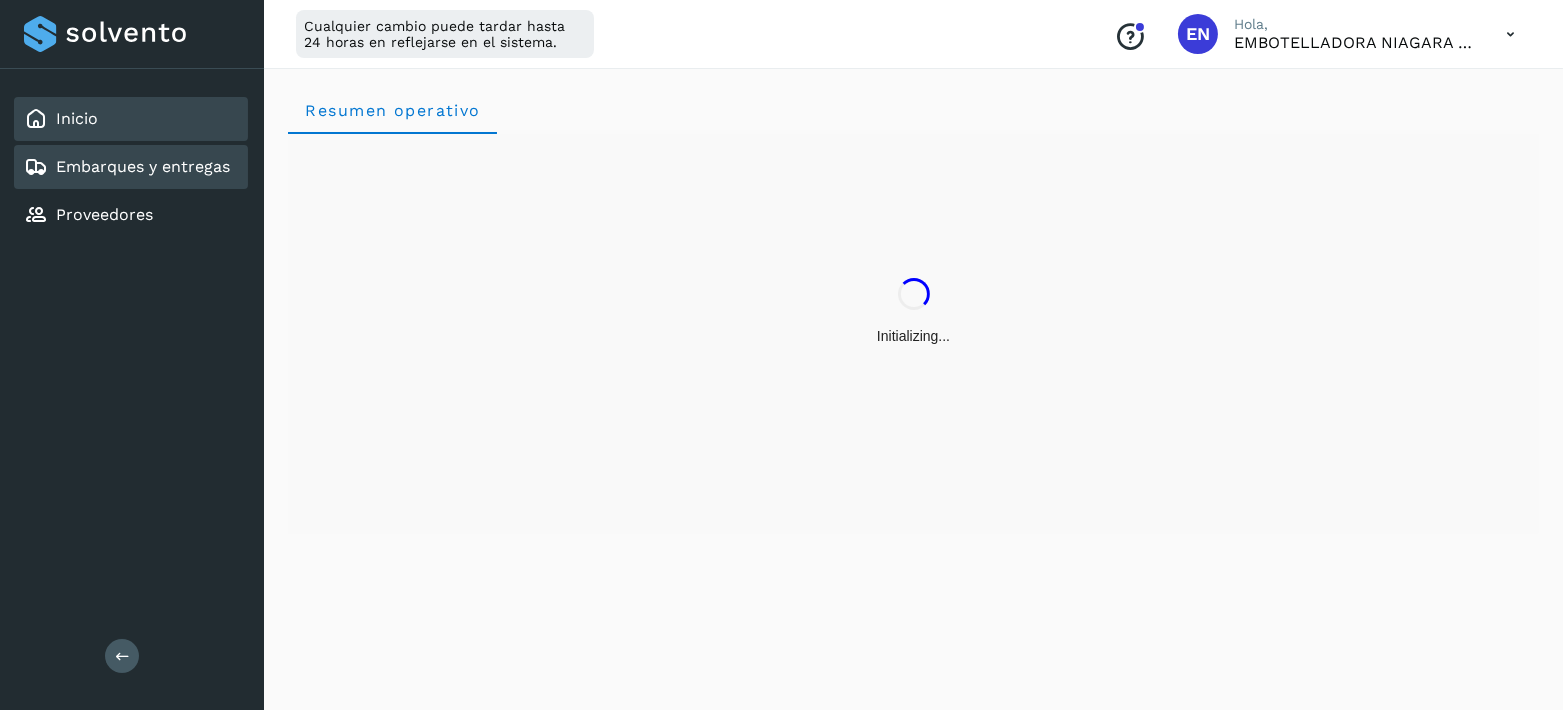 click on "Embarques y entregas" at bounding box center [143, 166] 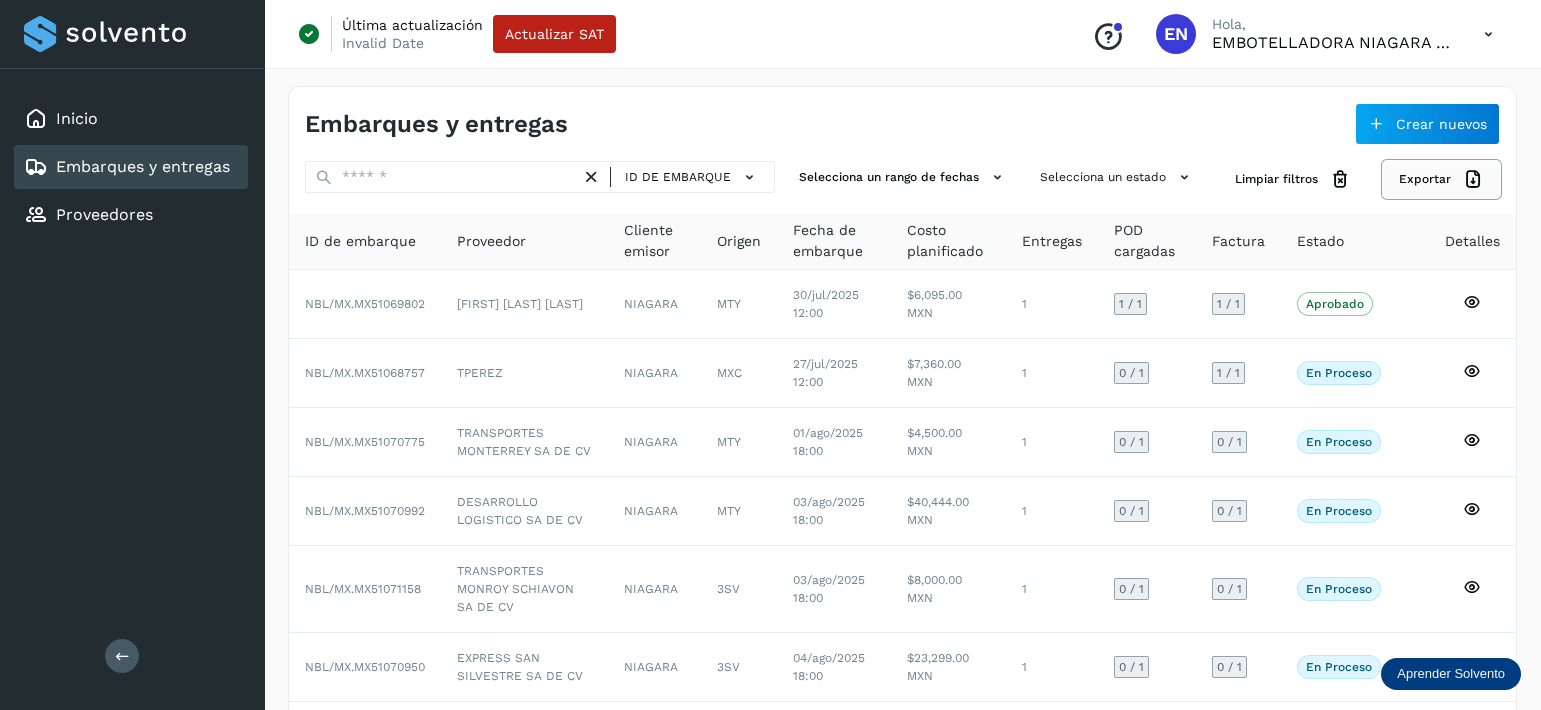 click on "Exportar" at bounding box center (1441, 179) 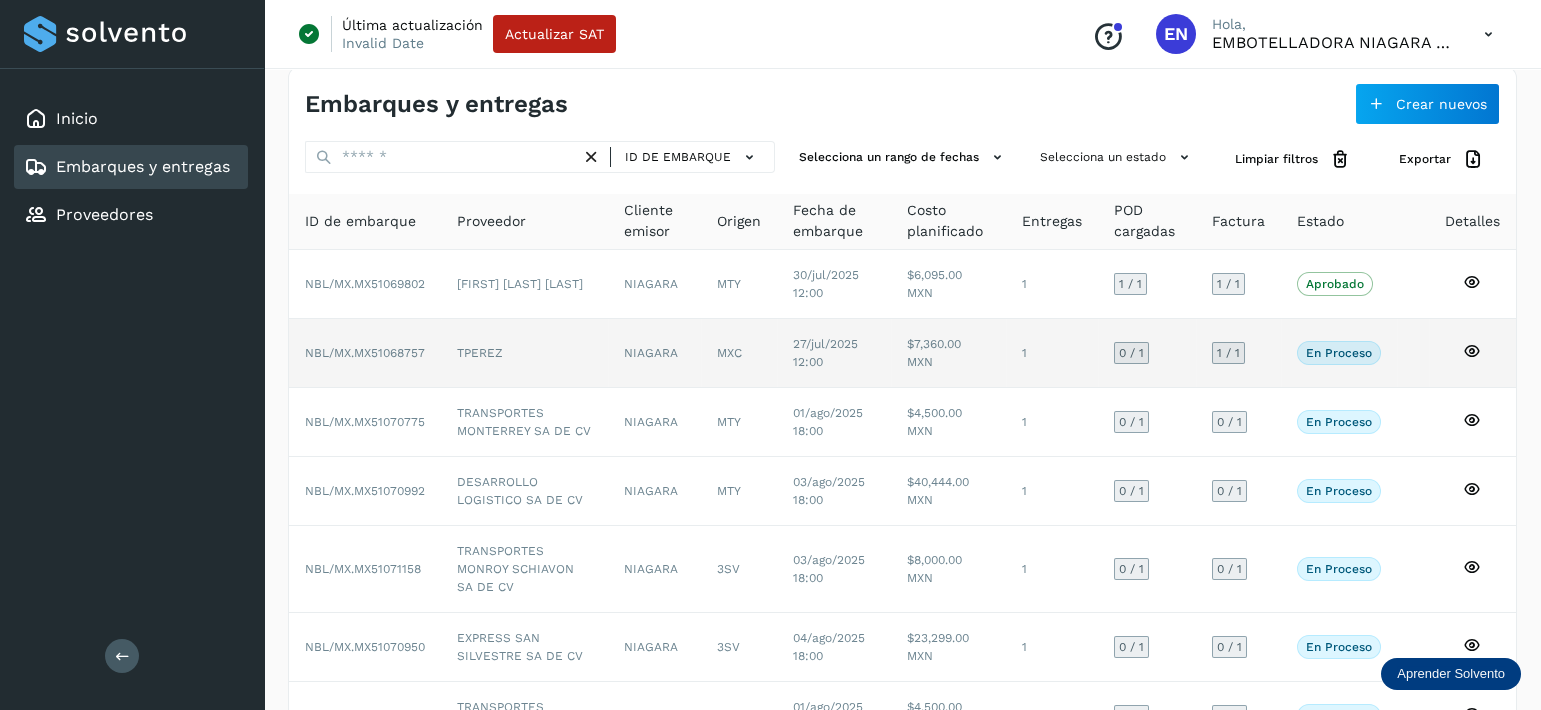 scroll, scrollTop: 0, scrollLeft: 0, axis: both 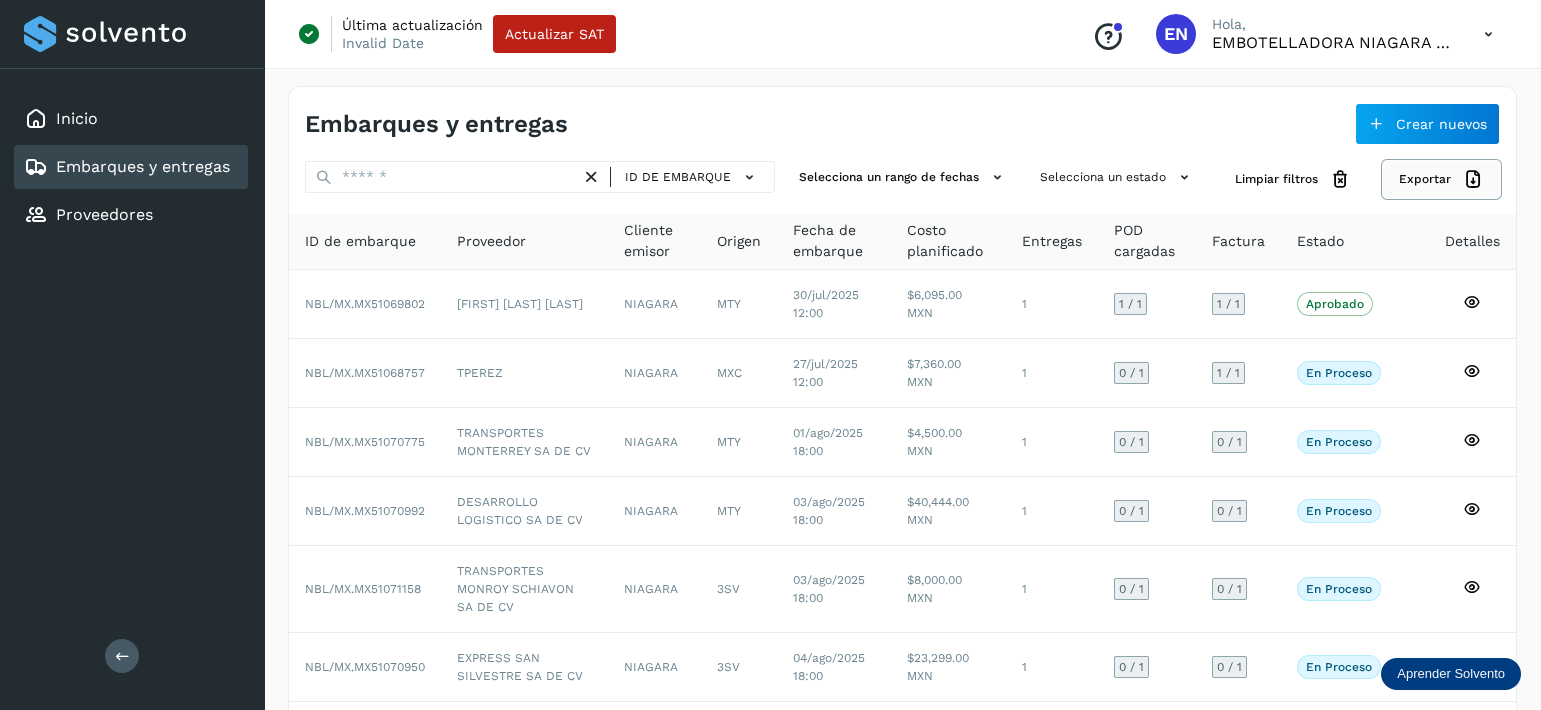 click on "Exportar" 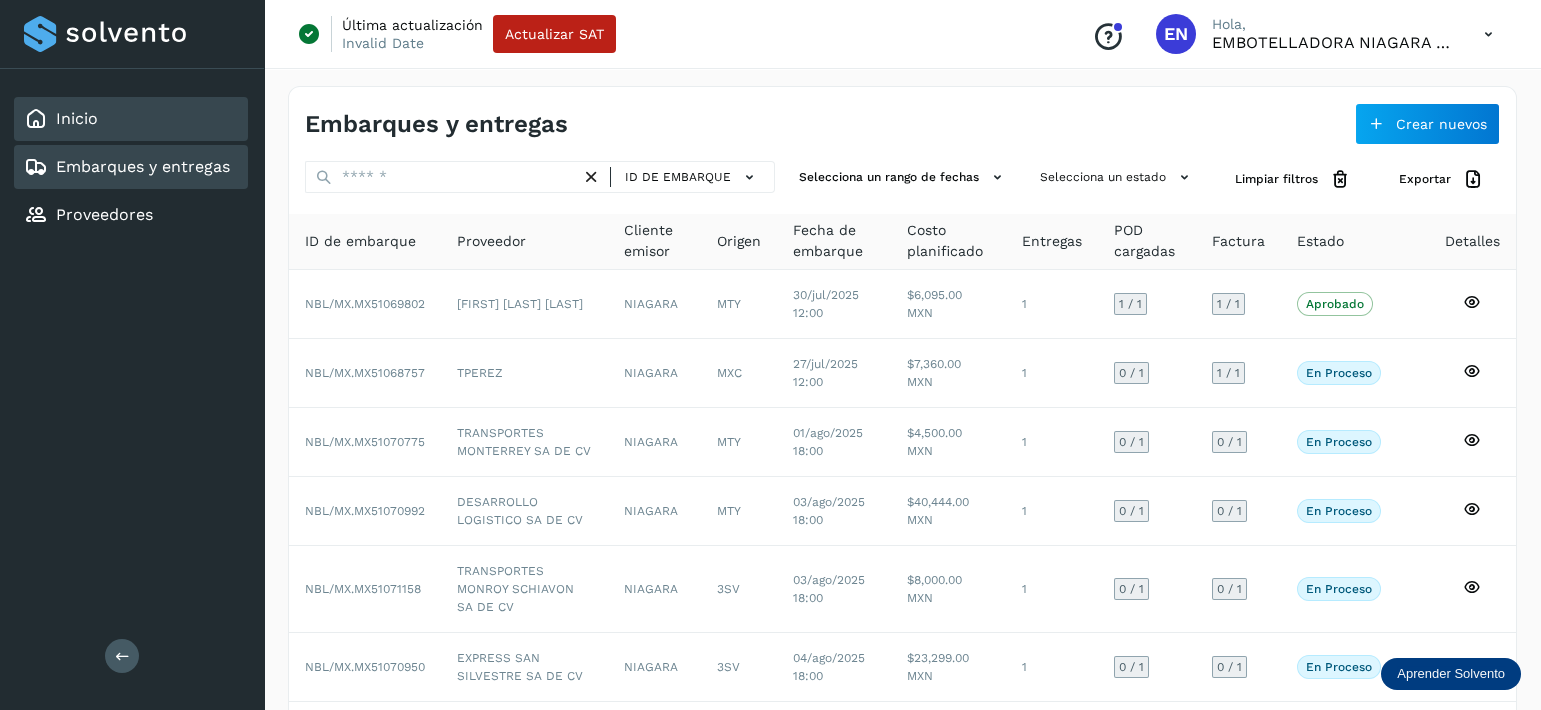 click on "Inicio" at bounding box center (77, 118) 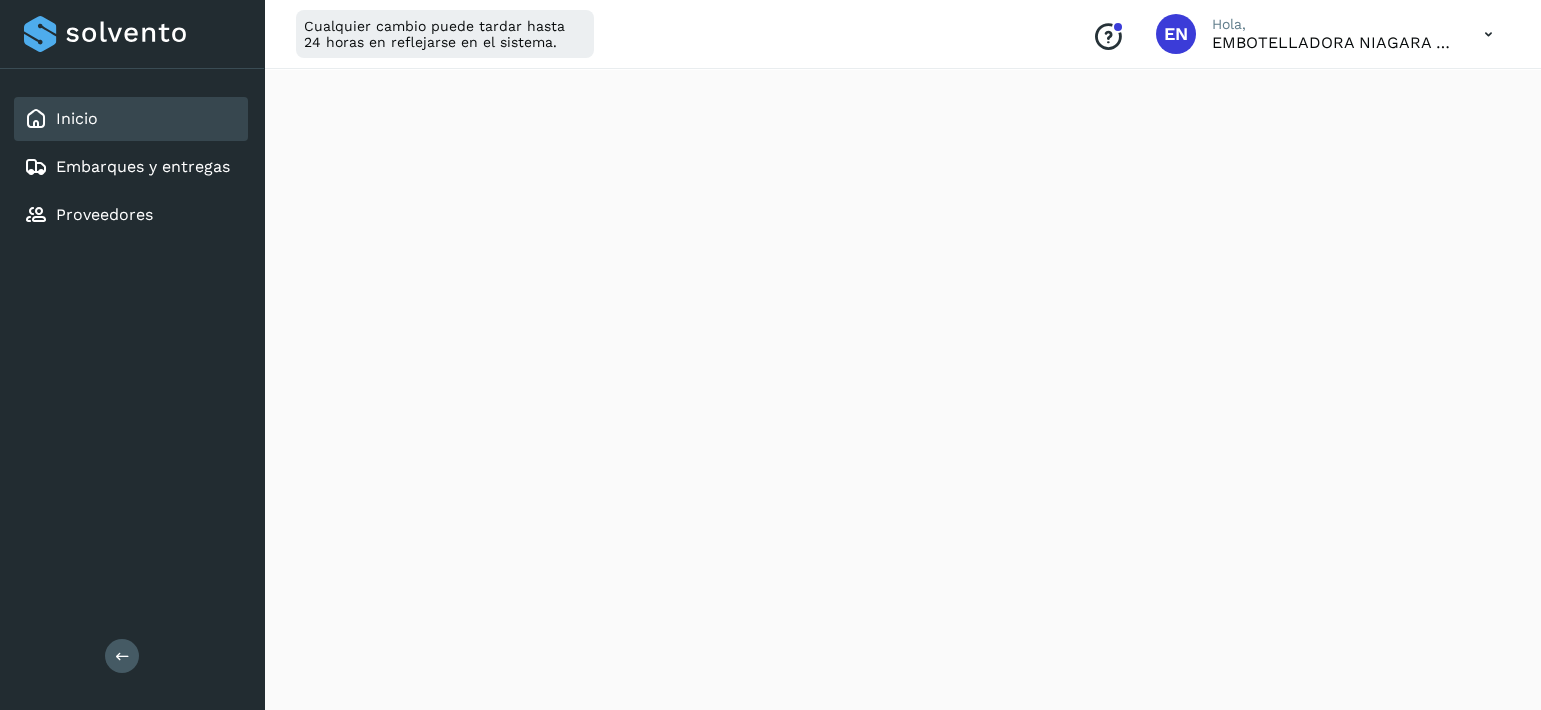 scroll, scrollTop: 2348, scrollLeft: 0, axis: vertical 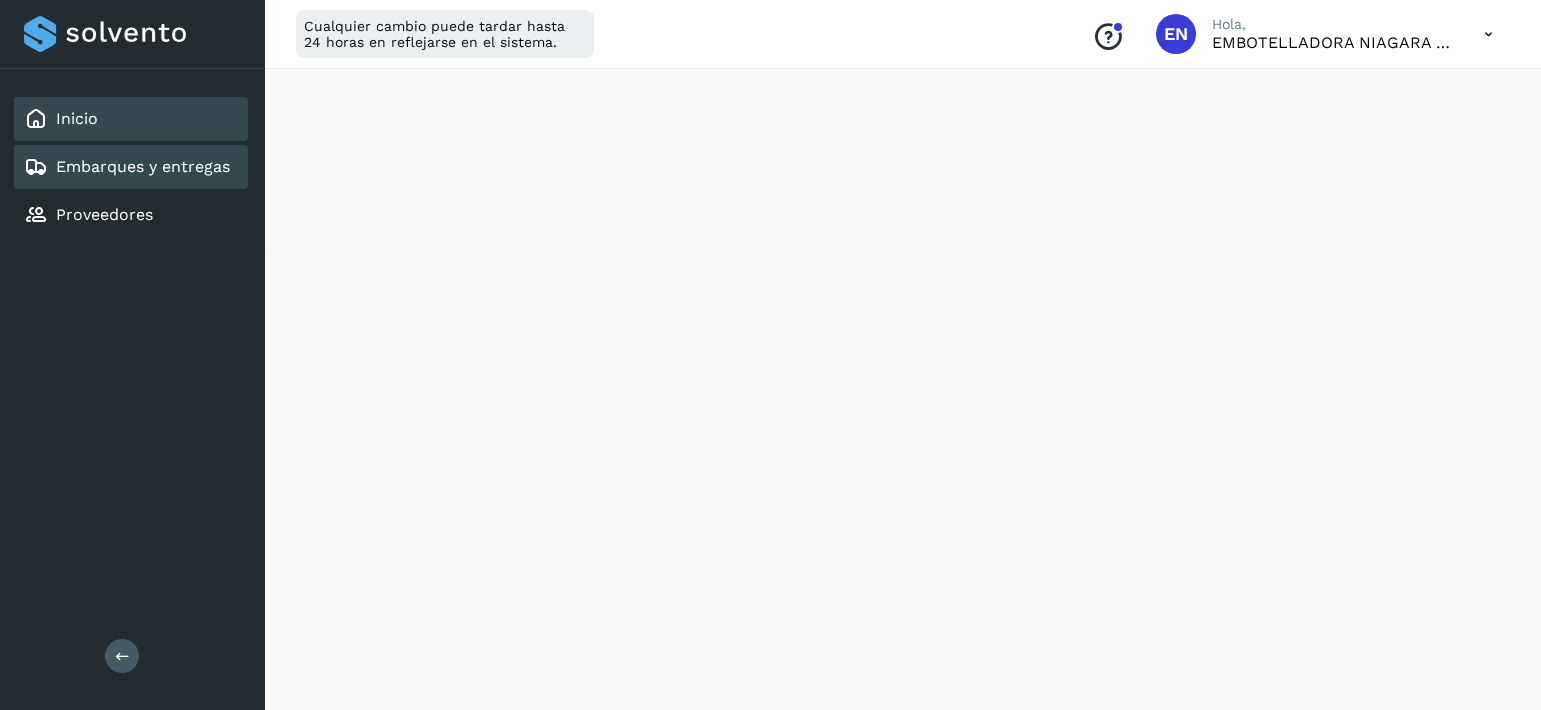 click on "Embarques y entregas" at bounding box center (143, 166) 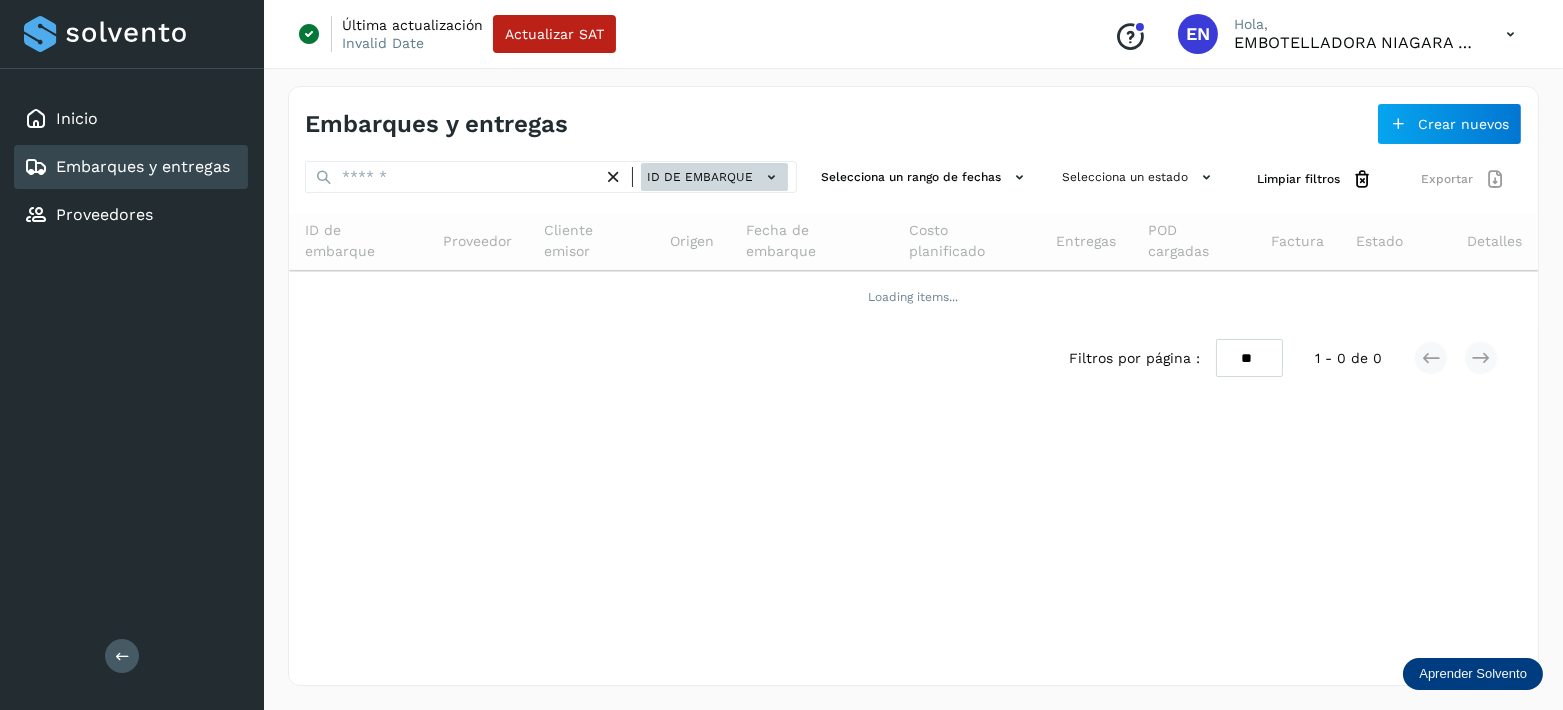 click on "ID de embarque" at bounding box center [714, 177] 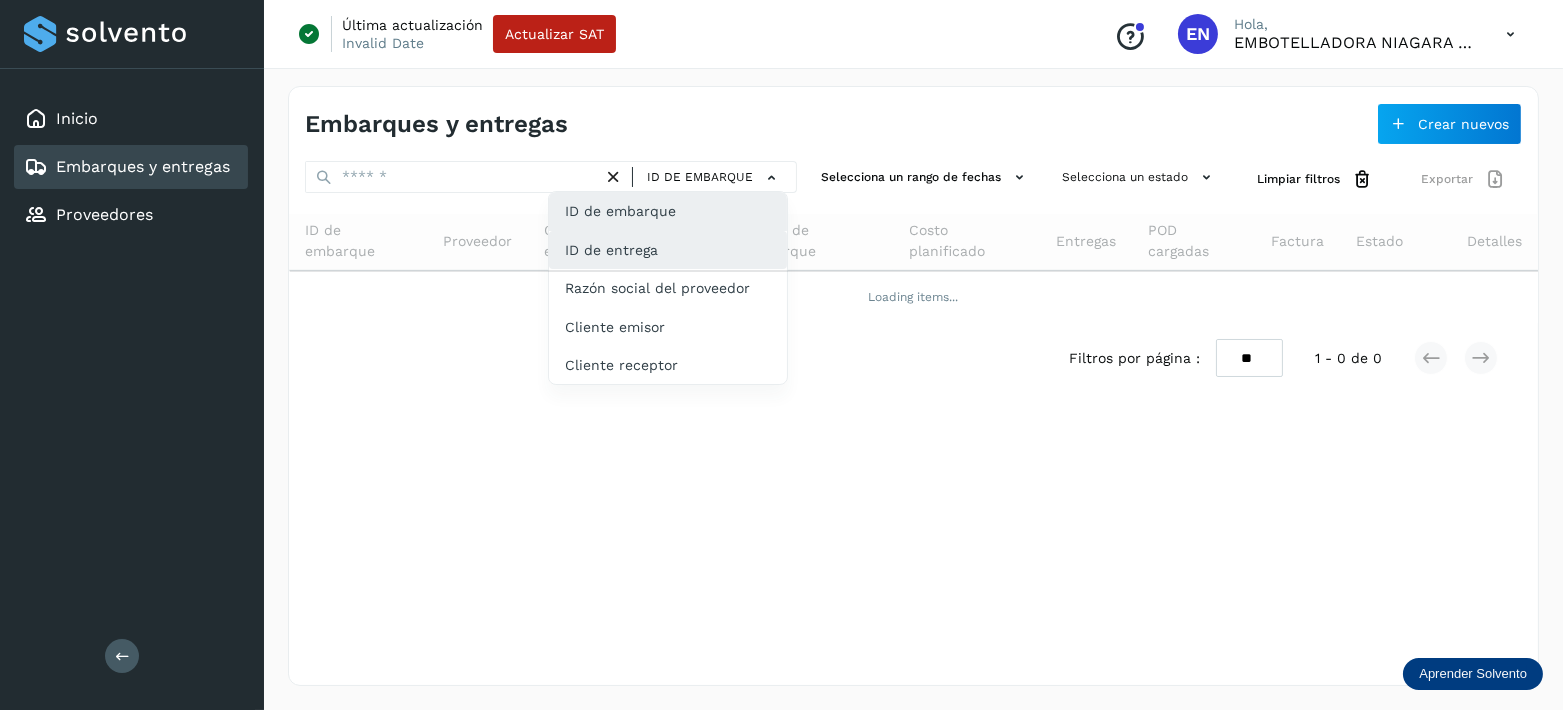 click on "ID de entrega" 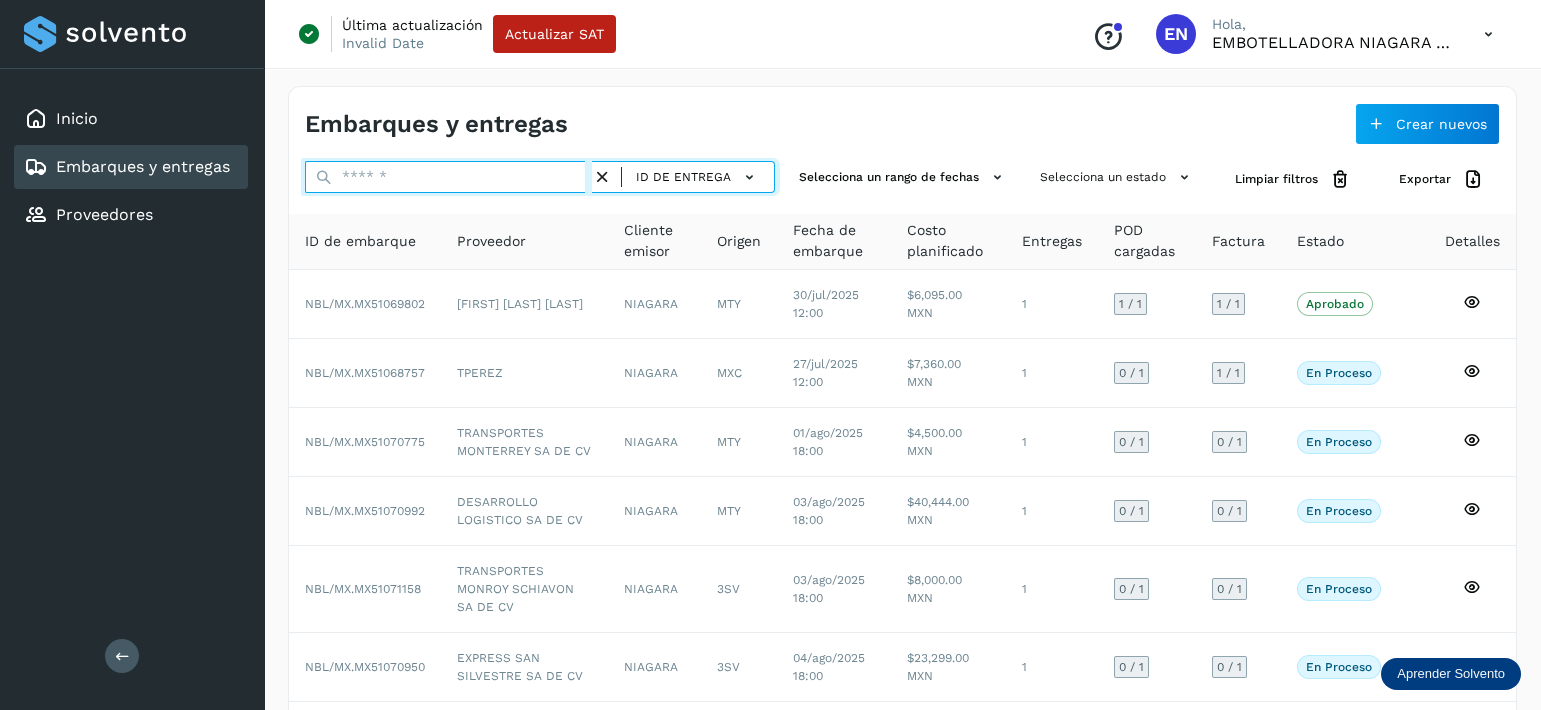 click at bounding box center [448, 177] 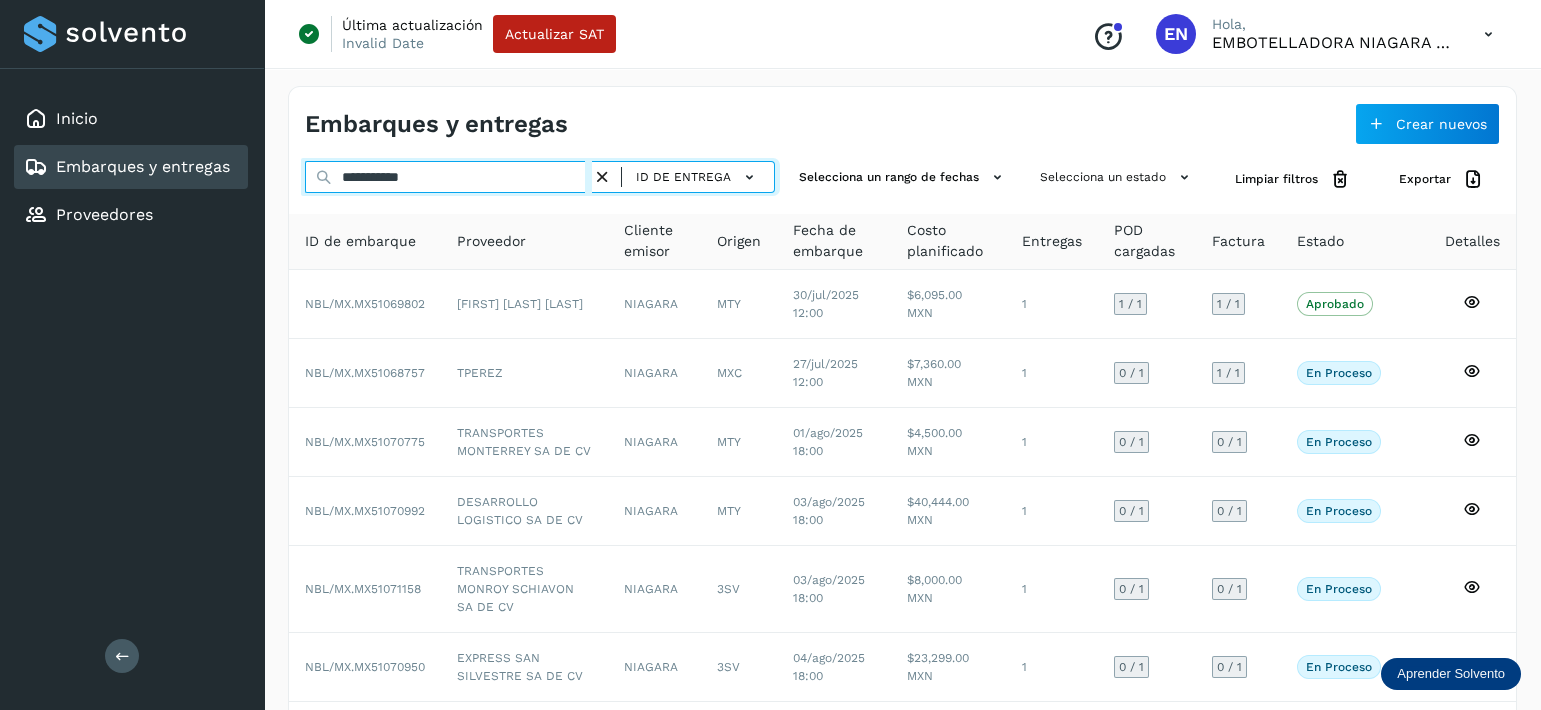 type on "**********" 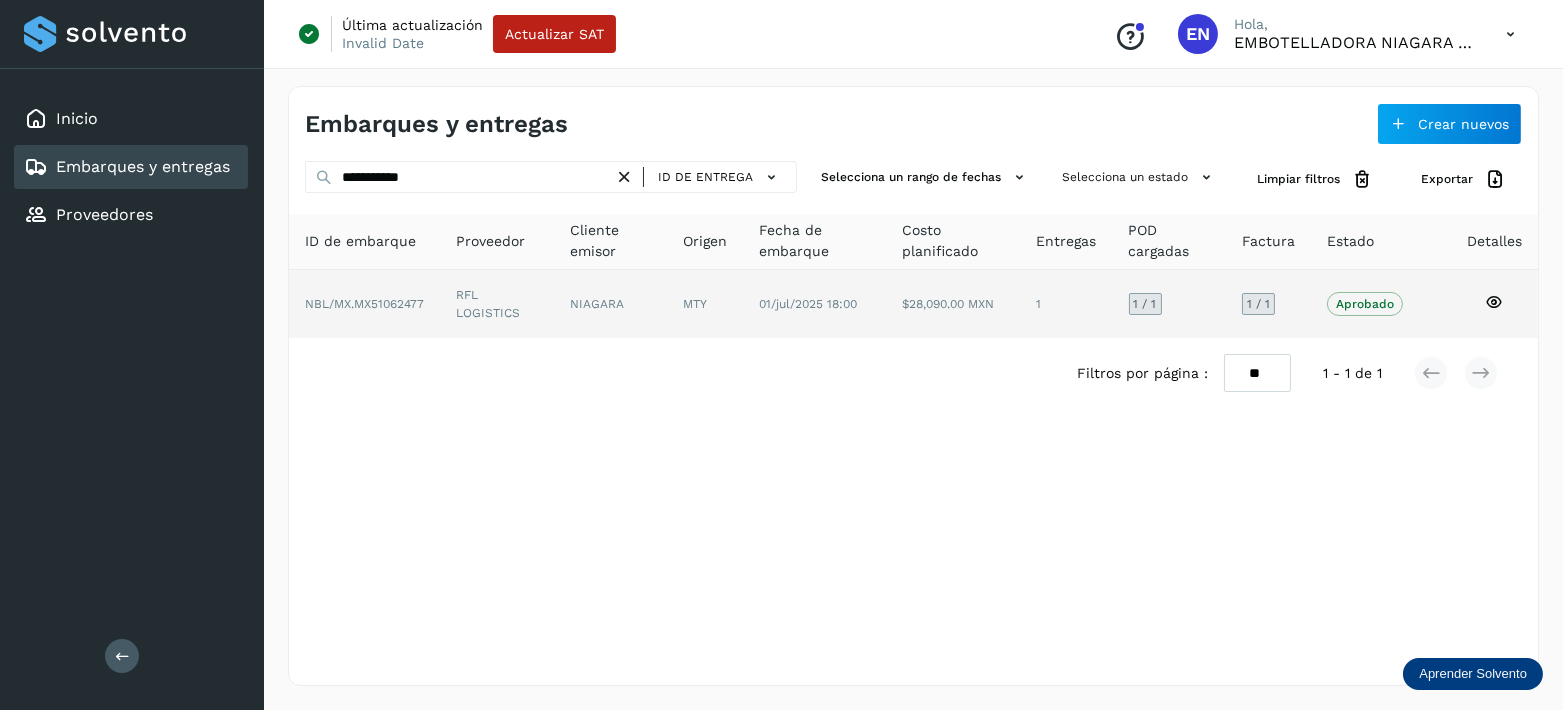 click 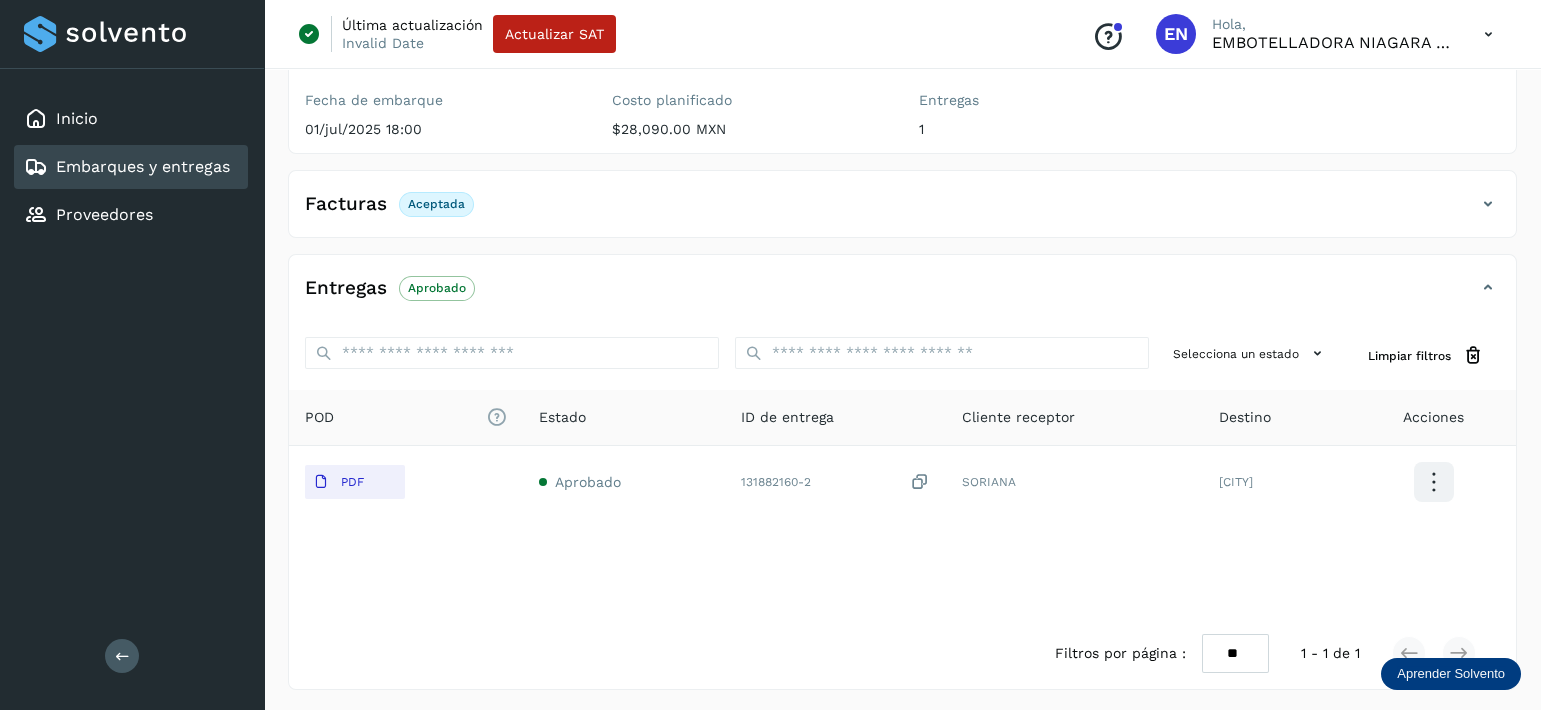 scroll, scrollTop: 240, scrollLeft: 0, axis: vertical 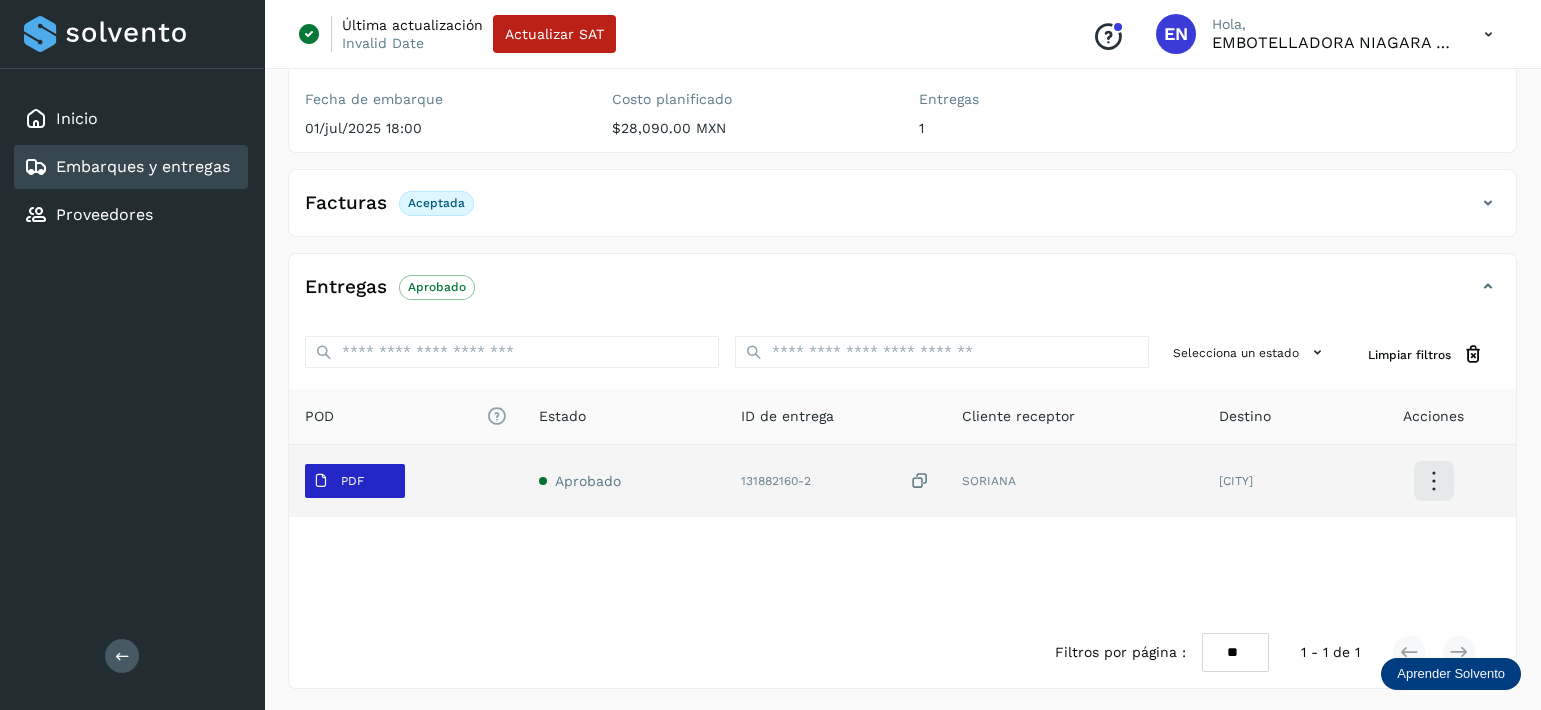 click on "PDF" at bounding box center (355, 481) 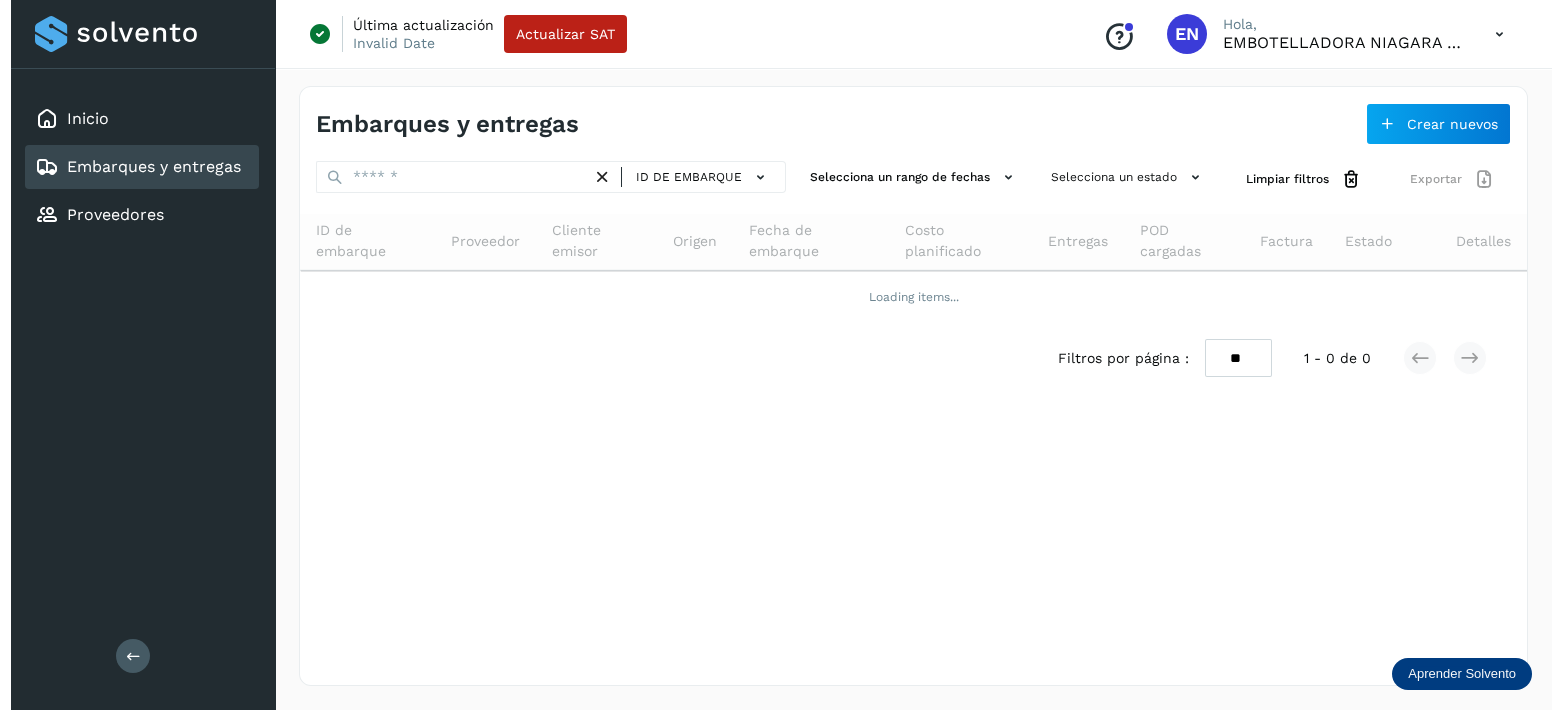 scroll, scrollTop: 0, scrollLeft: 0, axis: both 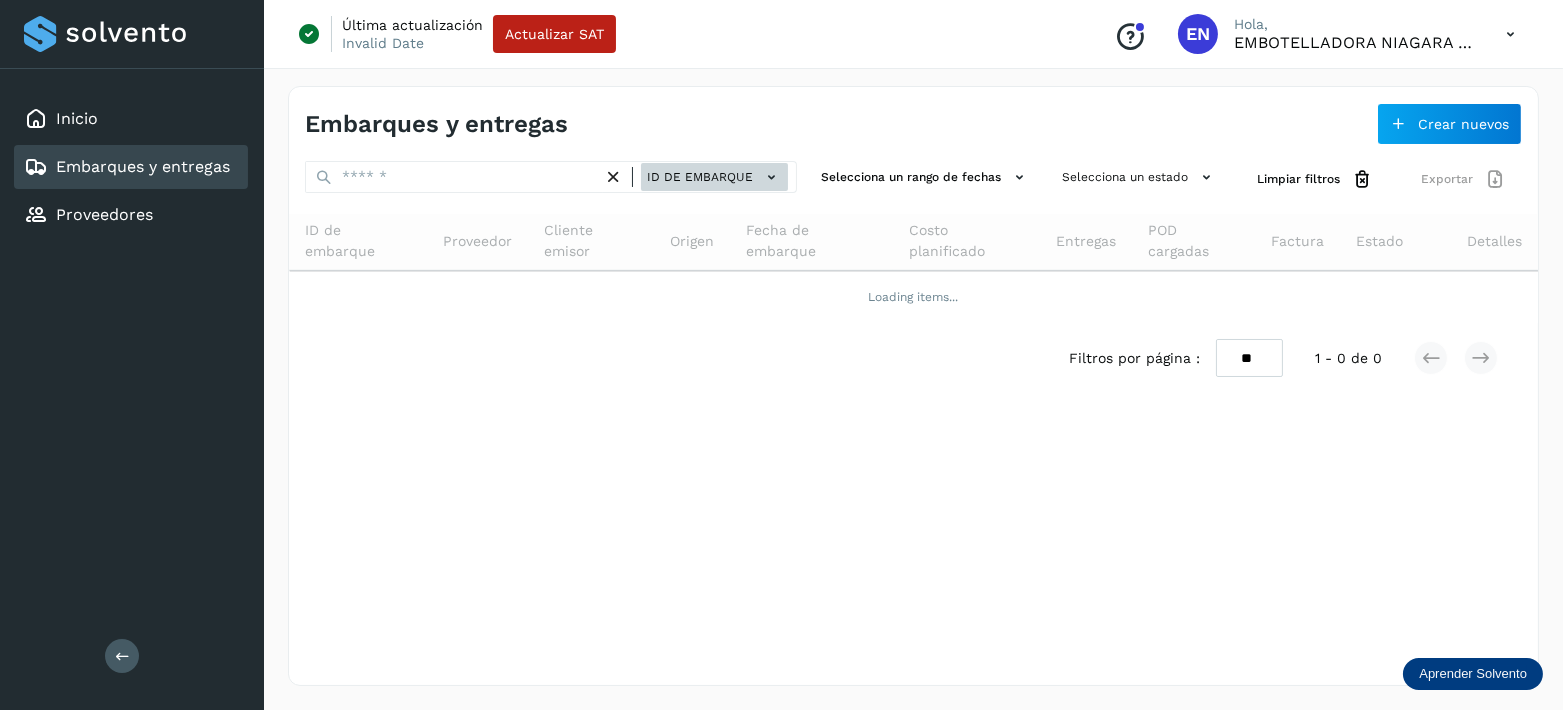 click on "ID de embarque" 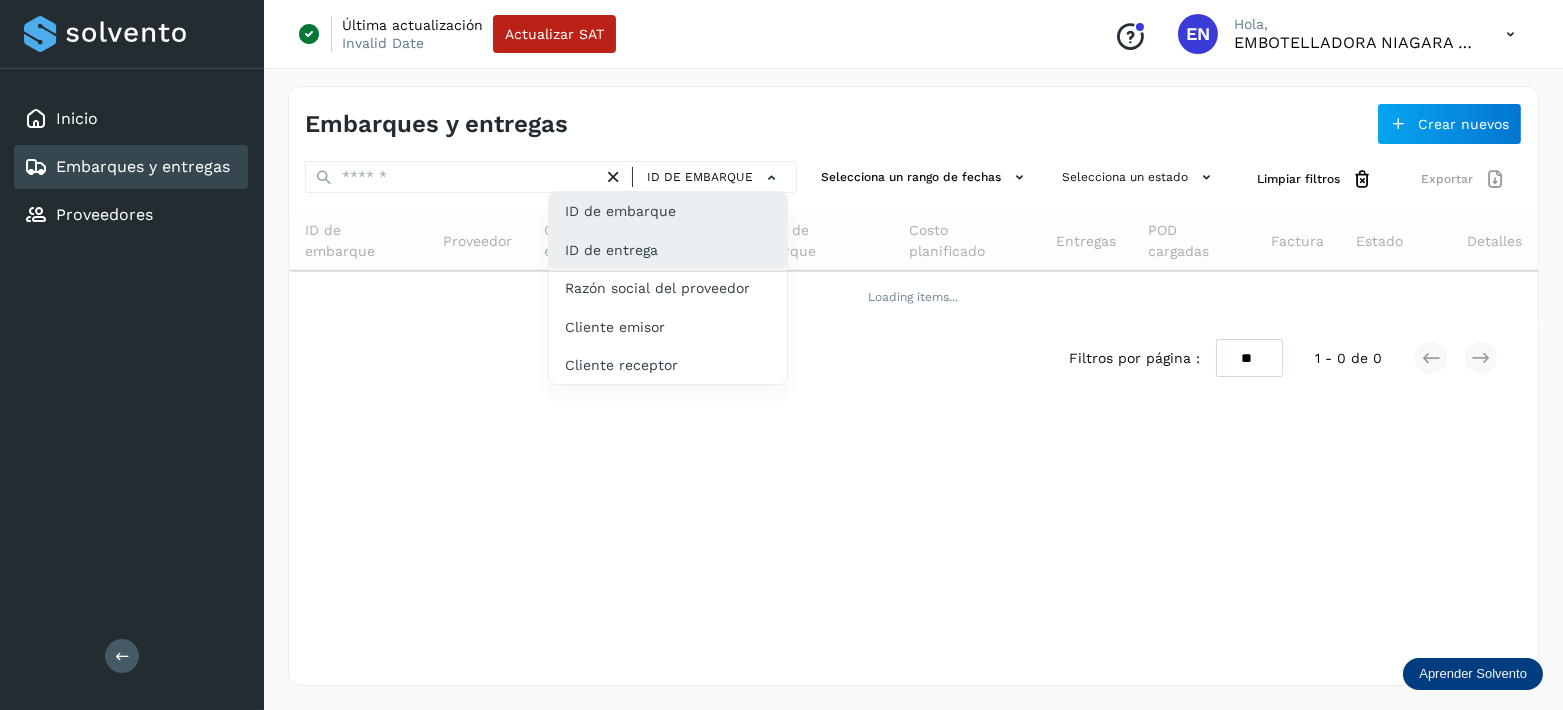 click on "ID de entrega" 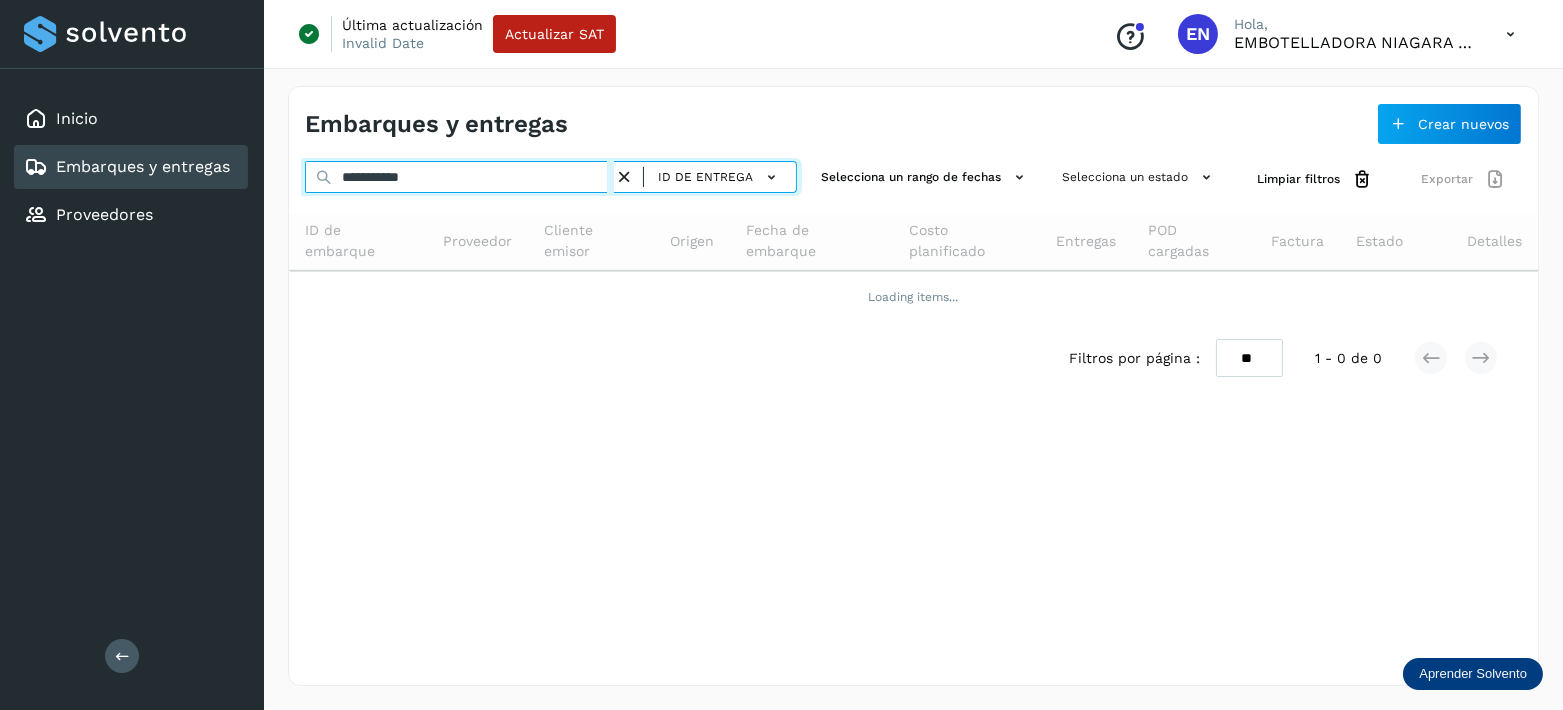 click on "**********" at bounding box center (459, 177) 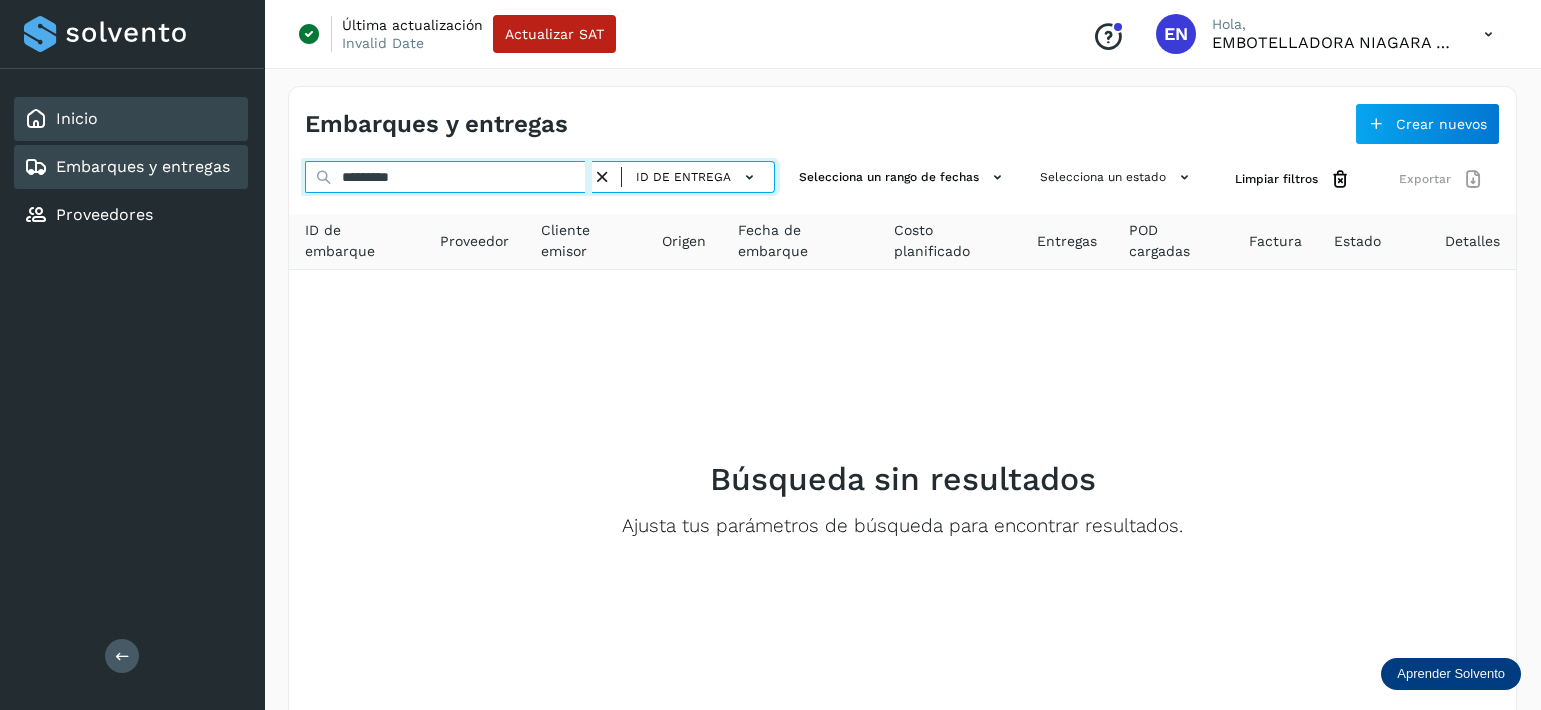 drag, startPoint x: 485, startPoint y: 175, endPoint x: 82, endPoint y: 134, distance: 405.08023 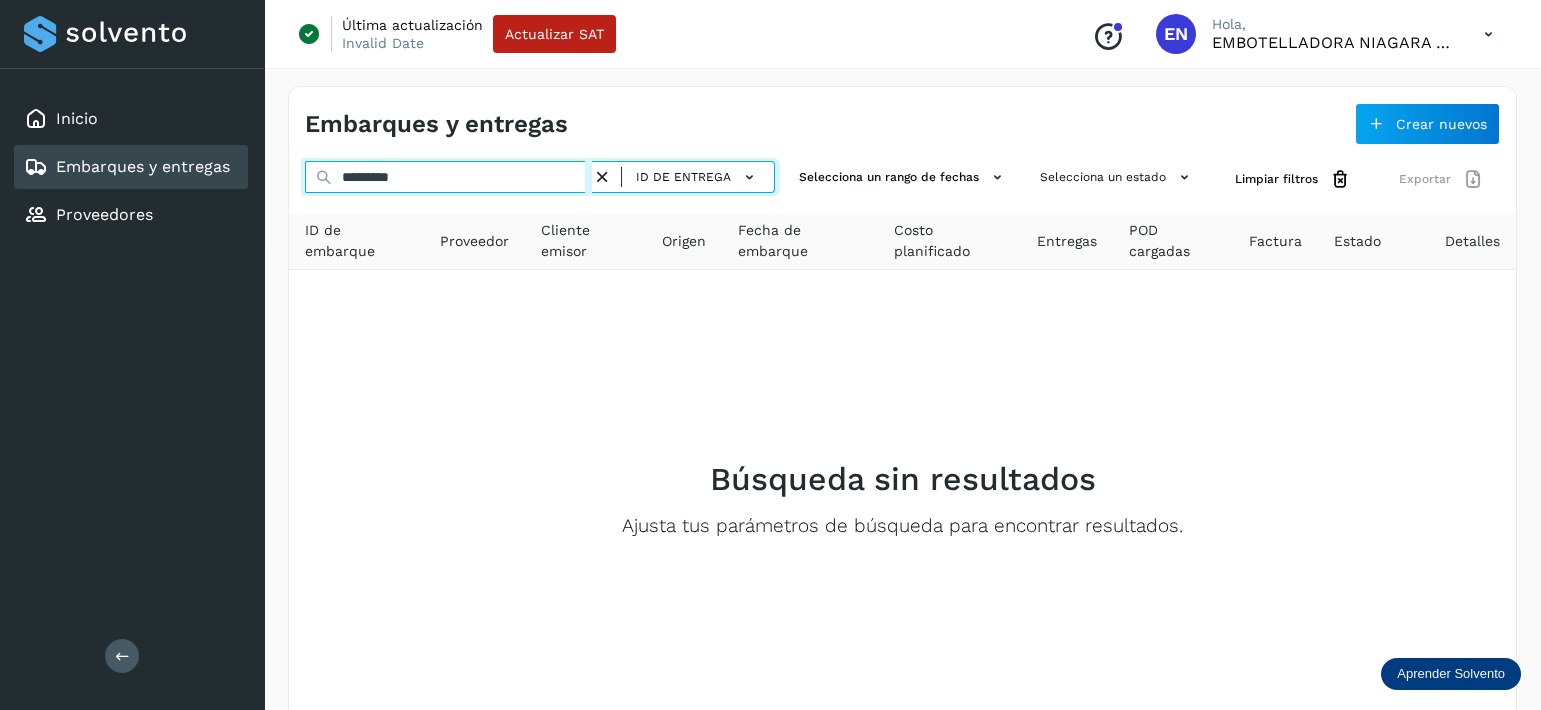 paste on "***" 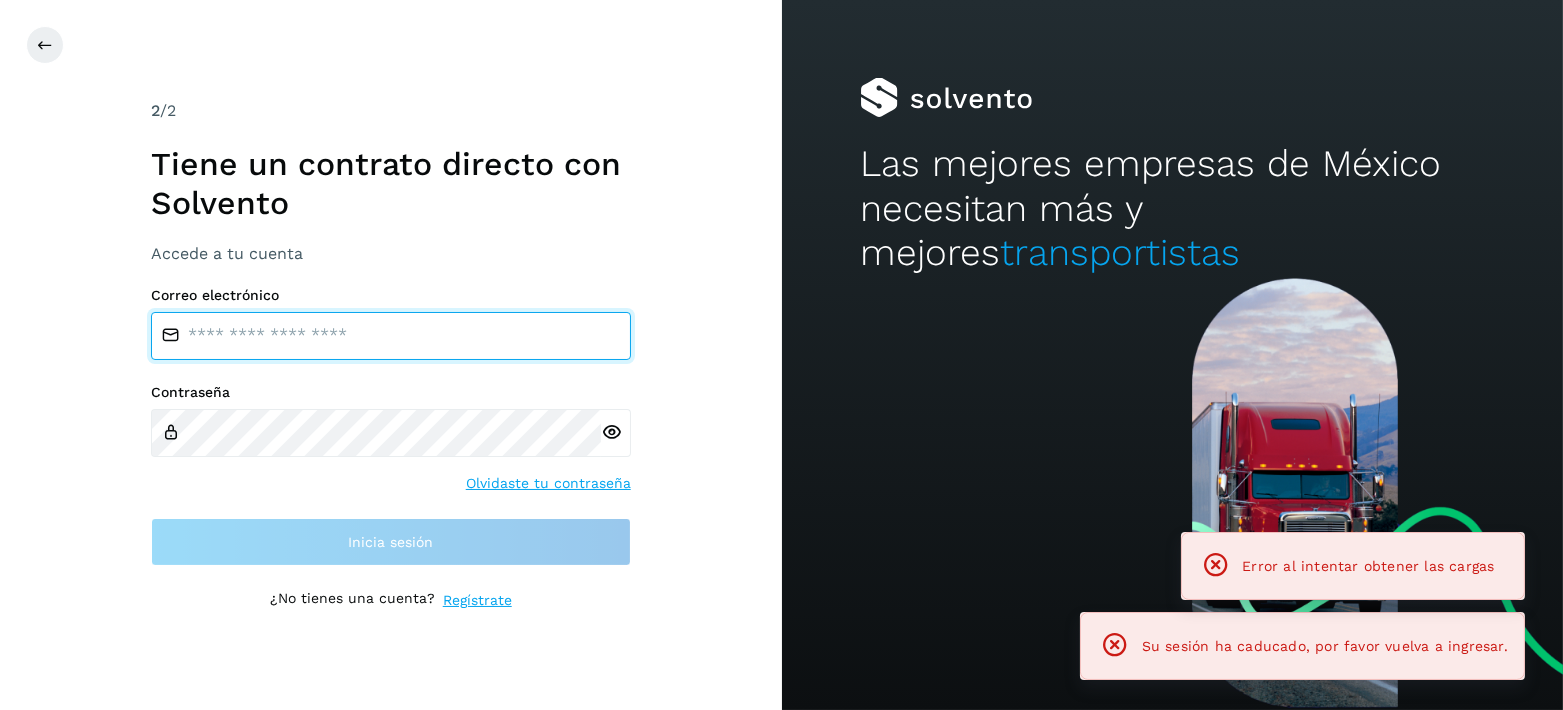 type on "**********" 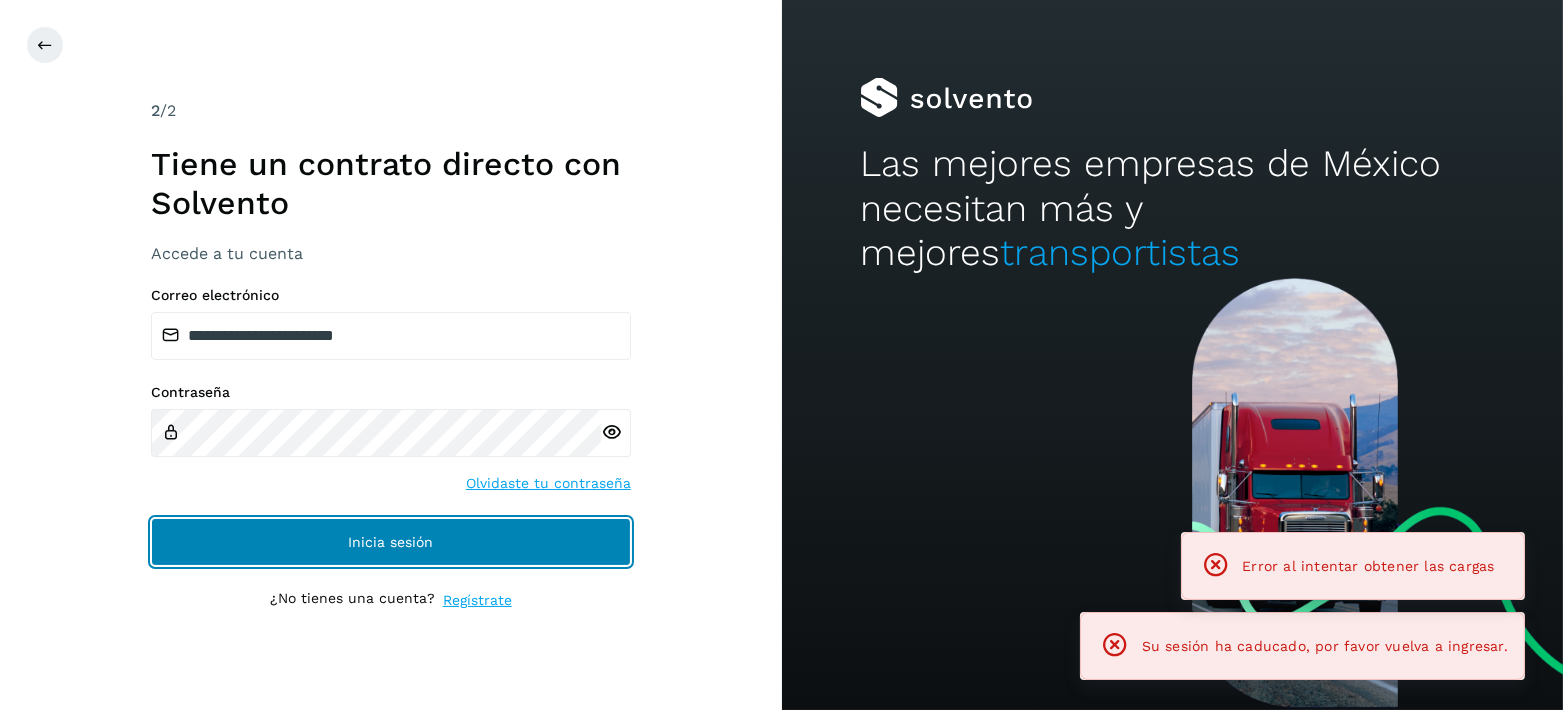 click on "Inicia sesión" at bounding box center (391, 542) 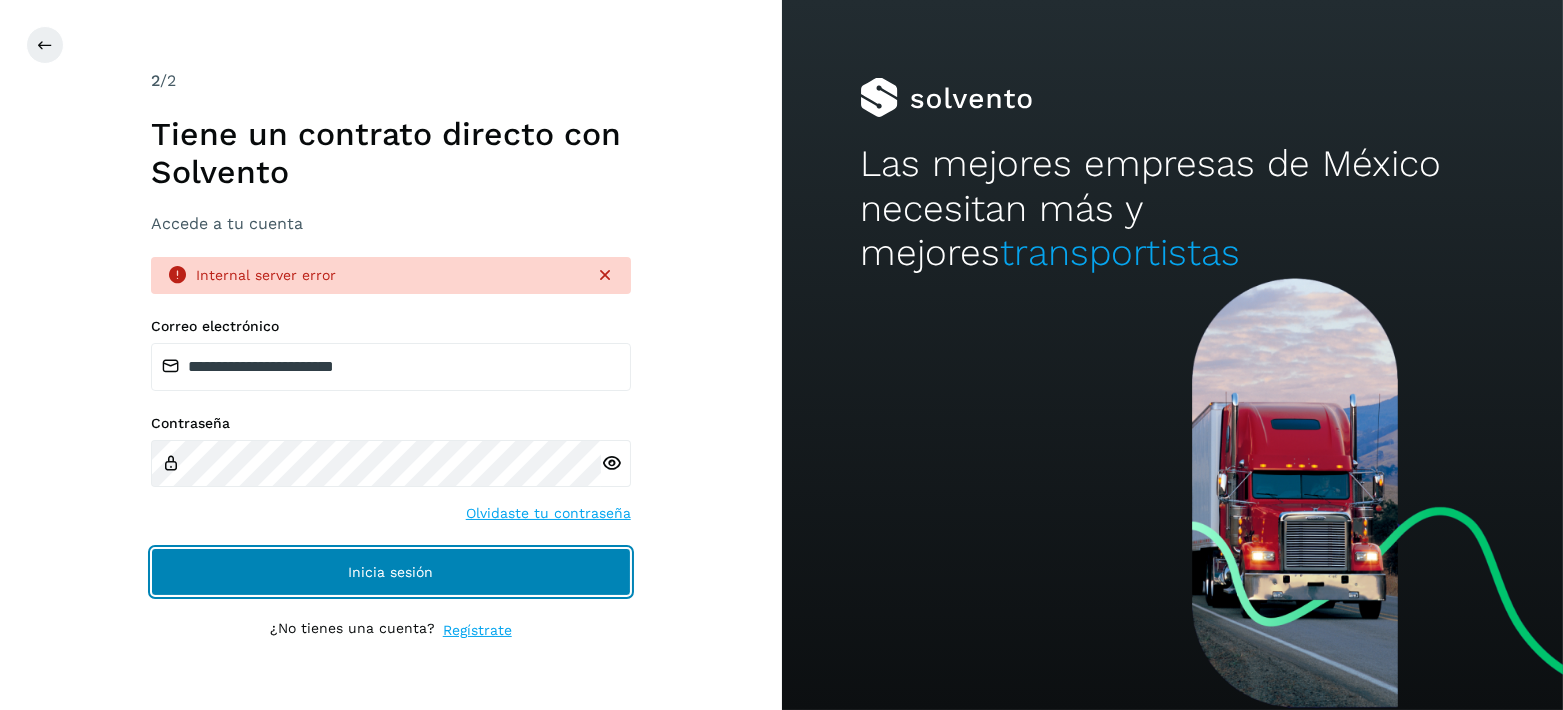 click on "Inicia sesión" 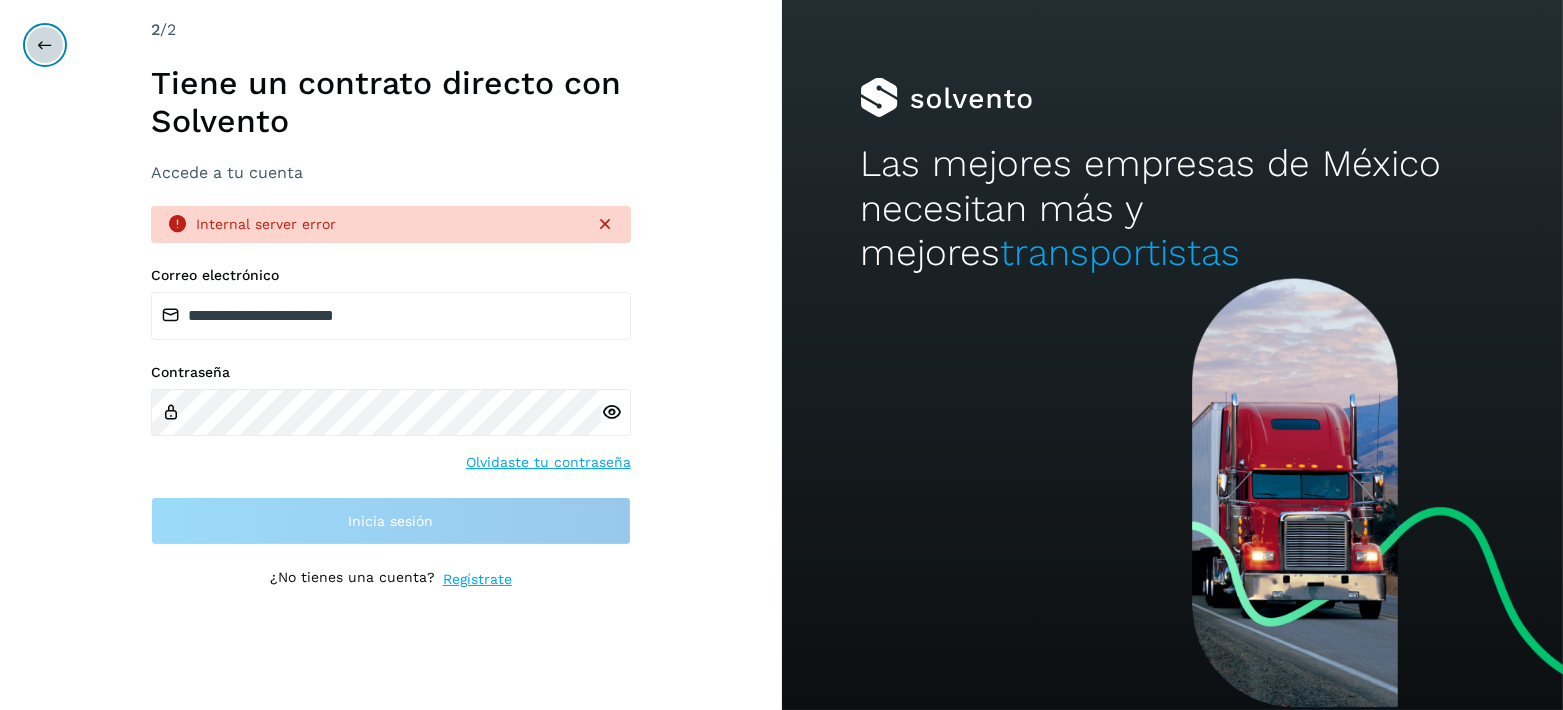 click at bounding box center [45, 45] 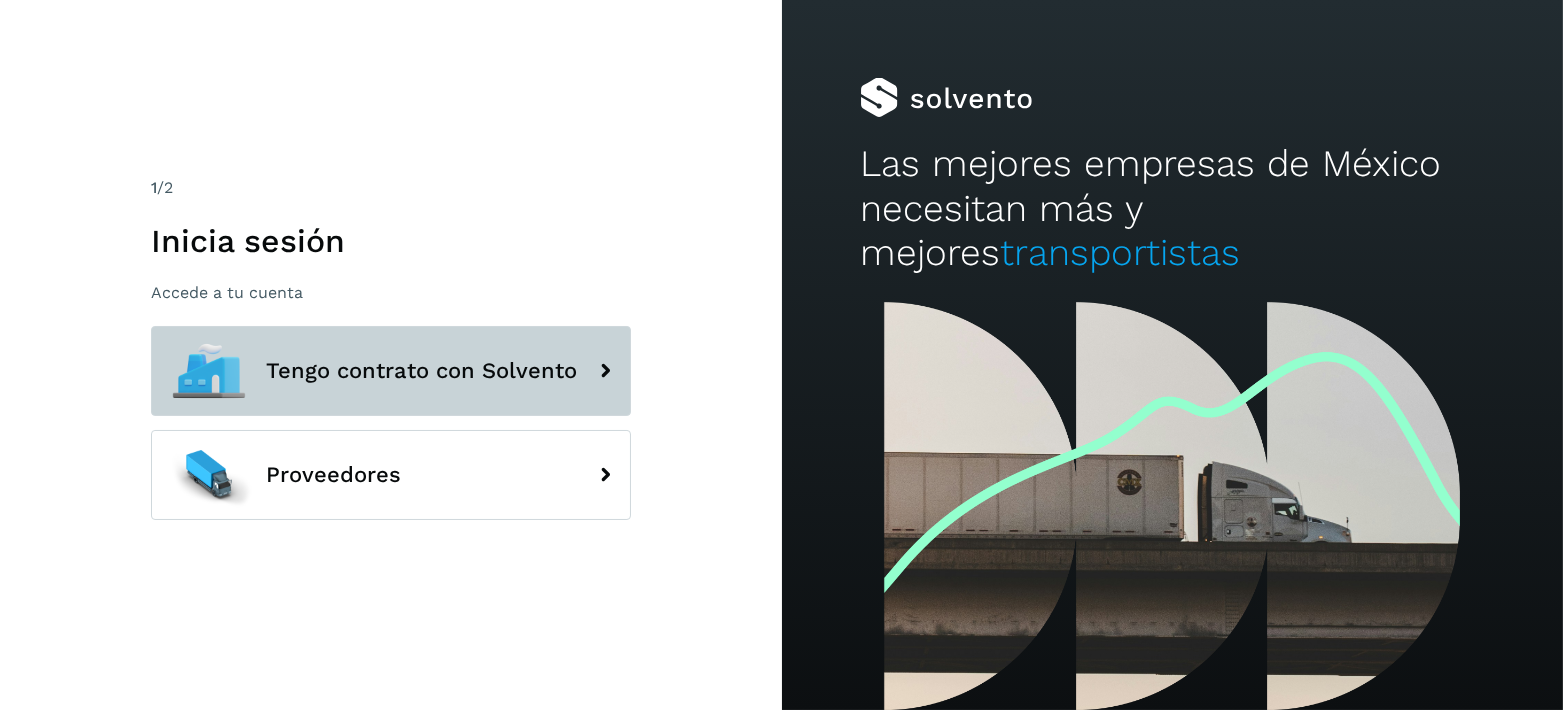click on "Tengo contrato con Solvento" at bounding box center [391, 371] 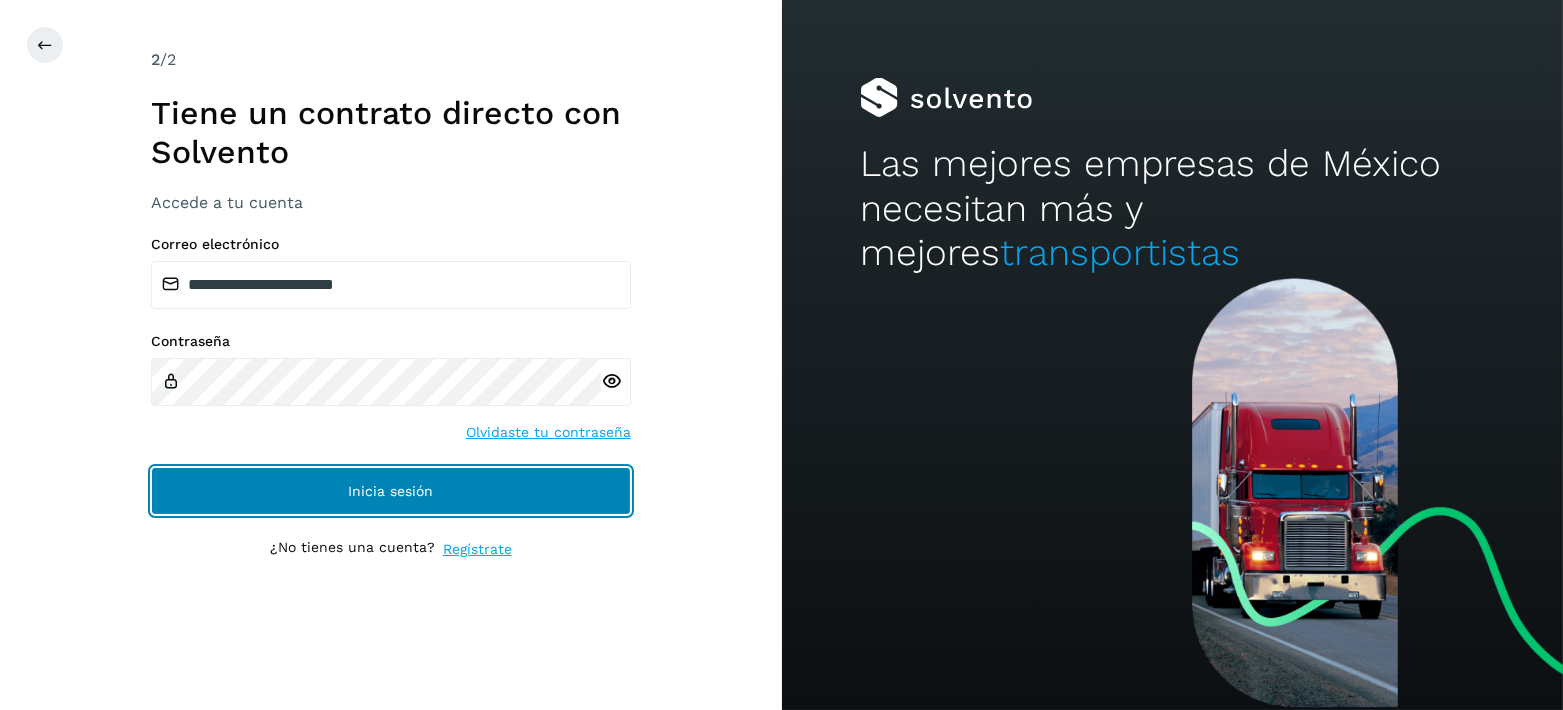 click on "Inicia sesión" at bounding box center (391, 491) 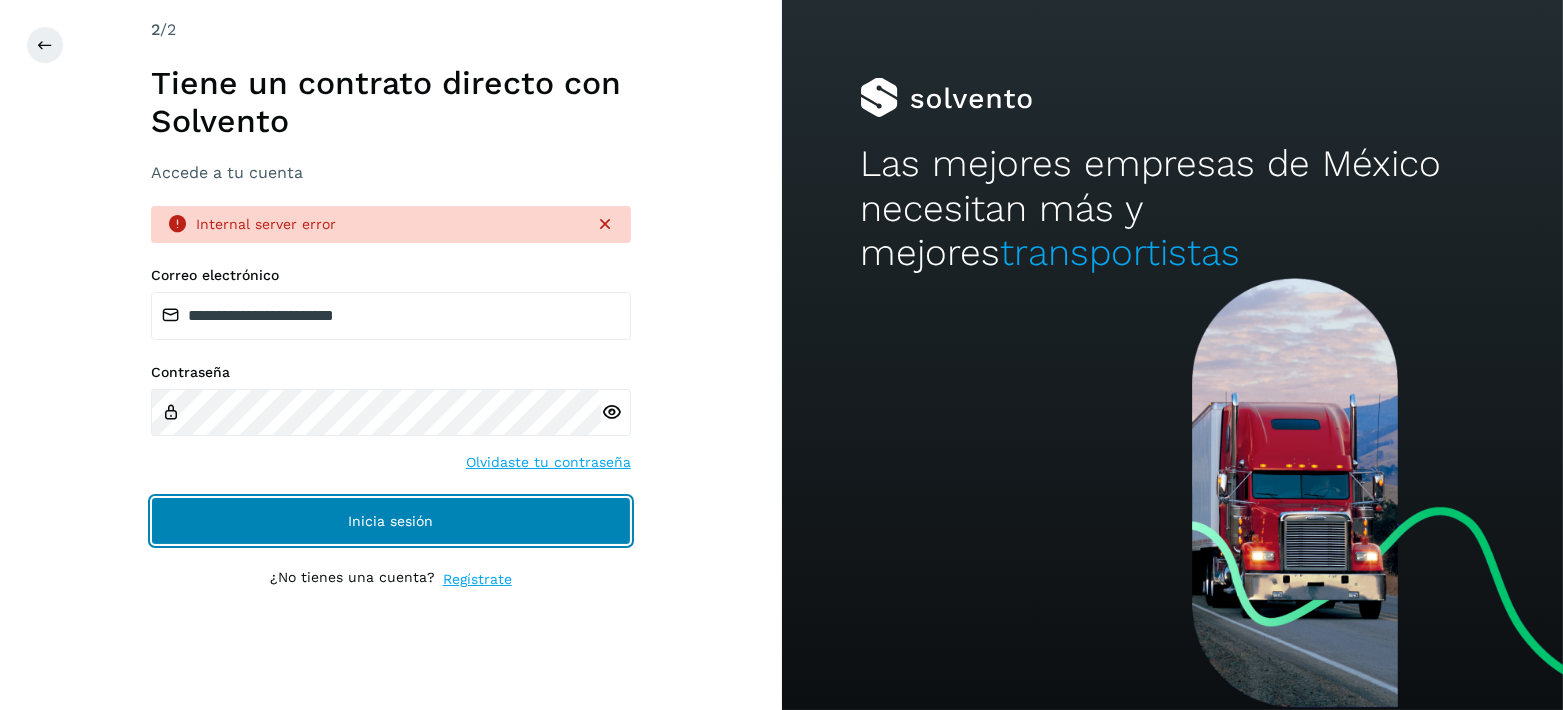 click on "Inicia sesión" at bounding box center [391, 521] 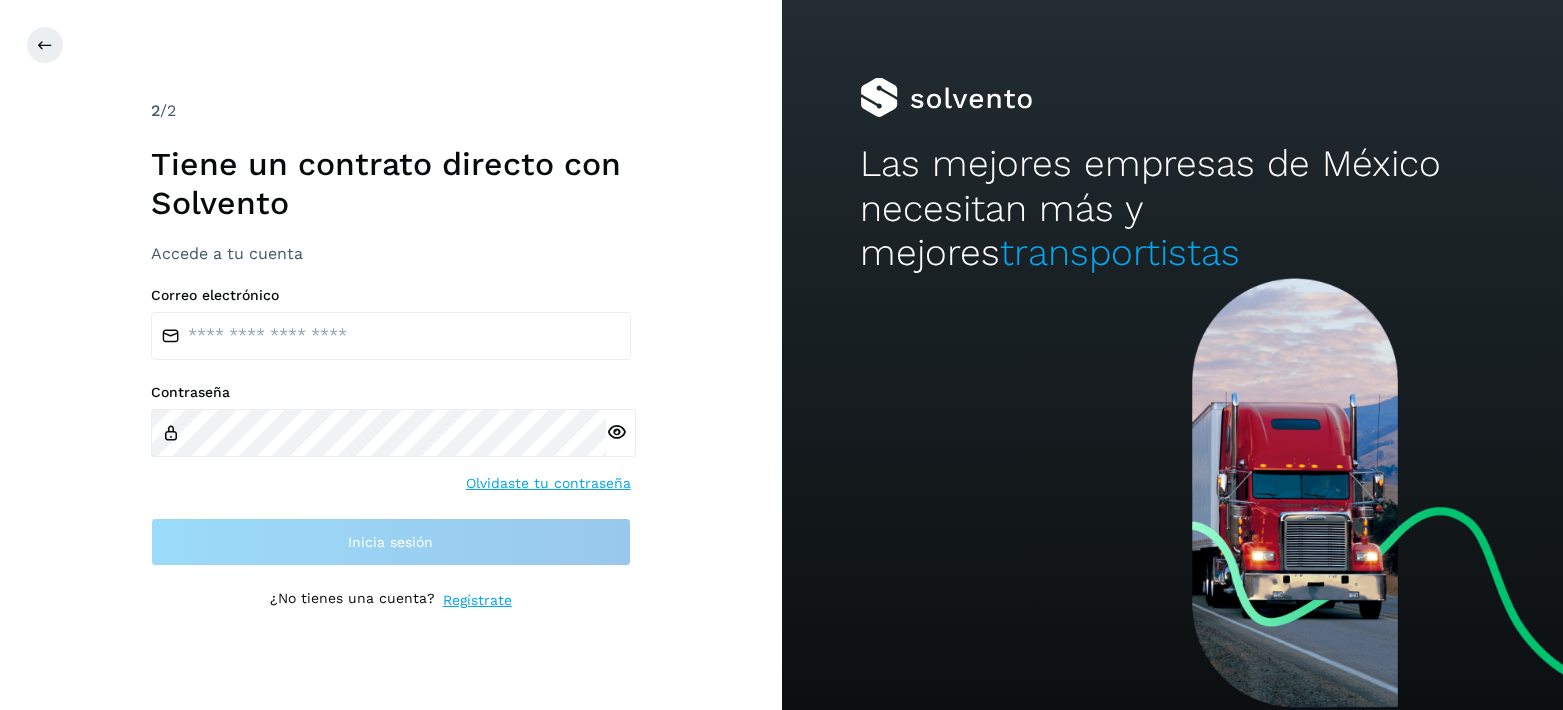 scroll, scrollTop: 0, scrollLeft: 0, axis: both 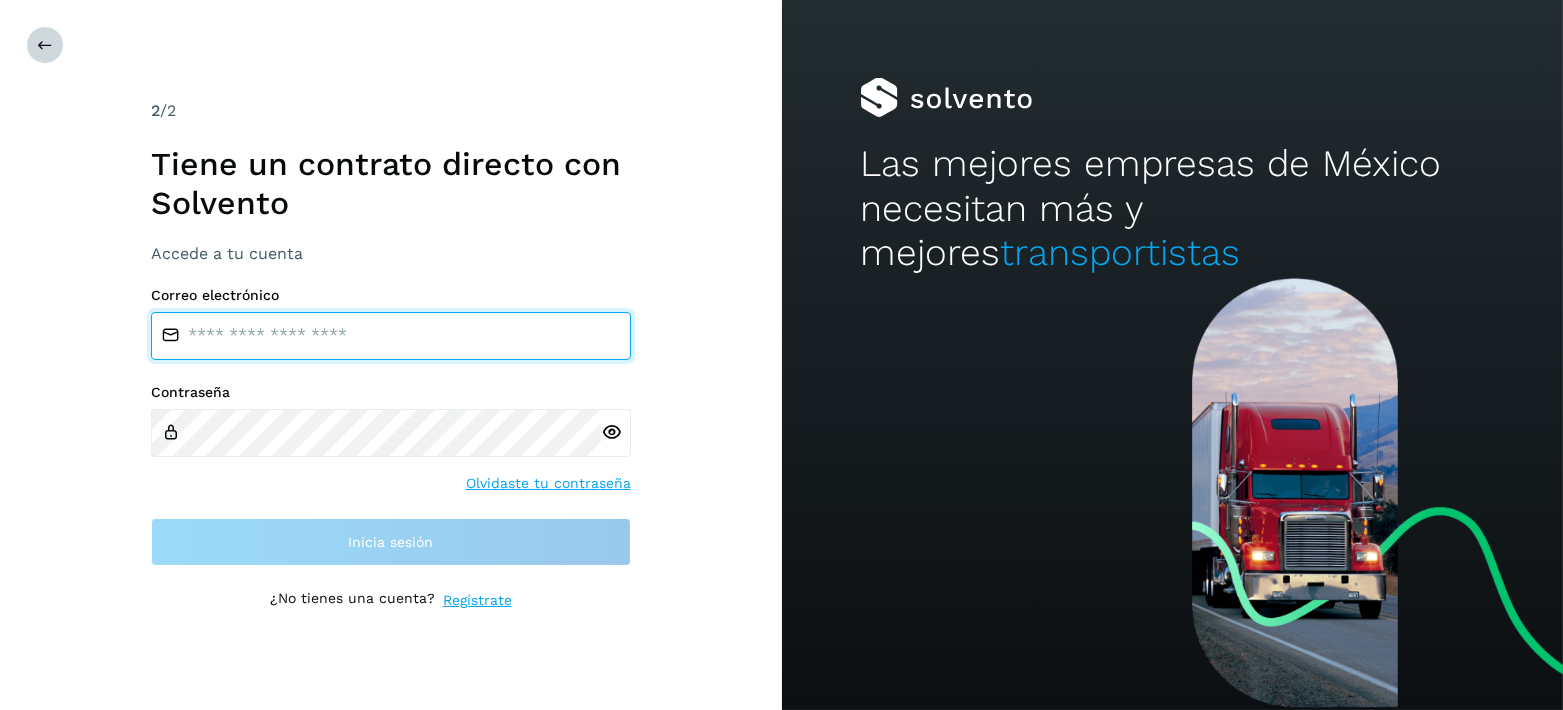 type on "**********" 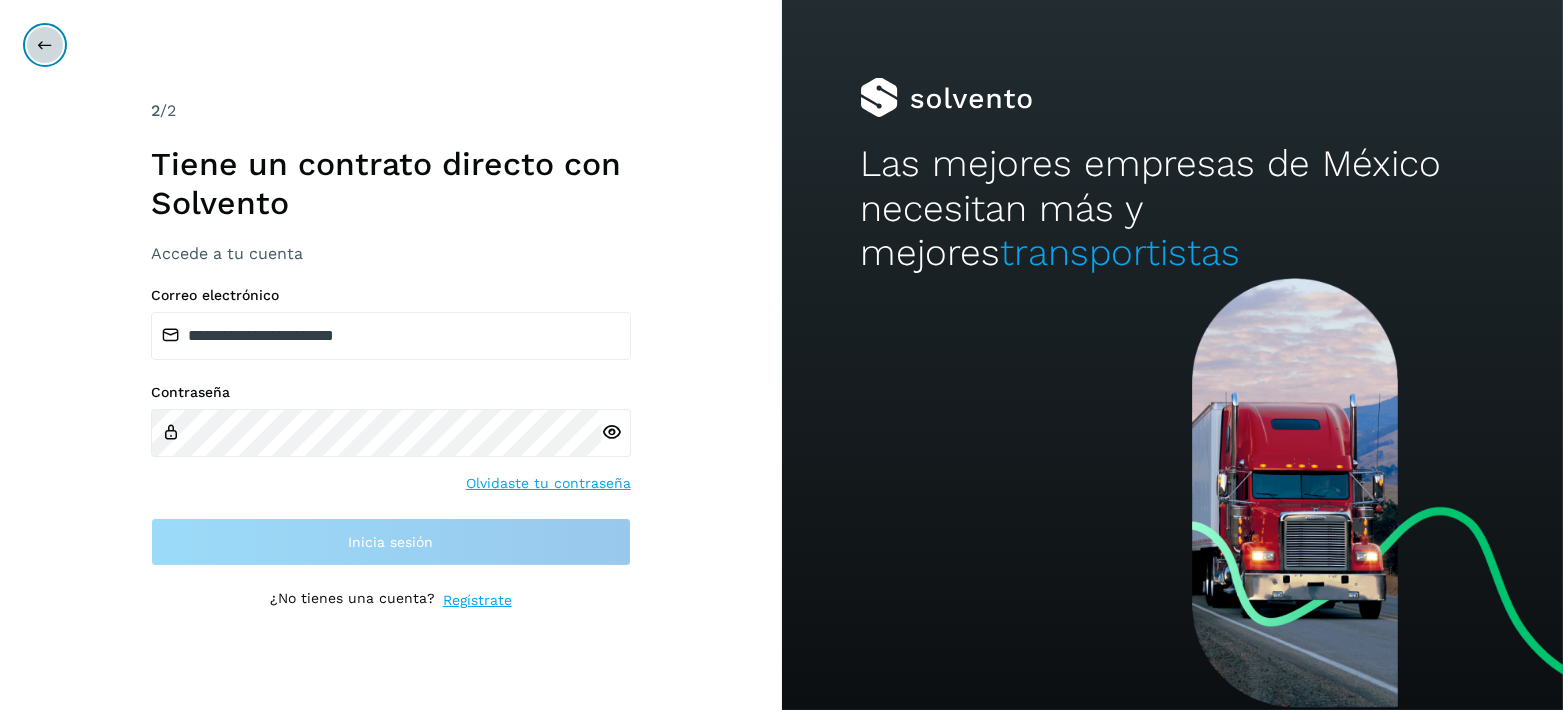 click at bounding box center [45, 45] 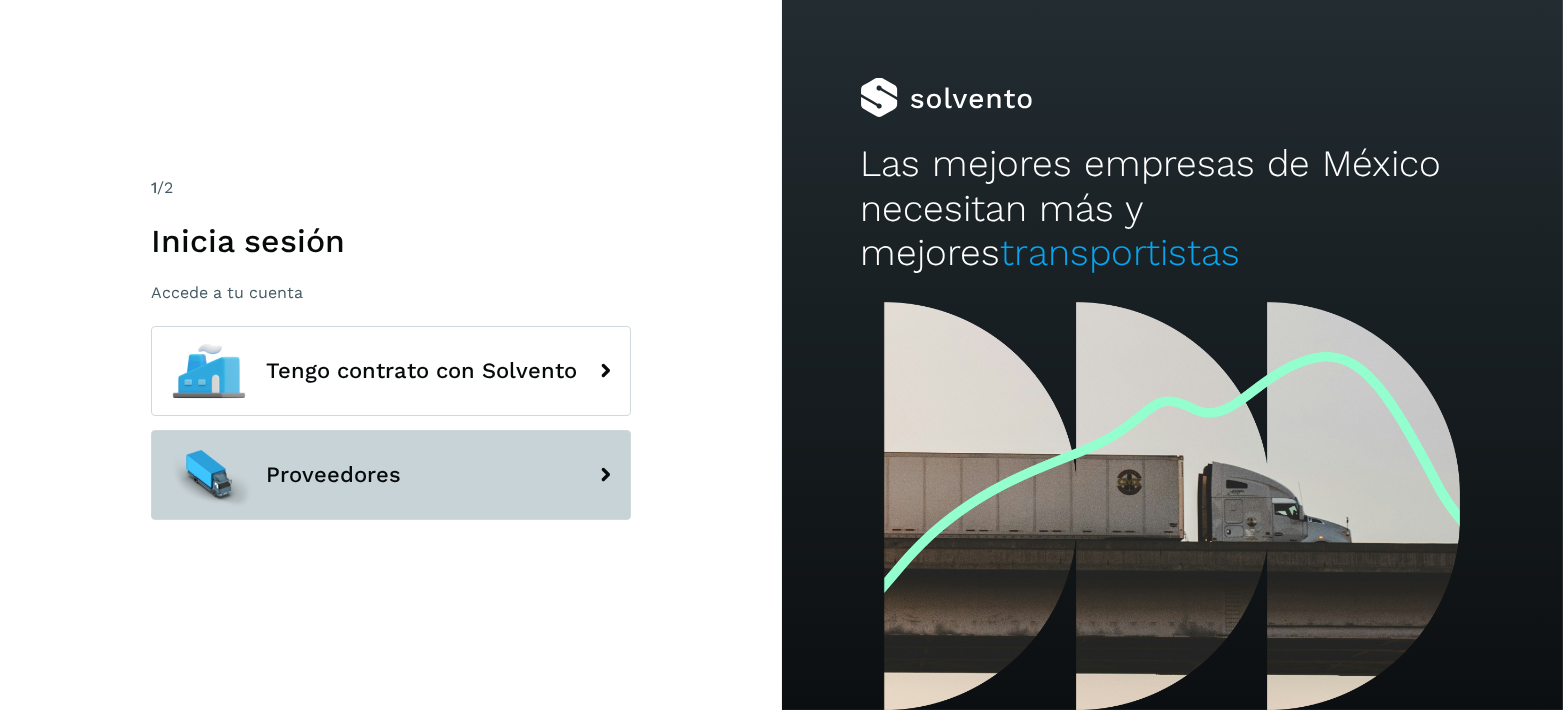 click 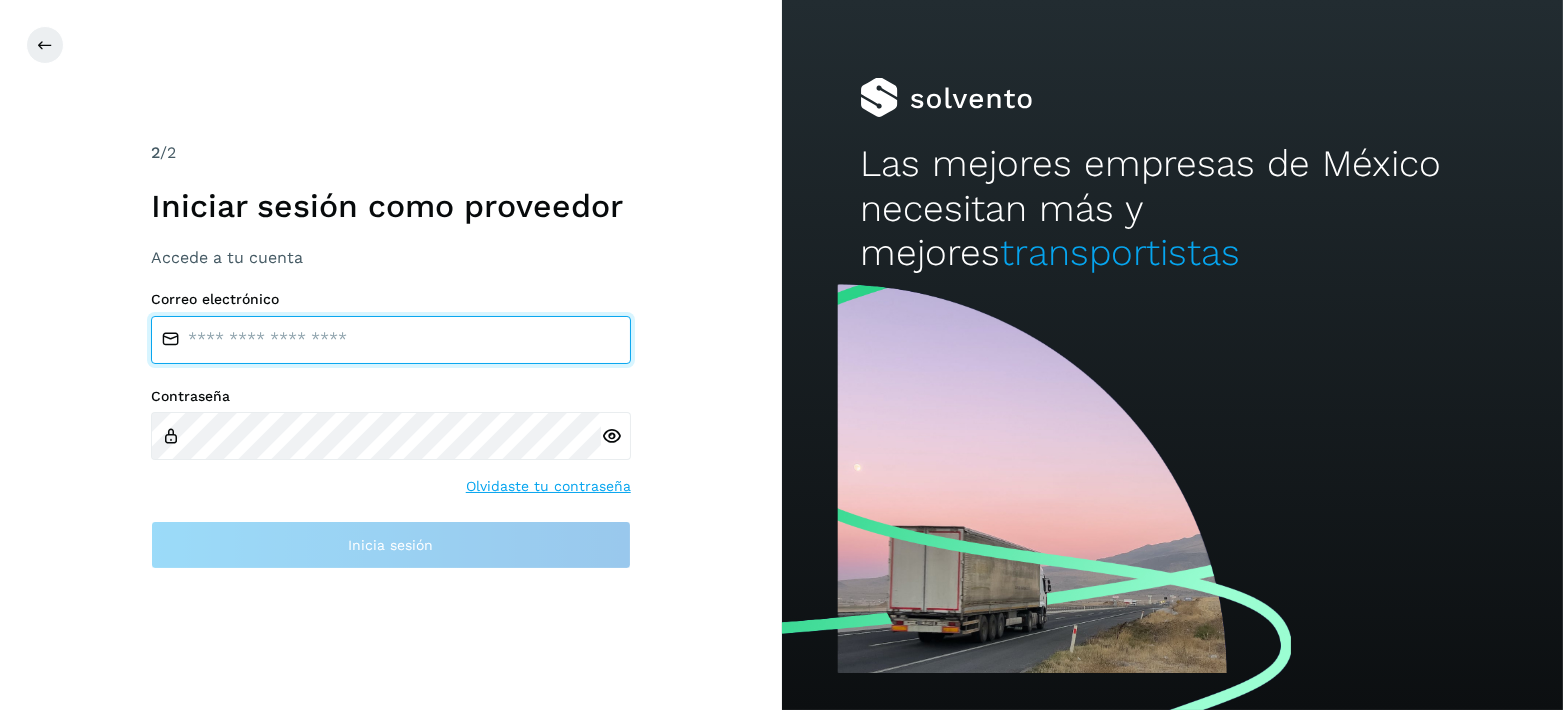 type on "**********" 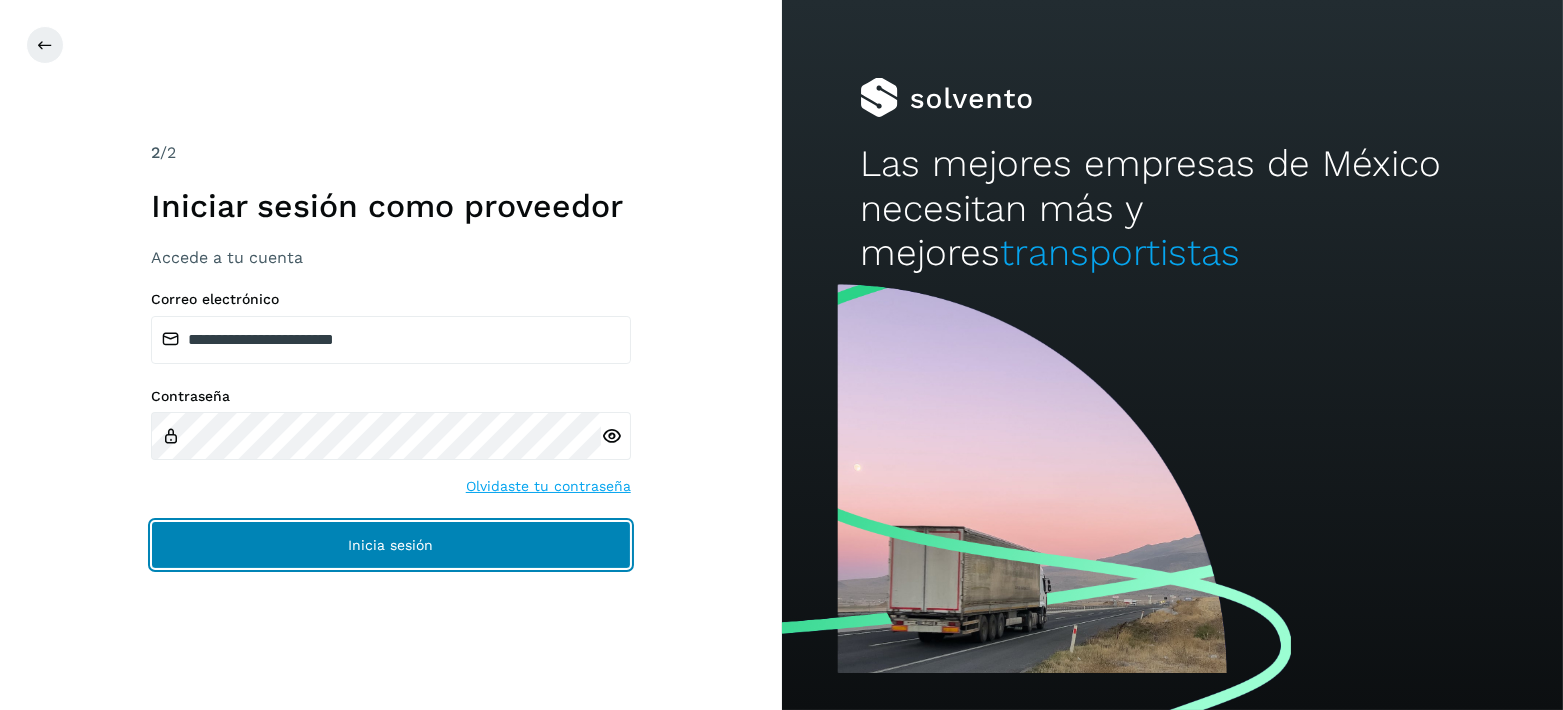 click on "Inicia sesión" at bounding box center (391, 545) 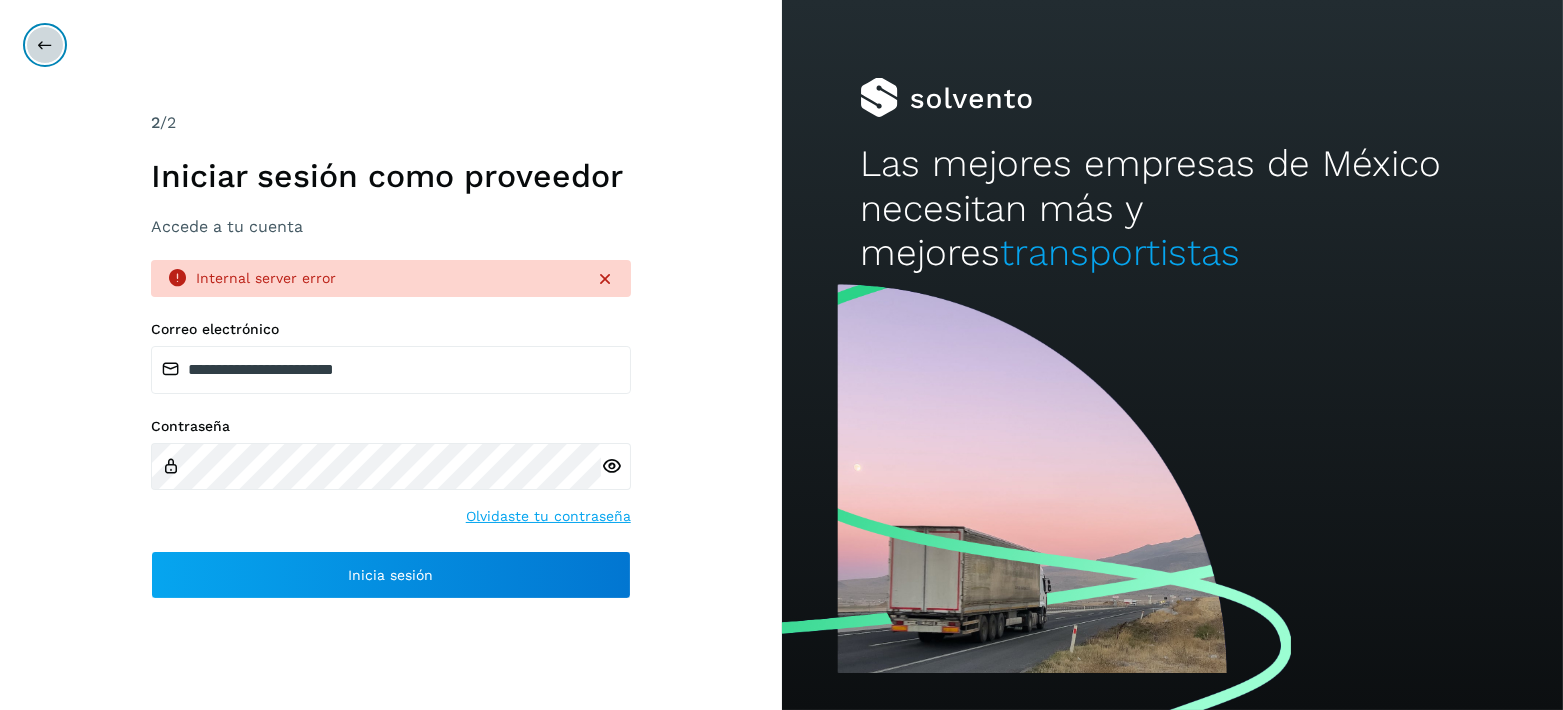 click at bounding box center (45, 45) 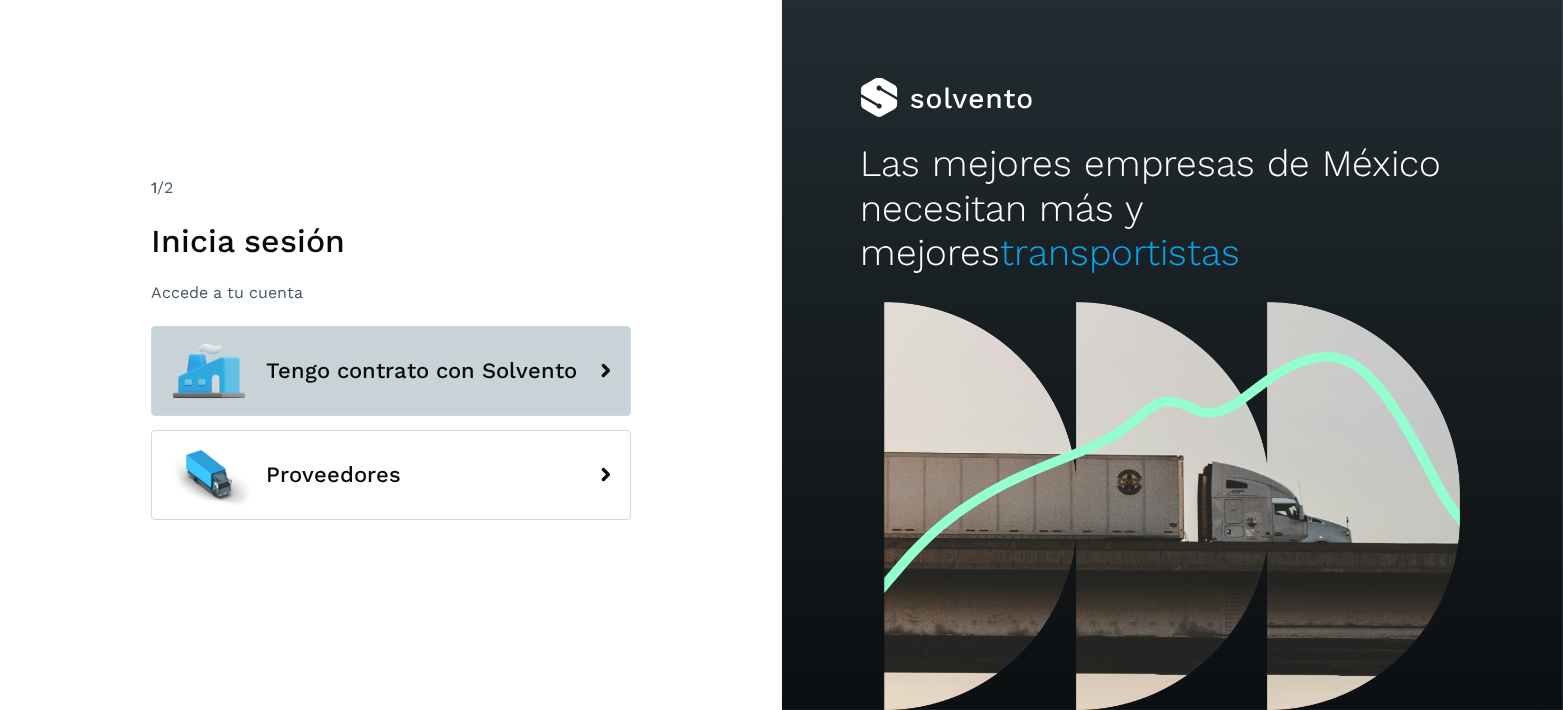 click on "Tengo contrato con Solvento" at bounding box center (391, 371) 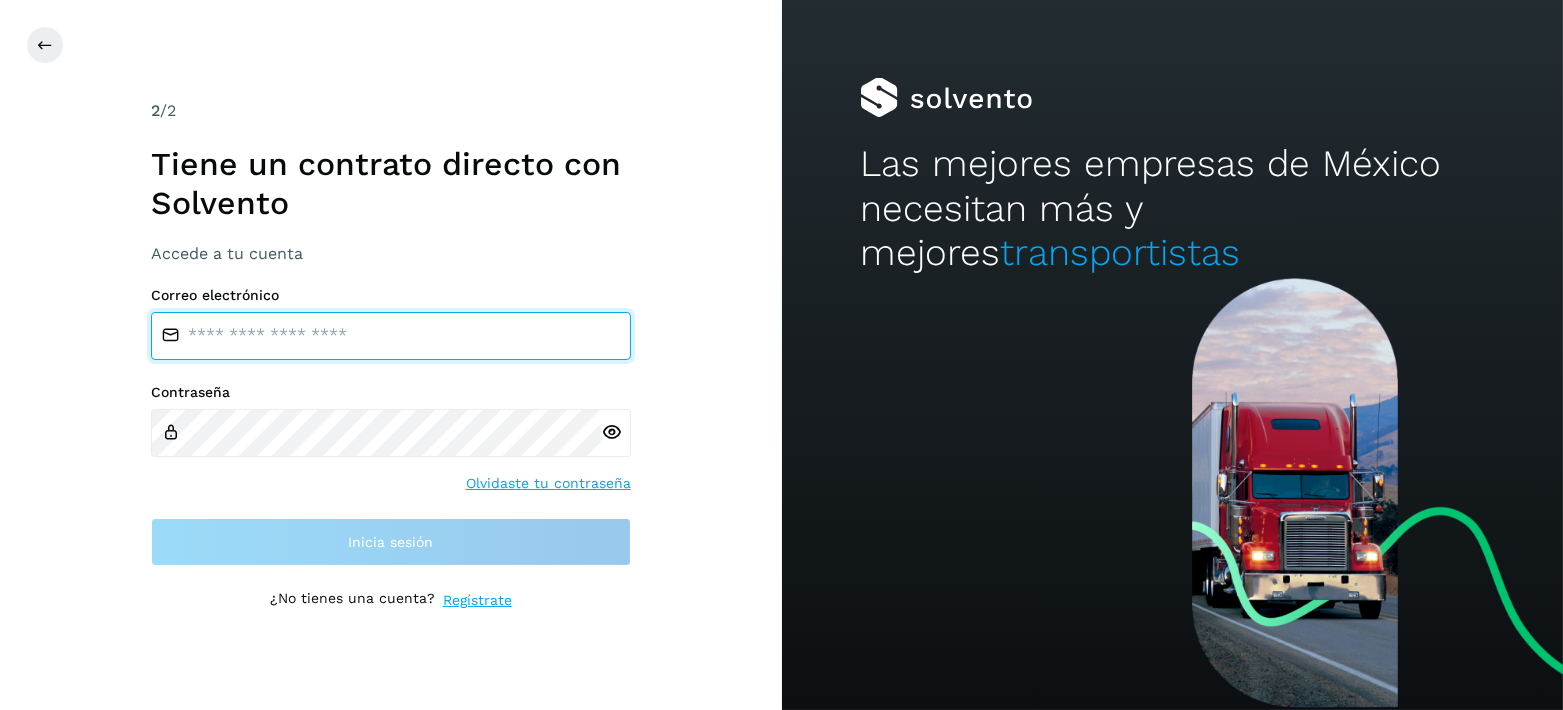 type on "**********" 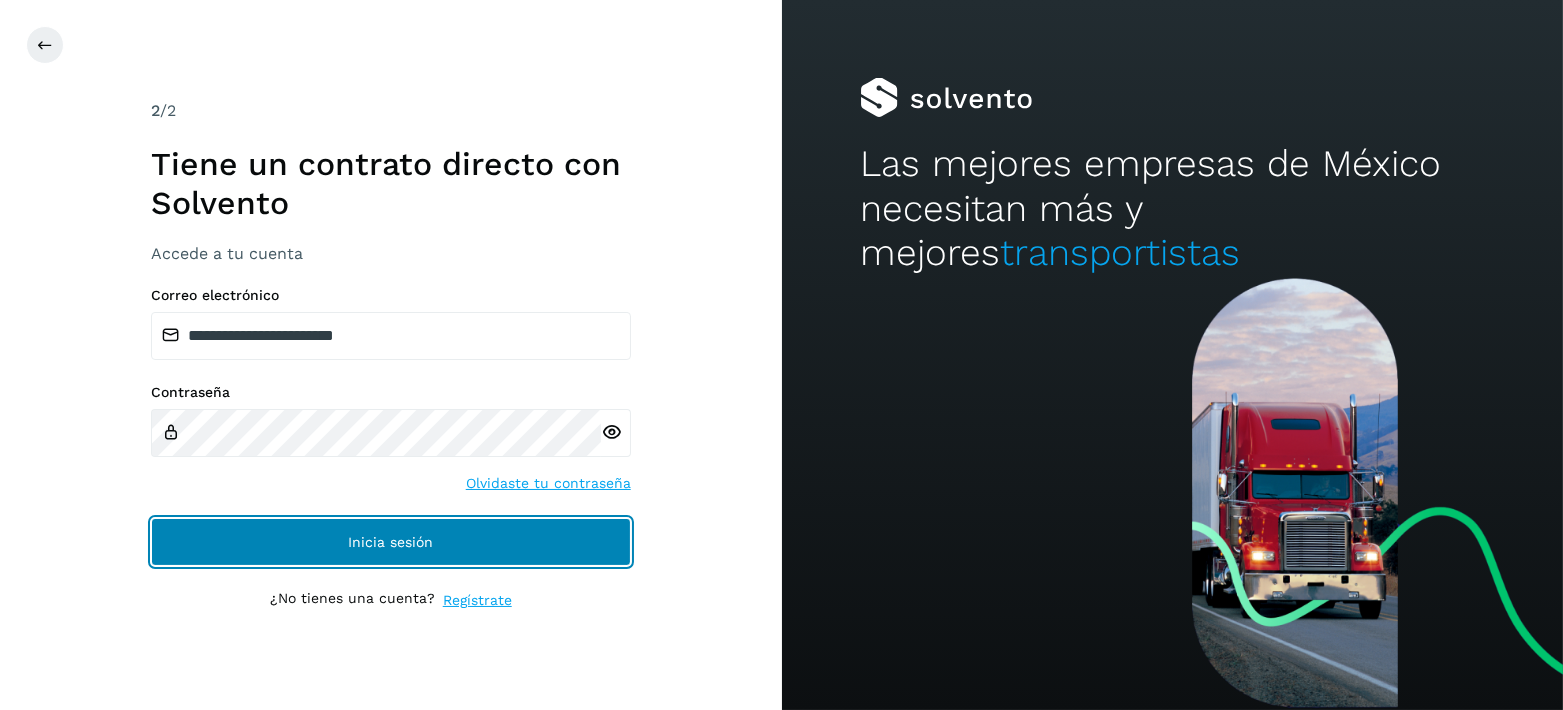 click on "Inicia sesión" 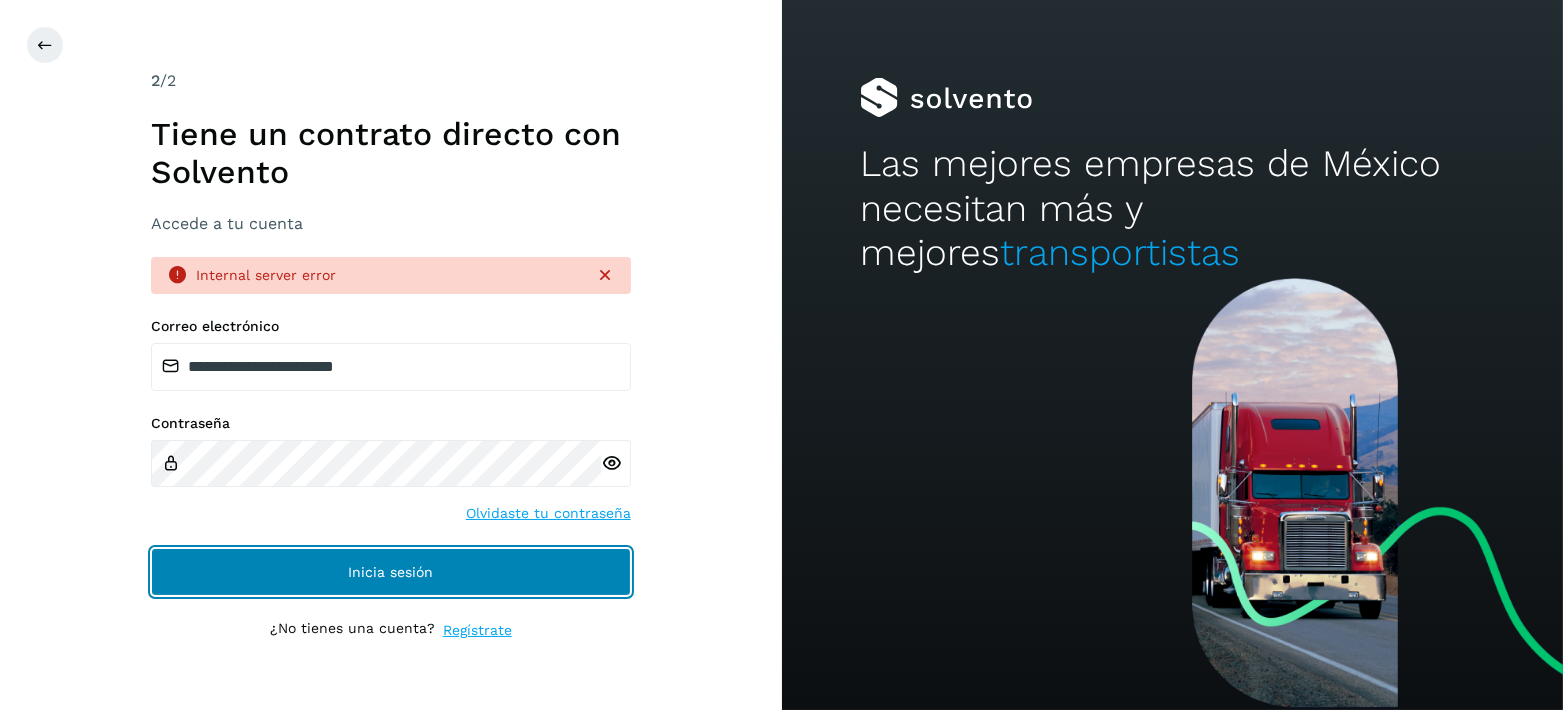 click on "Inicia sesión" 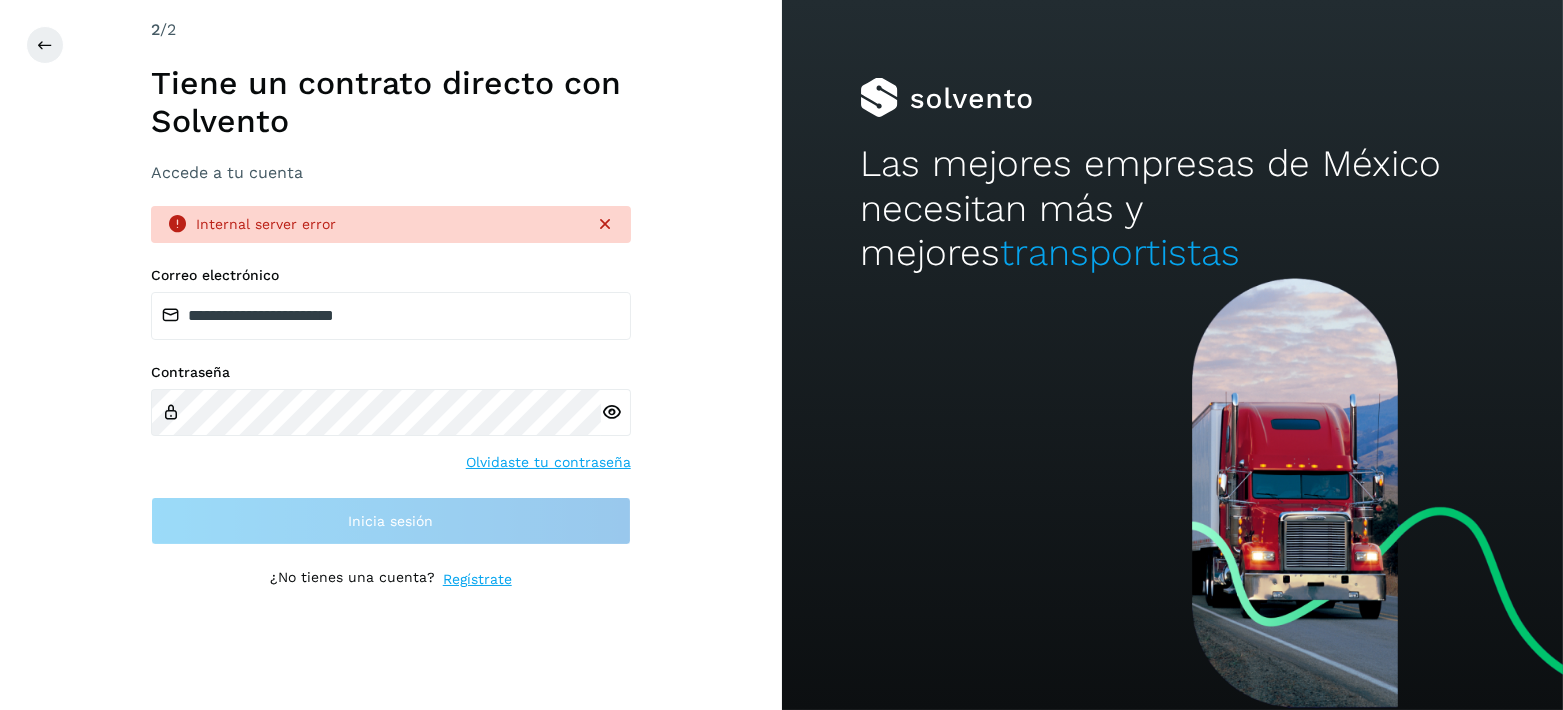 click at bounding box center [807, 45] 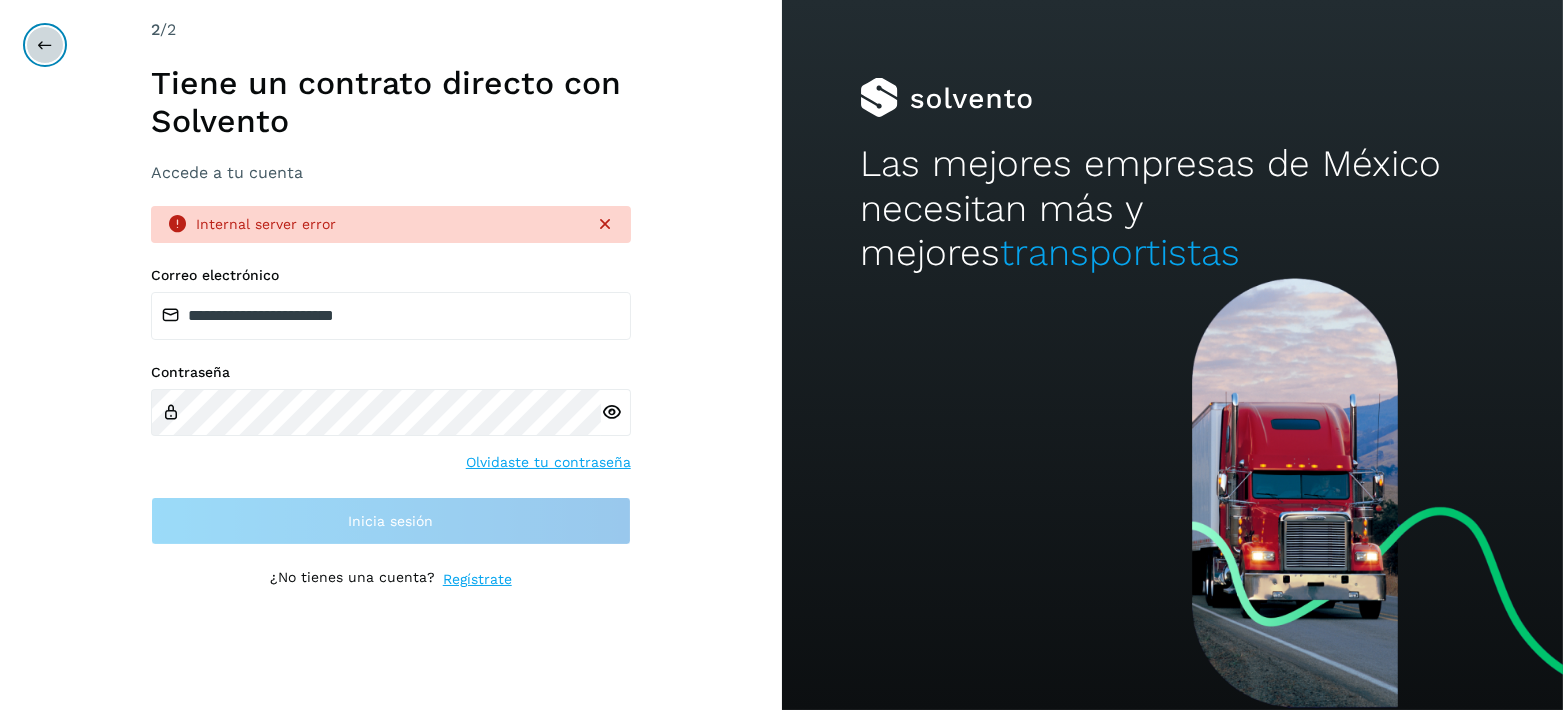click at bounding box center (45, 45) 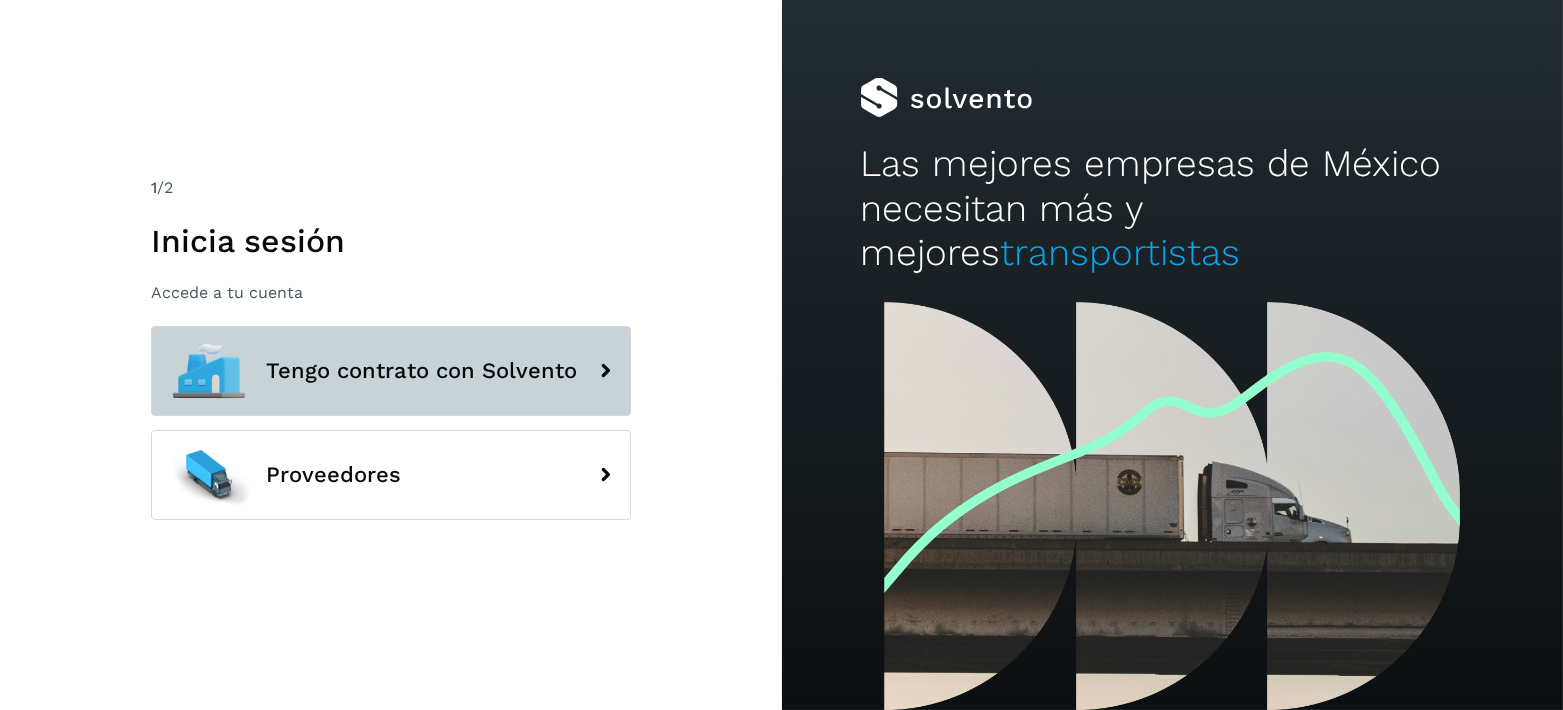 click on "Tengo contrato con Solvento" 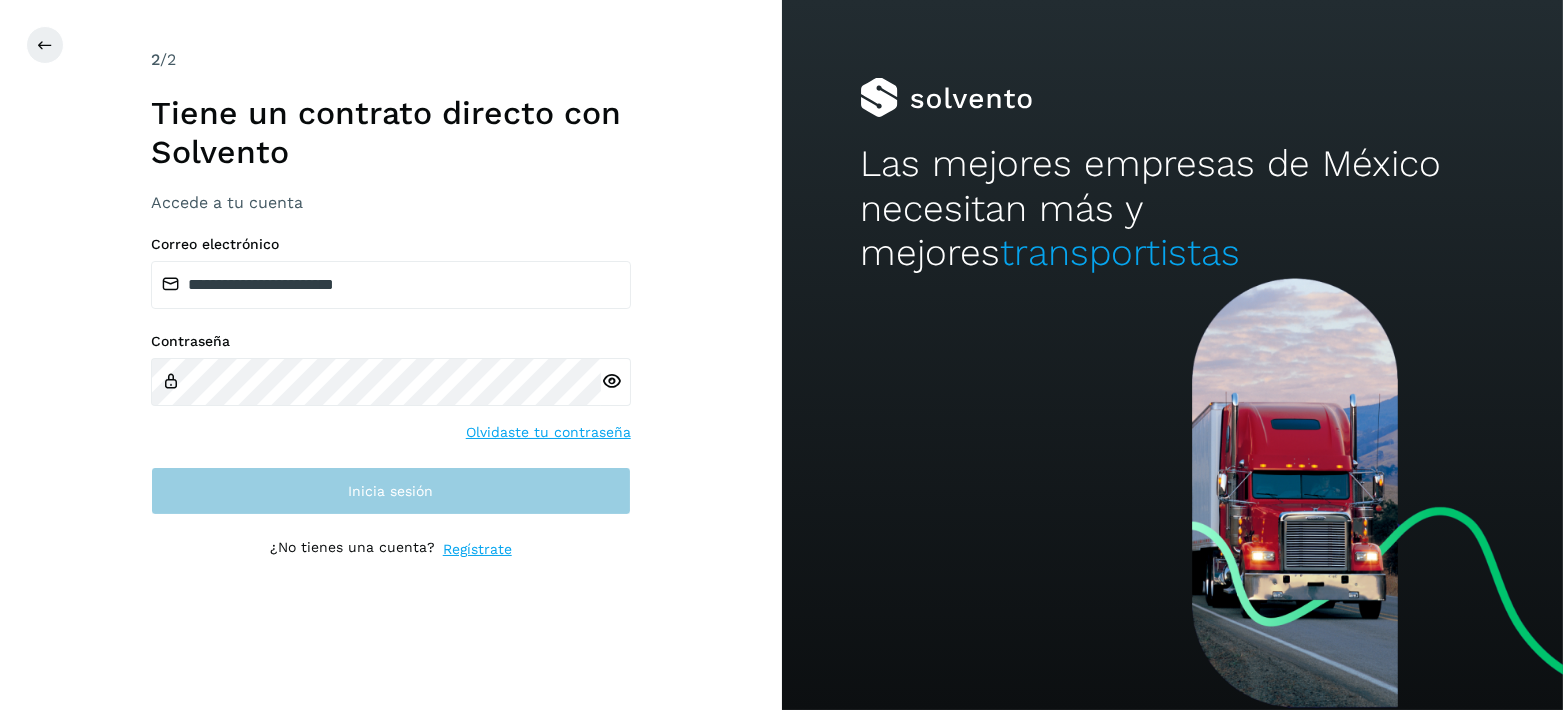 click on "**********" at bounding box center [391, 375] 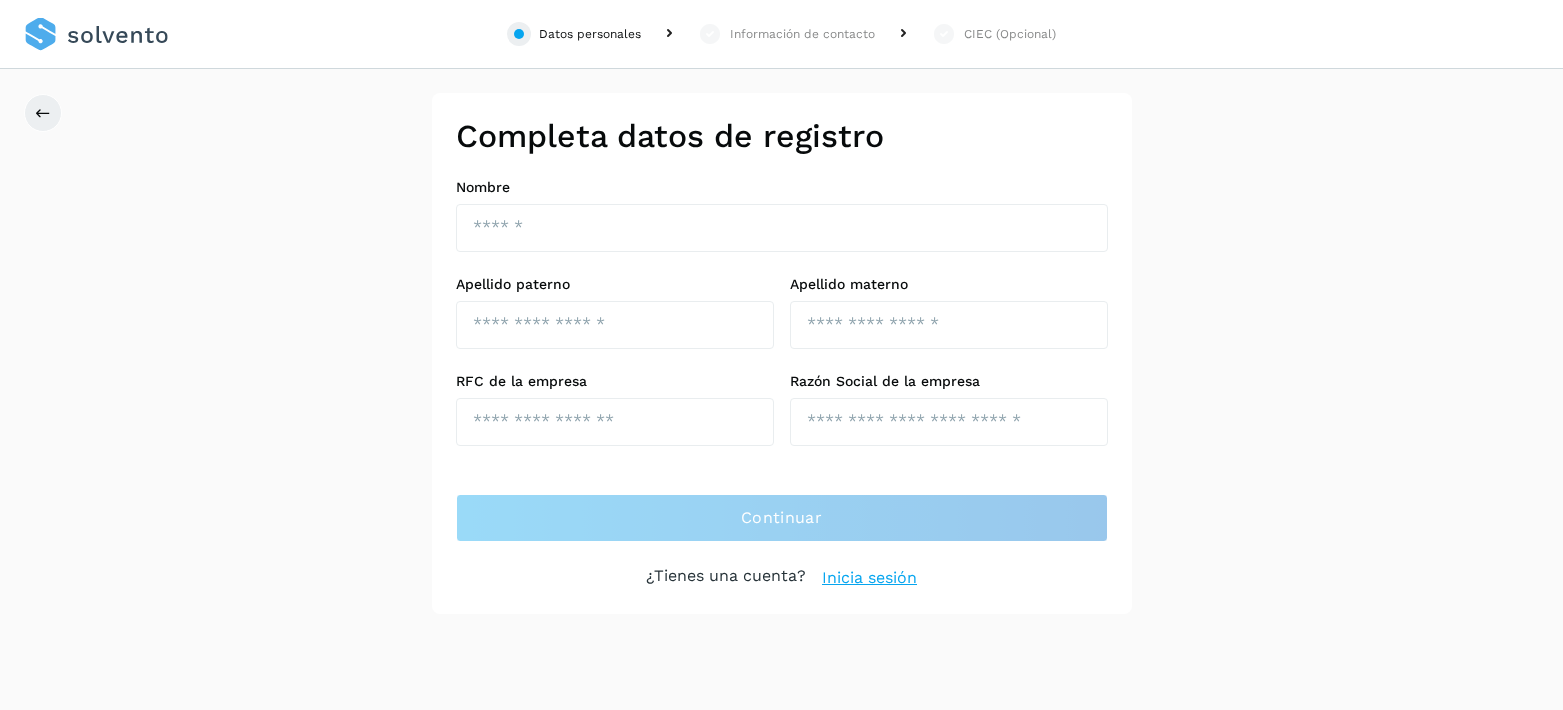 scroll, scrollTop: 0, scrollLeft: 0, axis: both 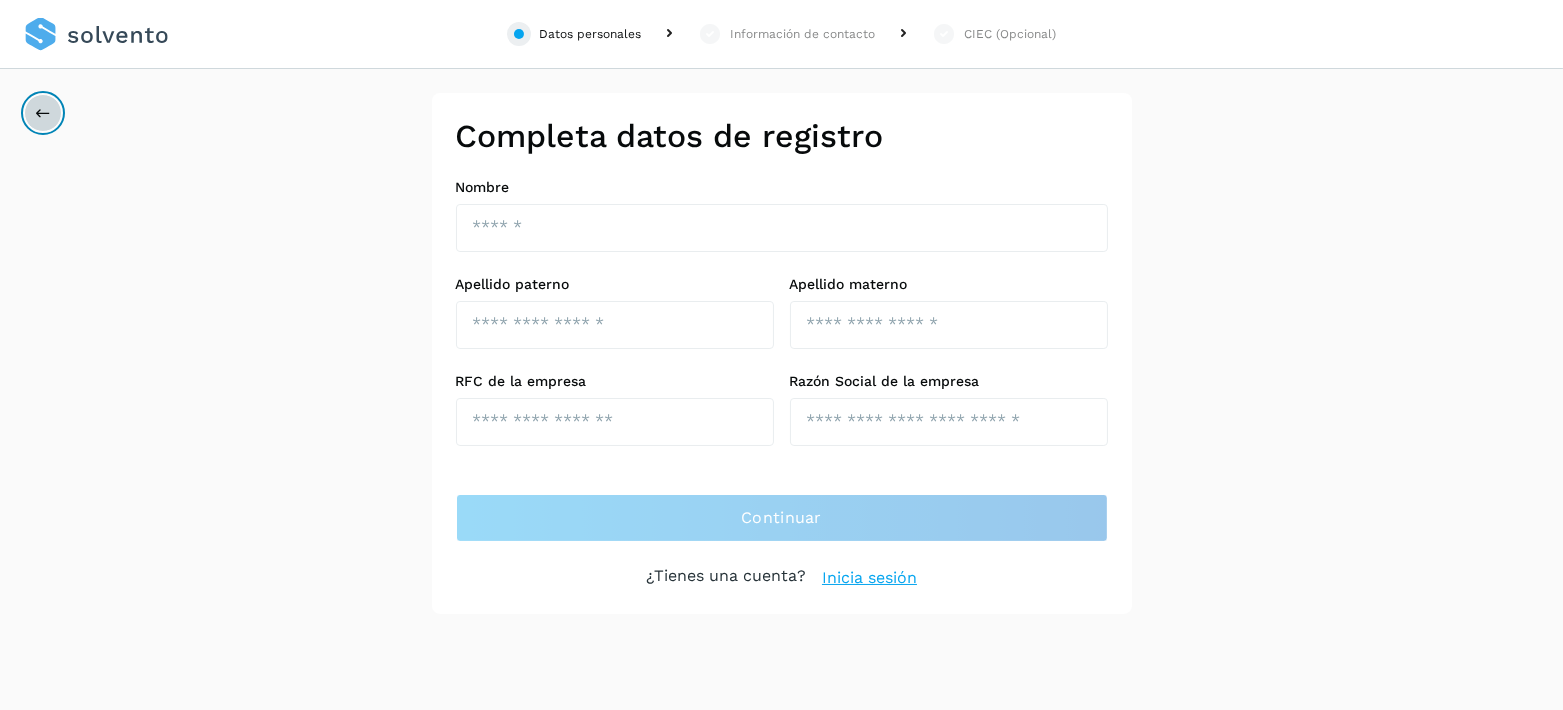 click at bounding box center [43, 113] 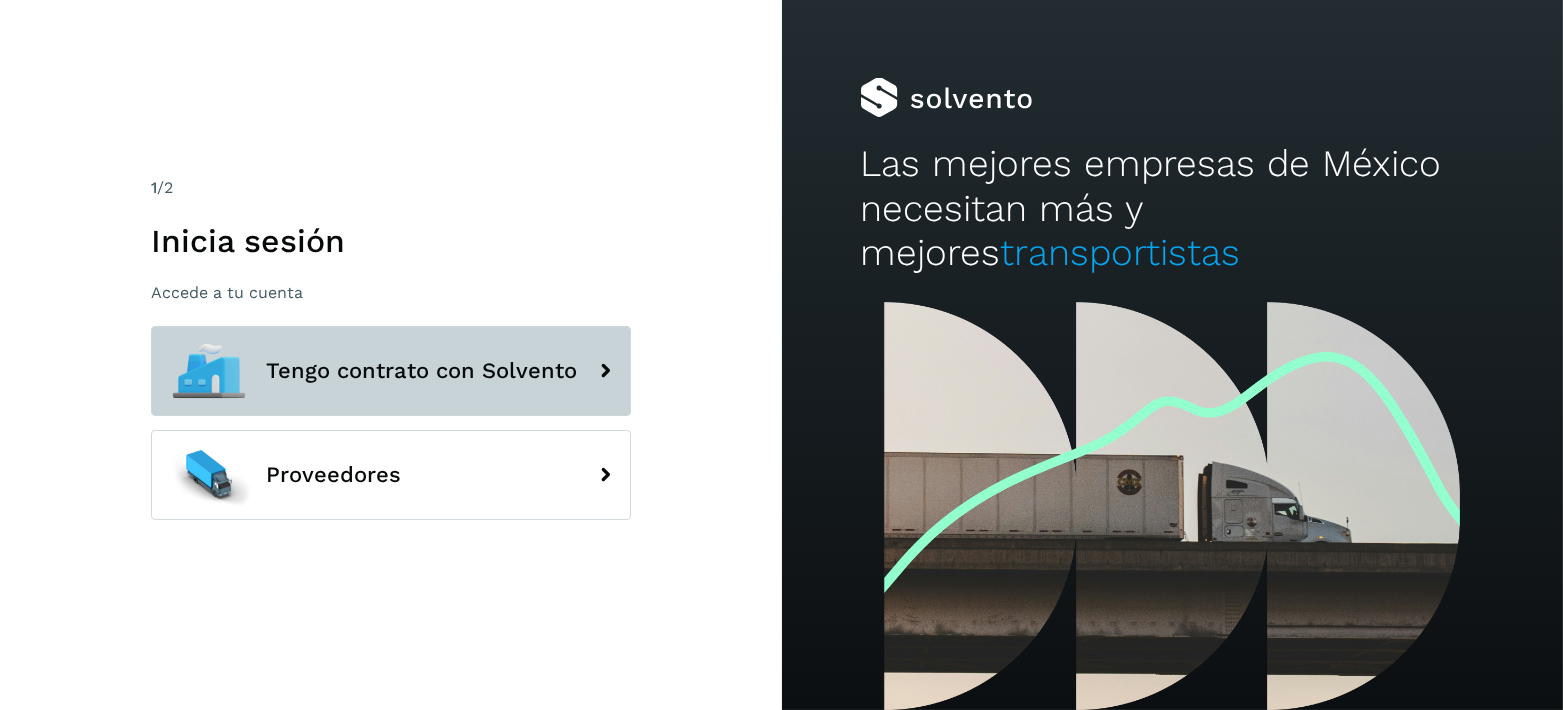 click on "Tengo contrato con Solvento" 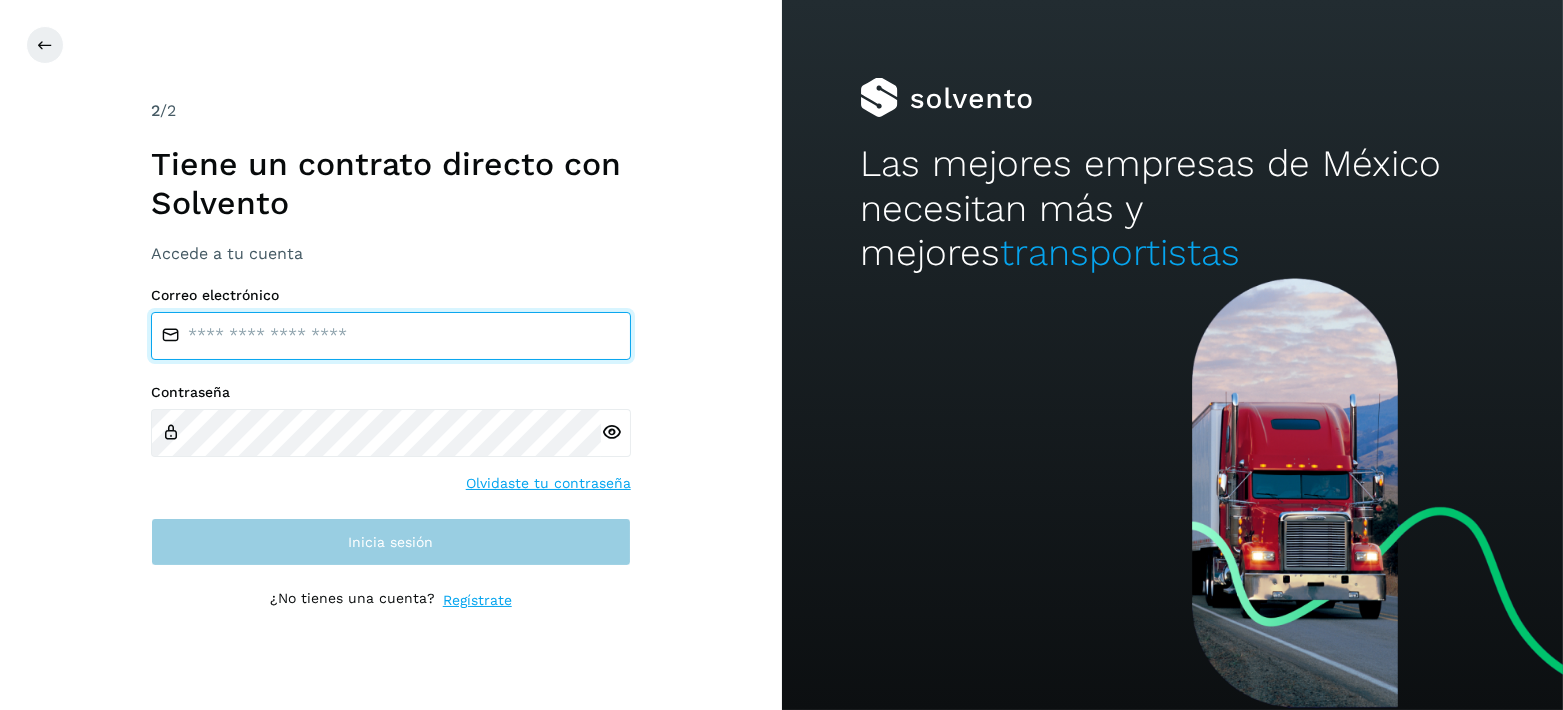 type on "**********" 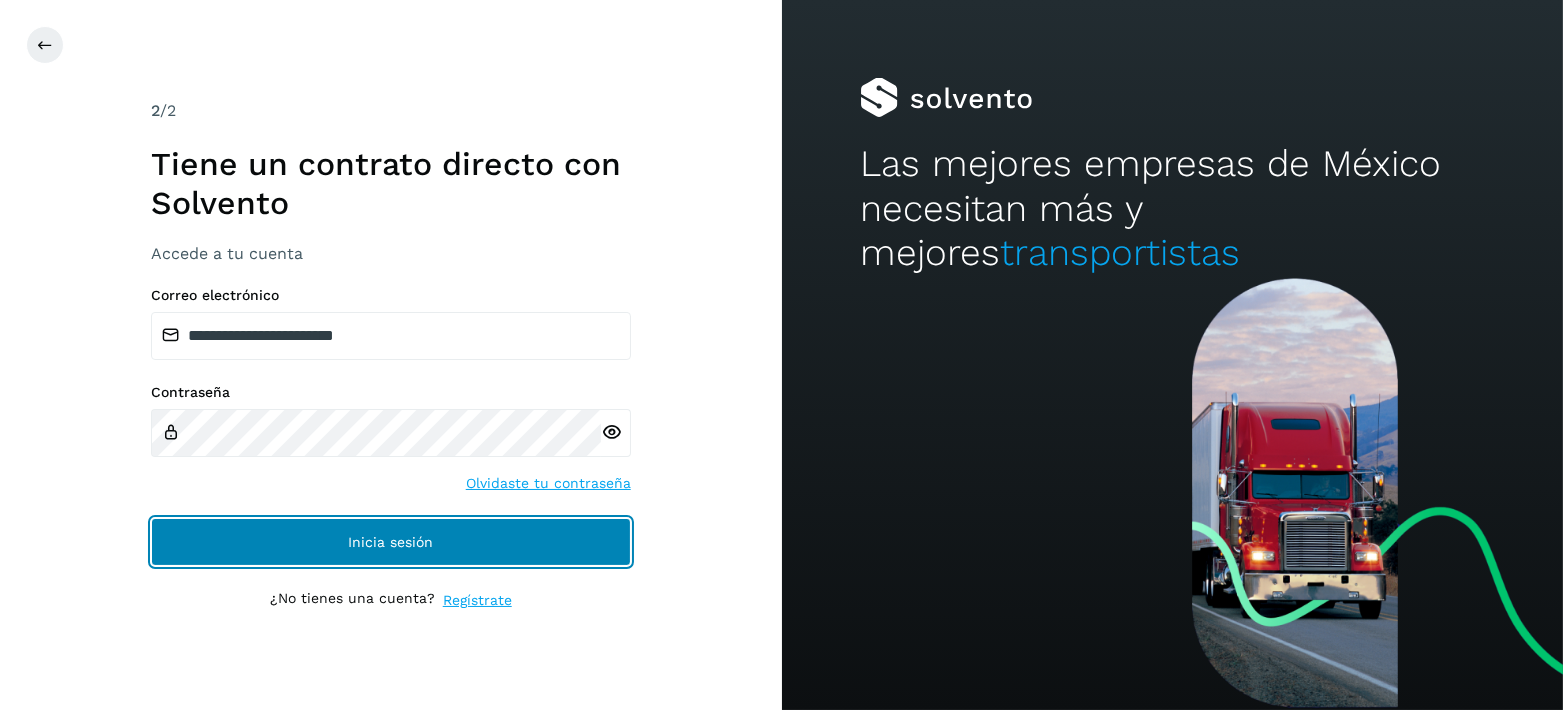 click on "Inicia sesión" at bounding box center (391, 542) 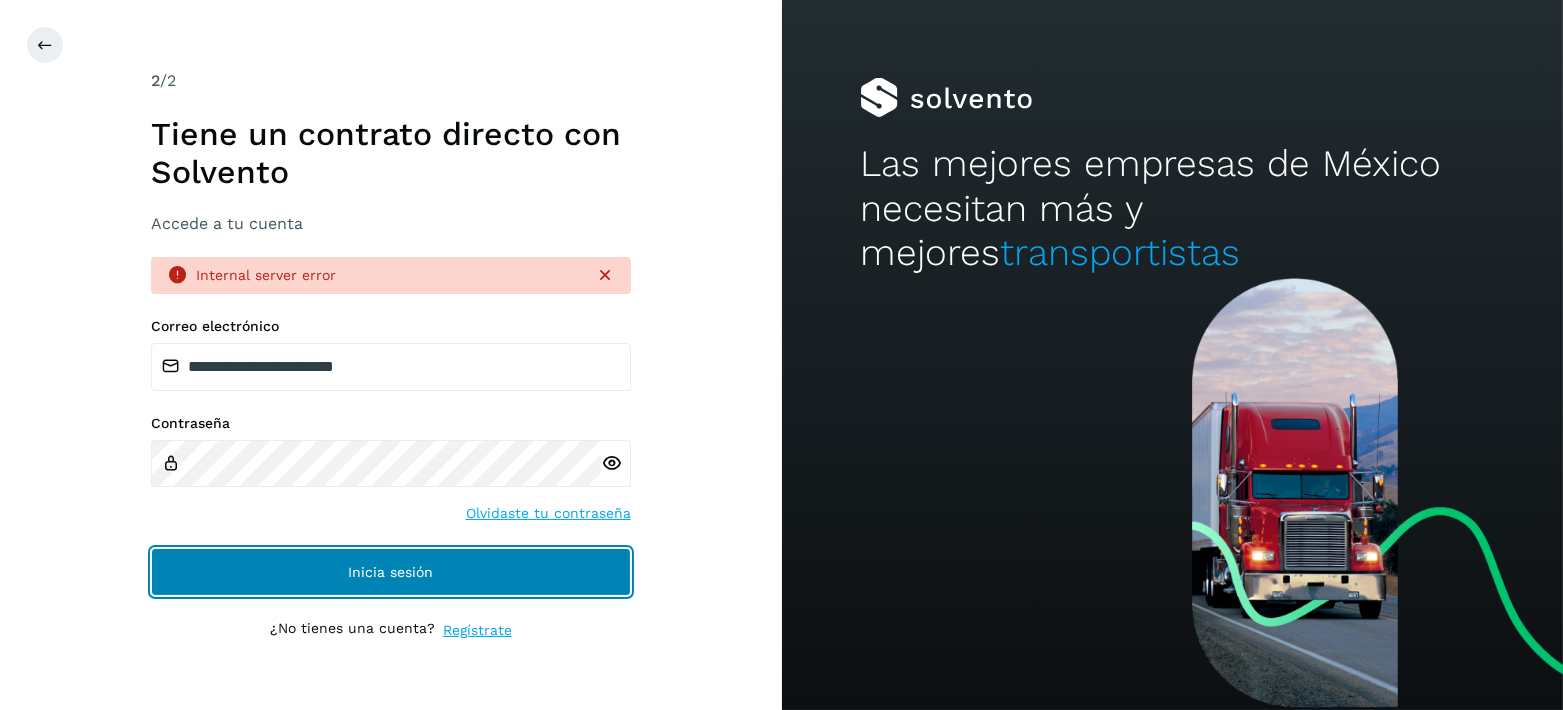 click on "Inicia sesión" at bounding box center (391, 572) 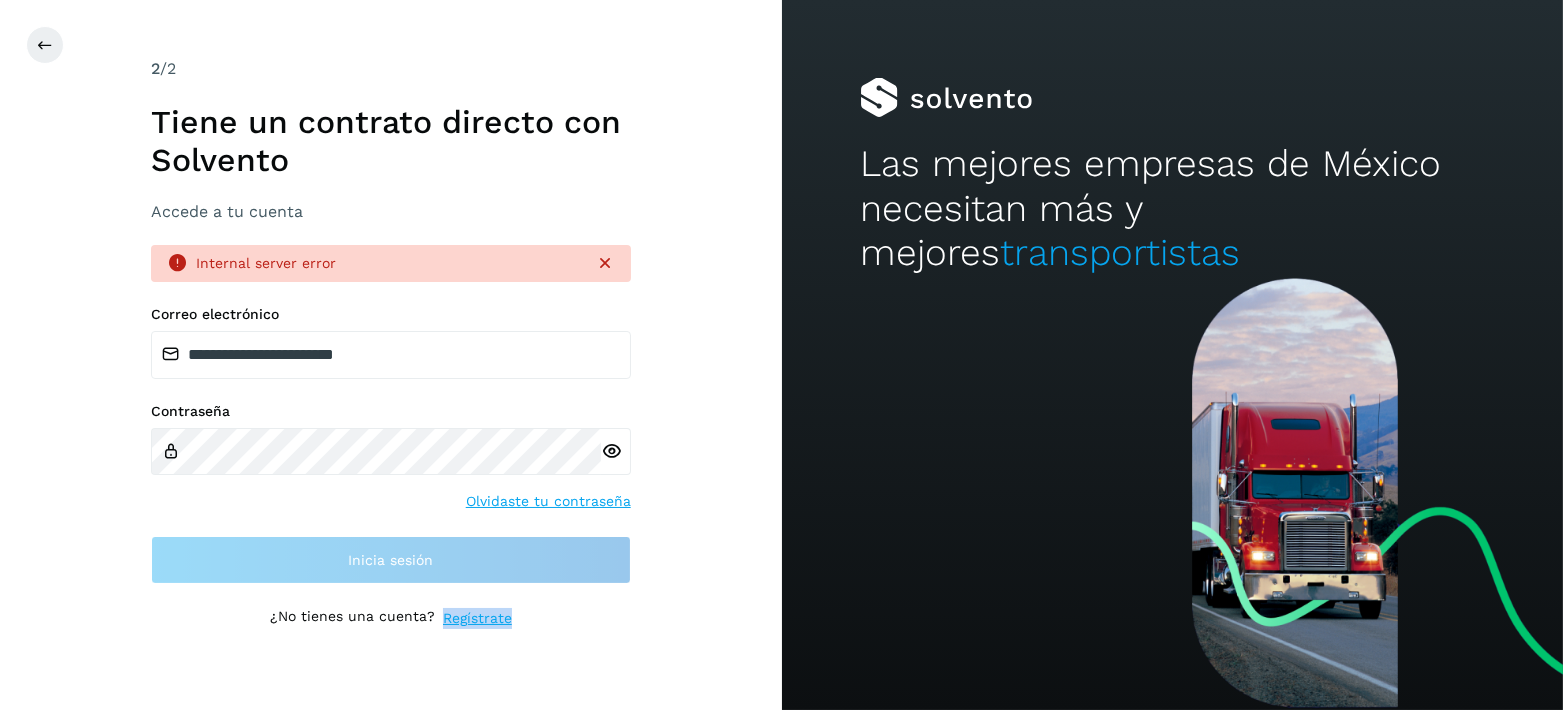 click on "Regístrate" at bounding box center (477, 618) 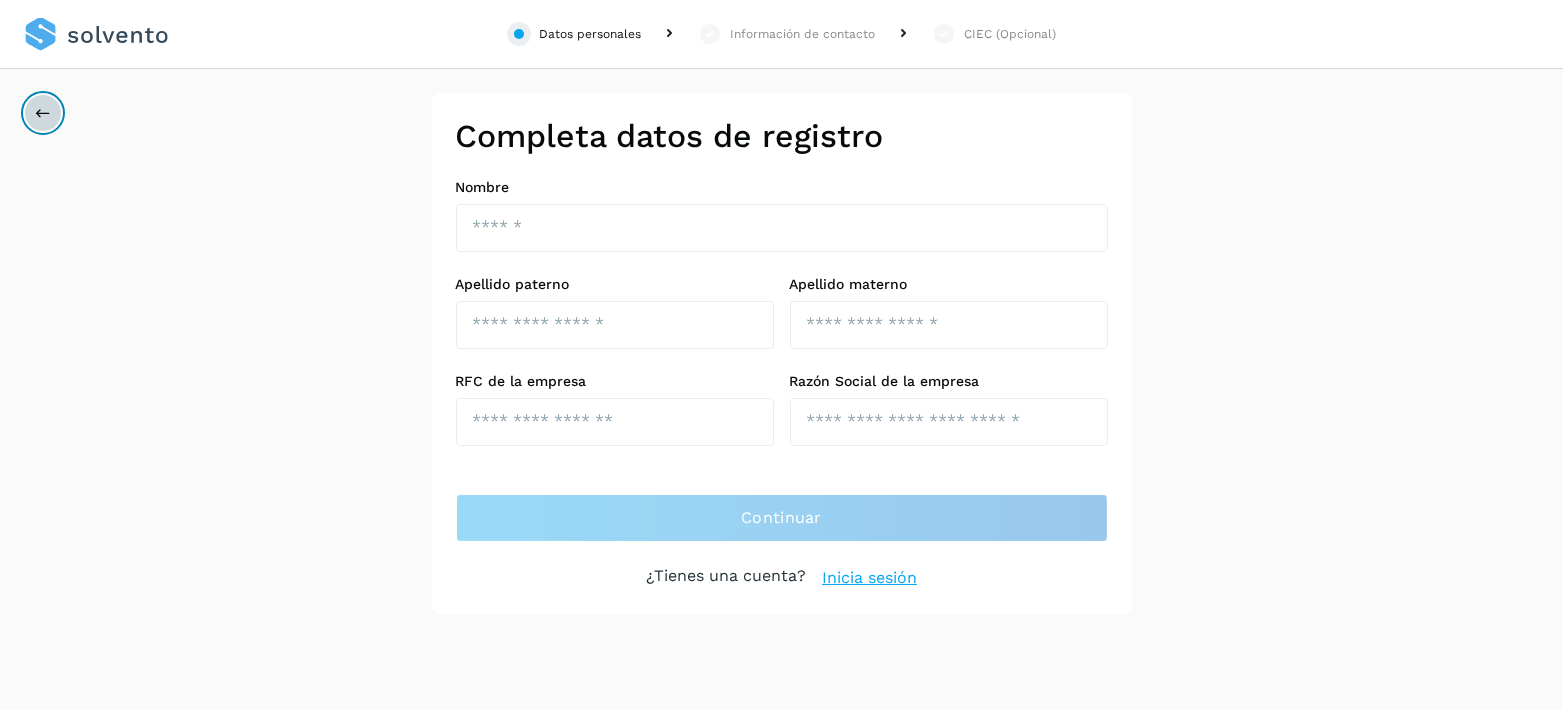 click at bounding box center (43, 113) 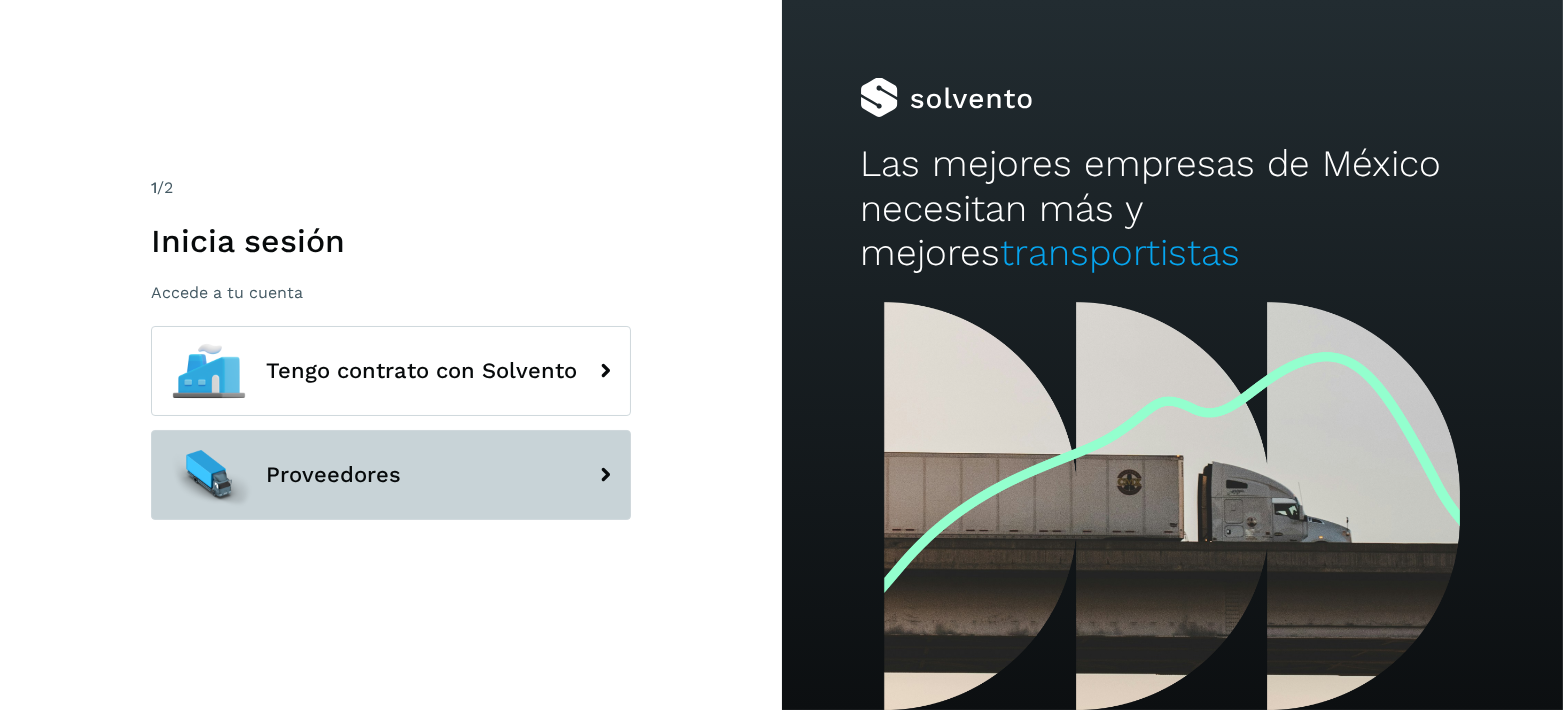 click on "Proveedores" at bounding box center (391, 475) 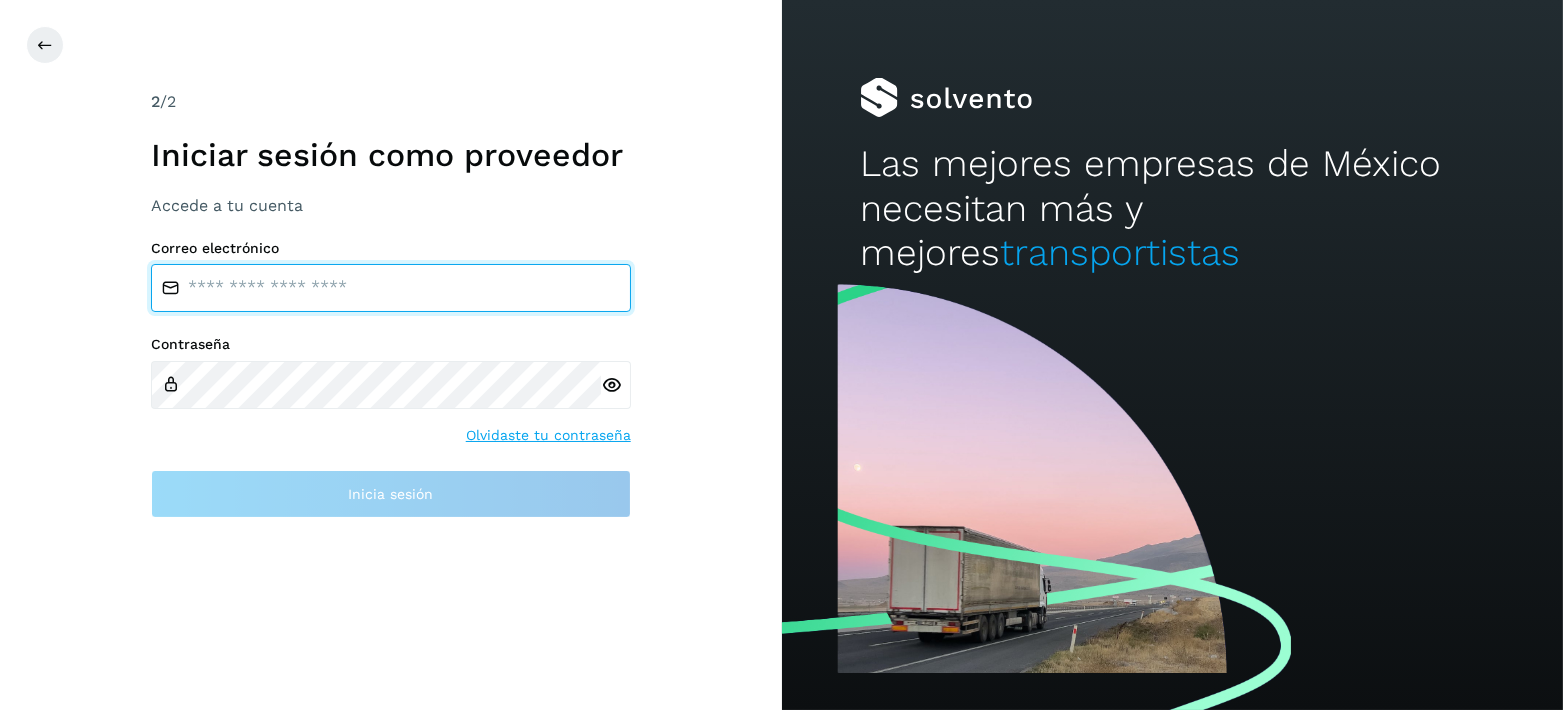 type on "**********" 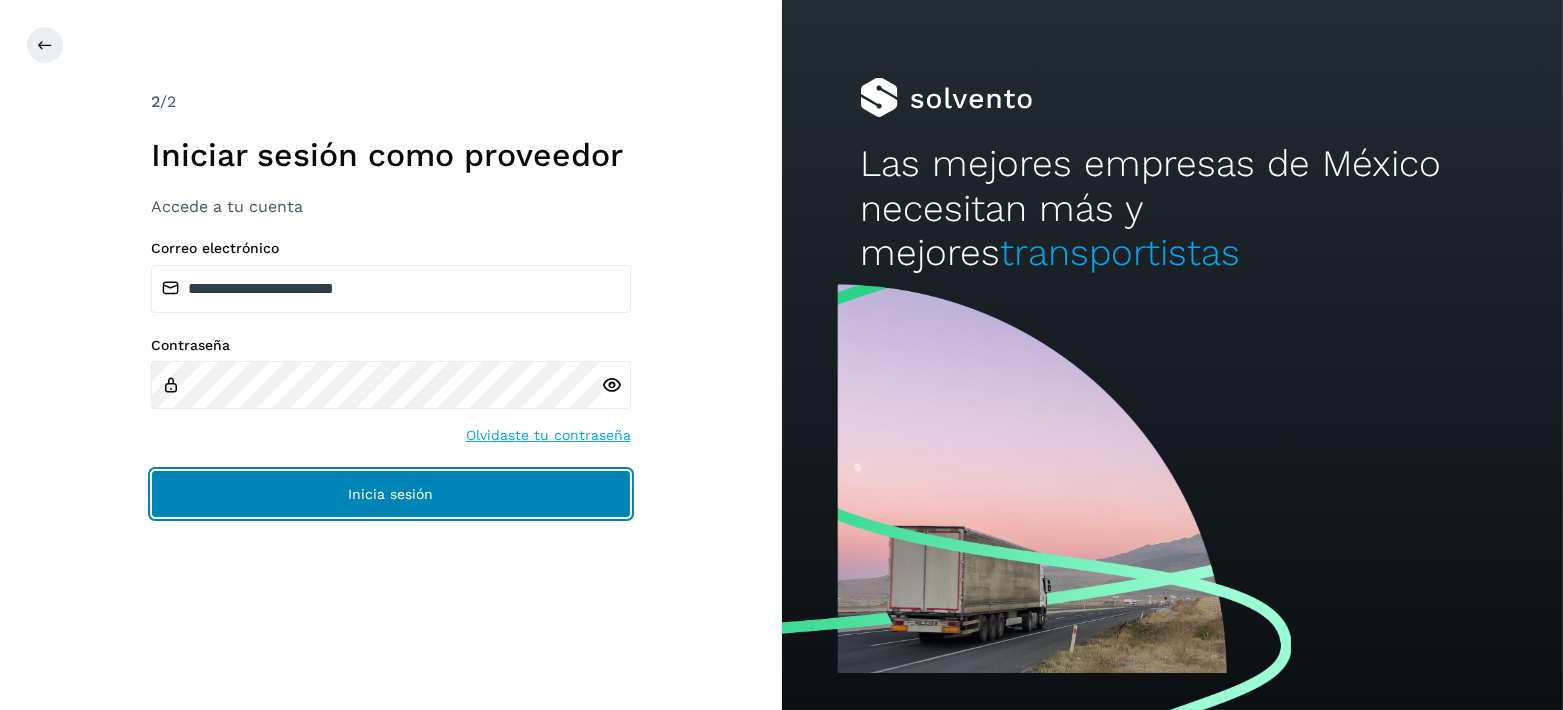 click on "Inicia sesión" 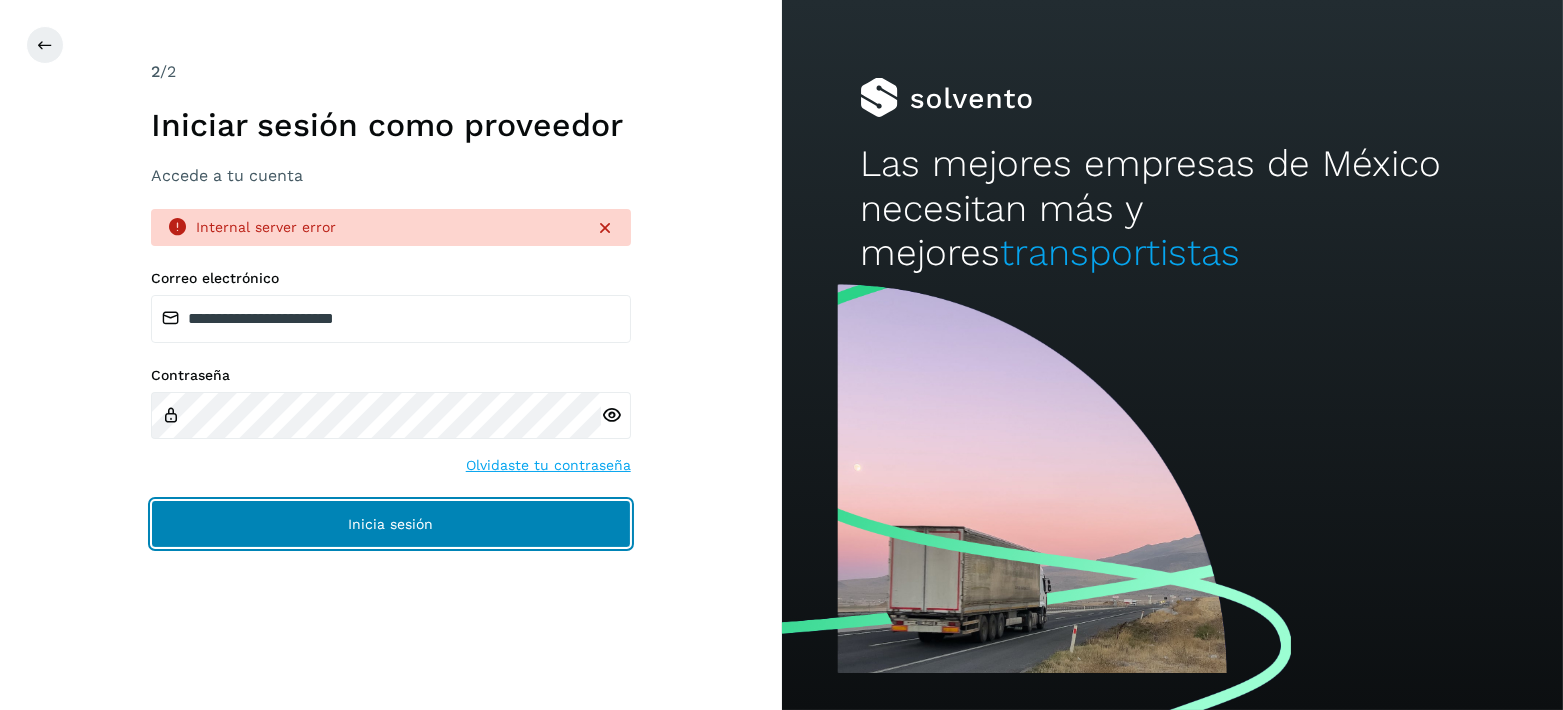 click on "Inicia sesión" 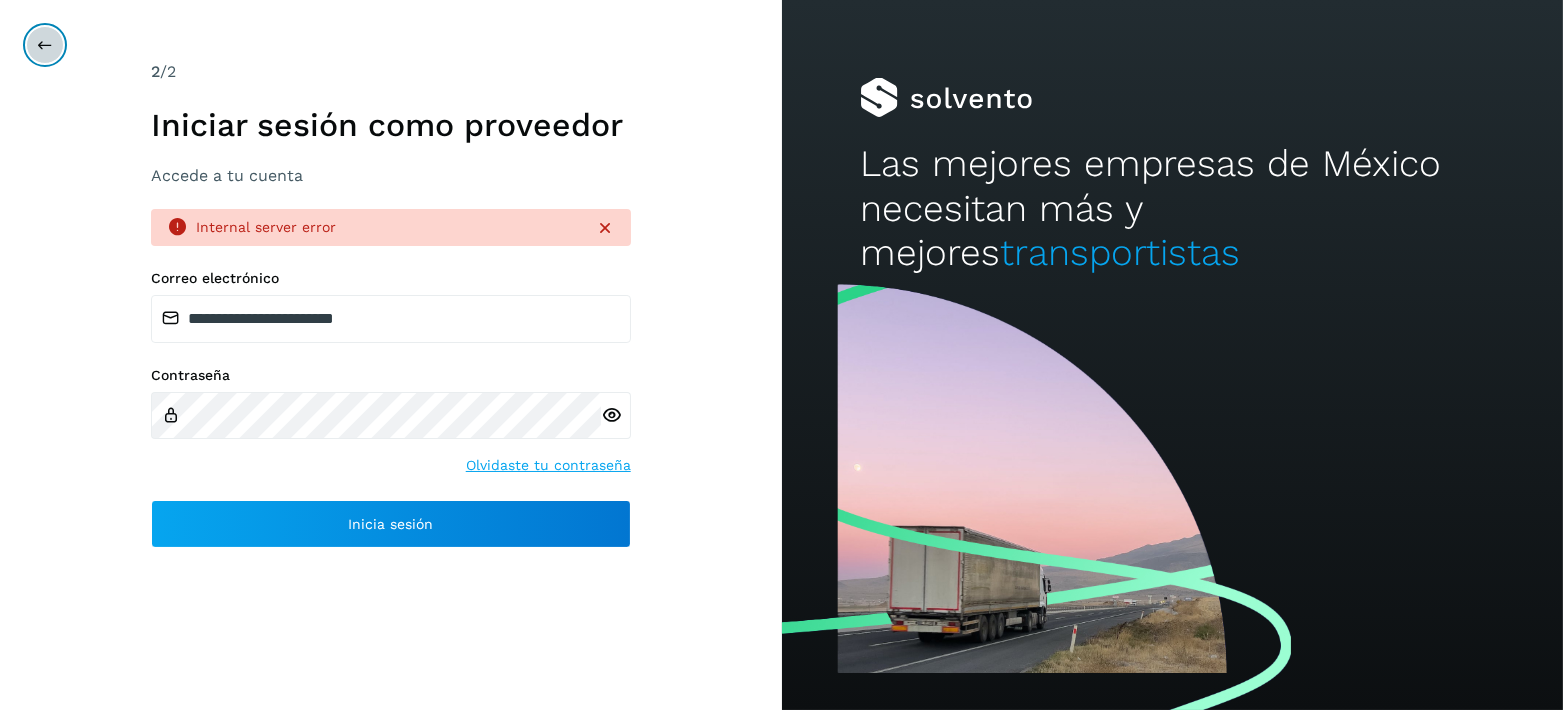 click at bounding box center [45, 45] 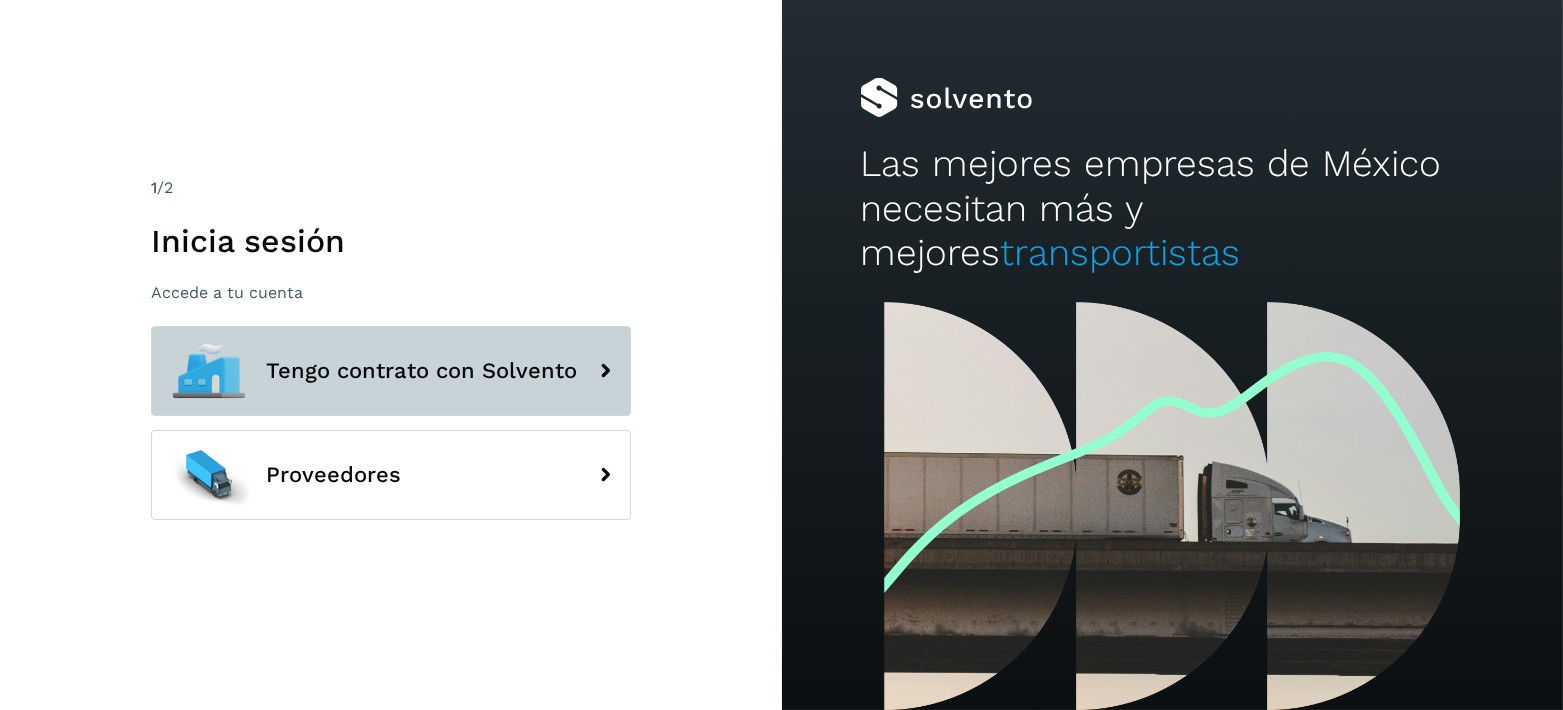 click on "Tengo contrato con Solvento" 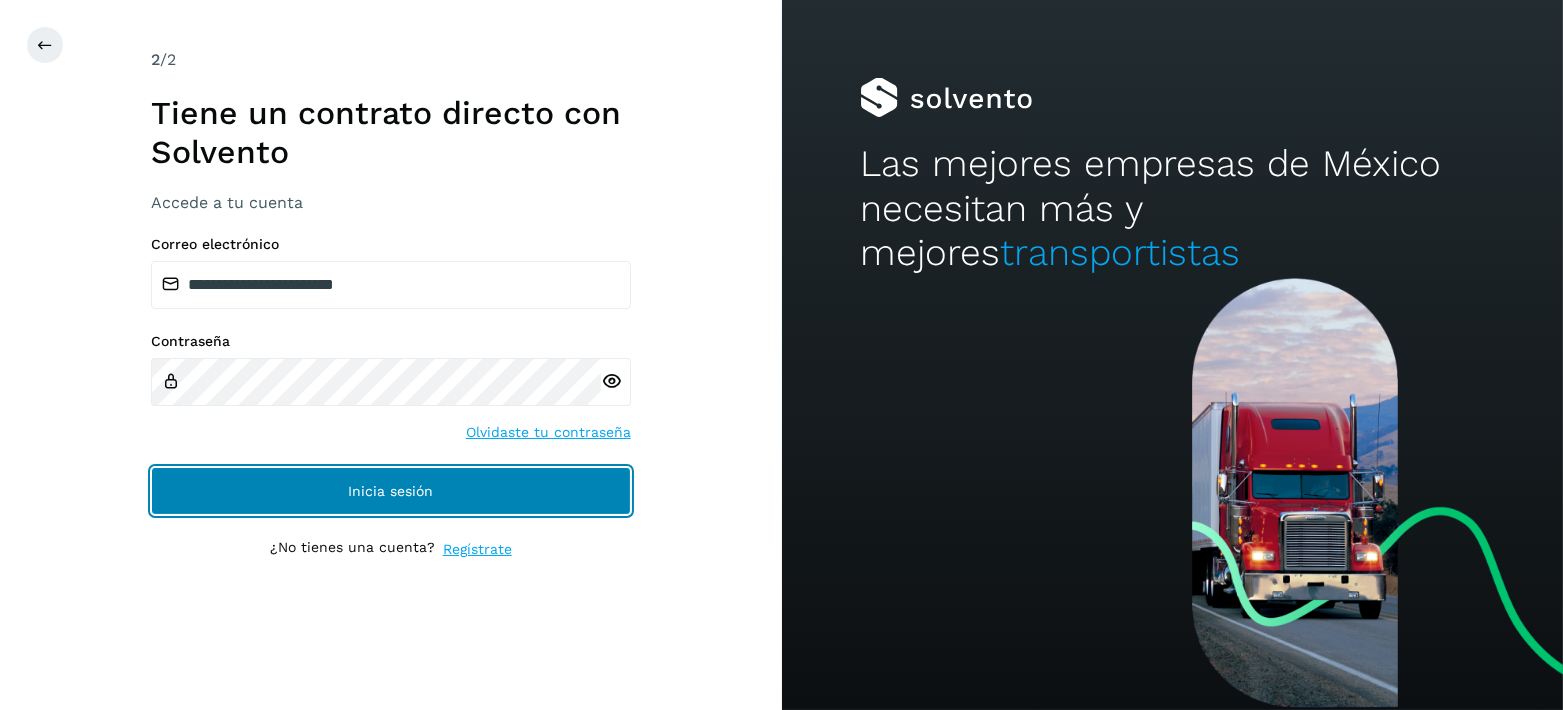 click on "Inicia sesión" at bounding box center [391, 491] 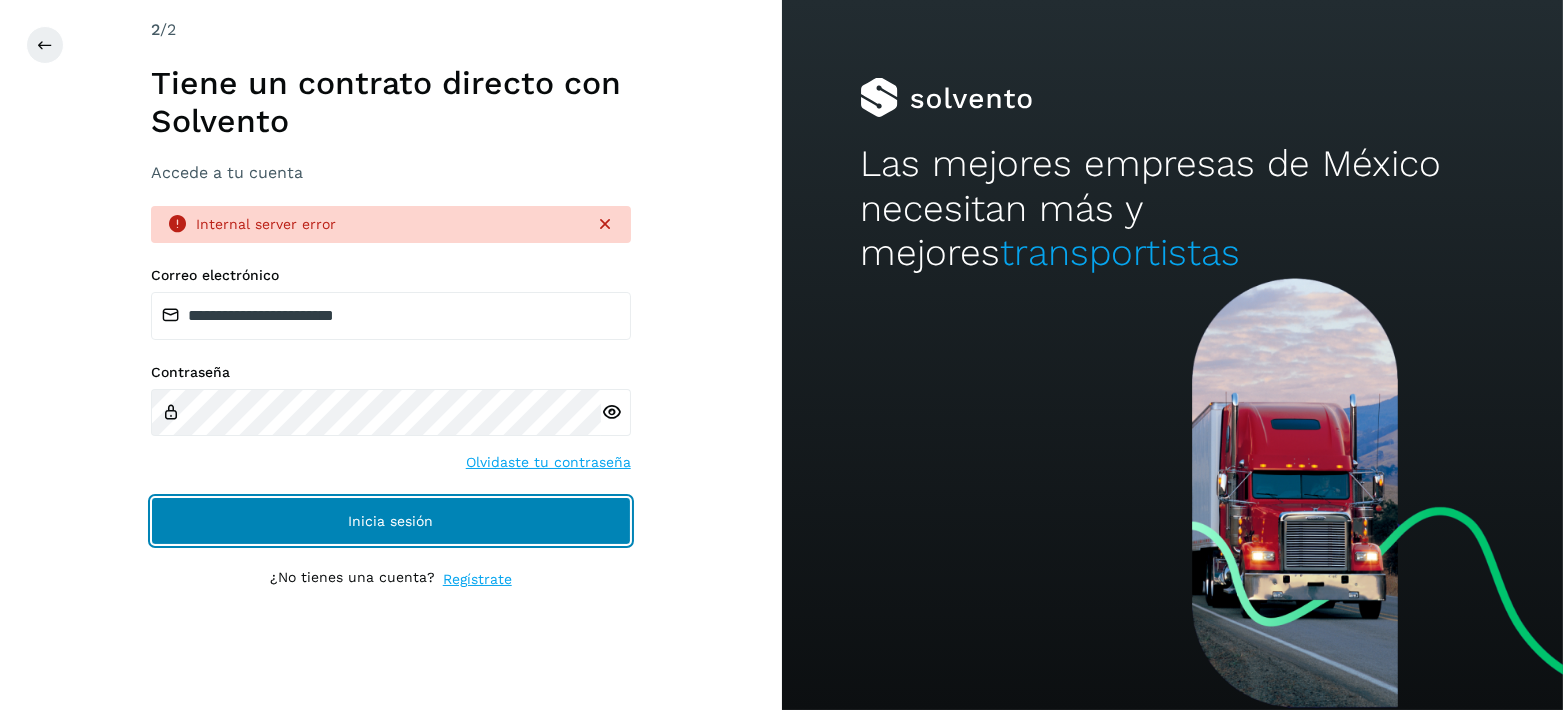 click on "Inicia sesión" at bounding box center [391, 521] 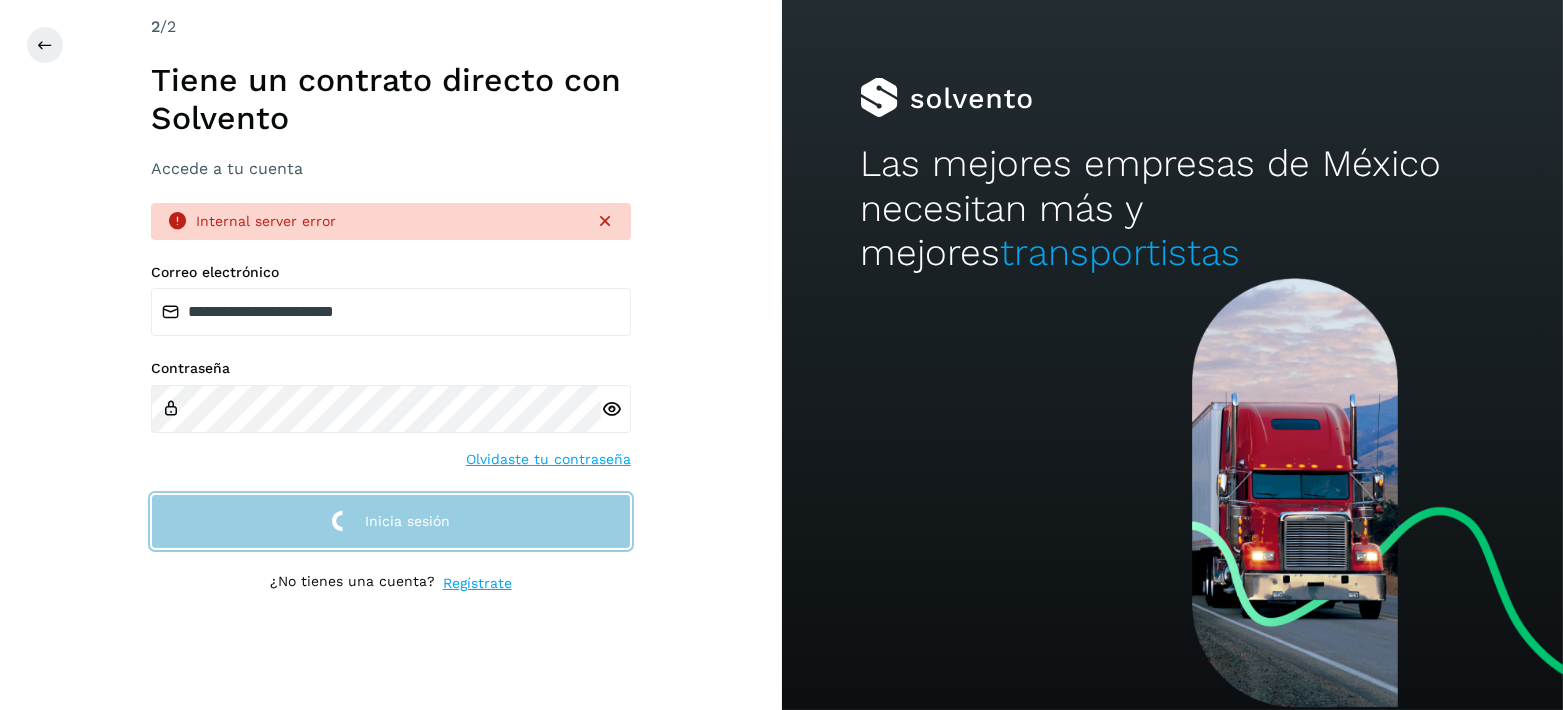 click on "Inicia sesión" at bounding box center [391, 521] 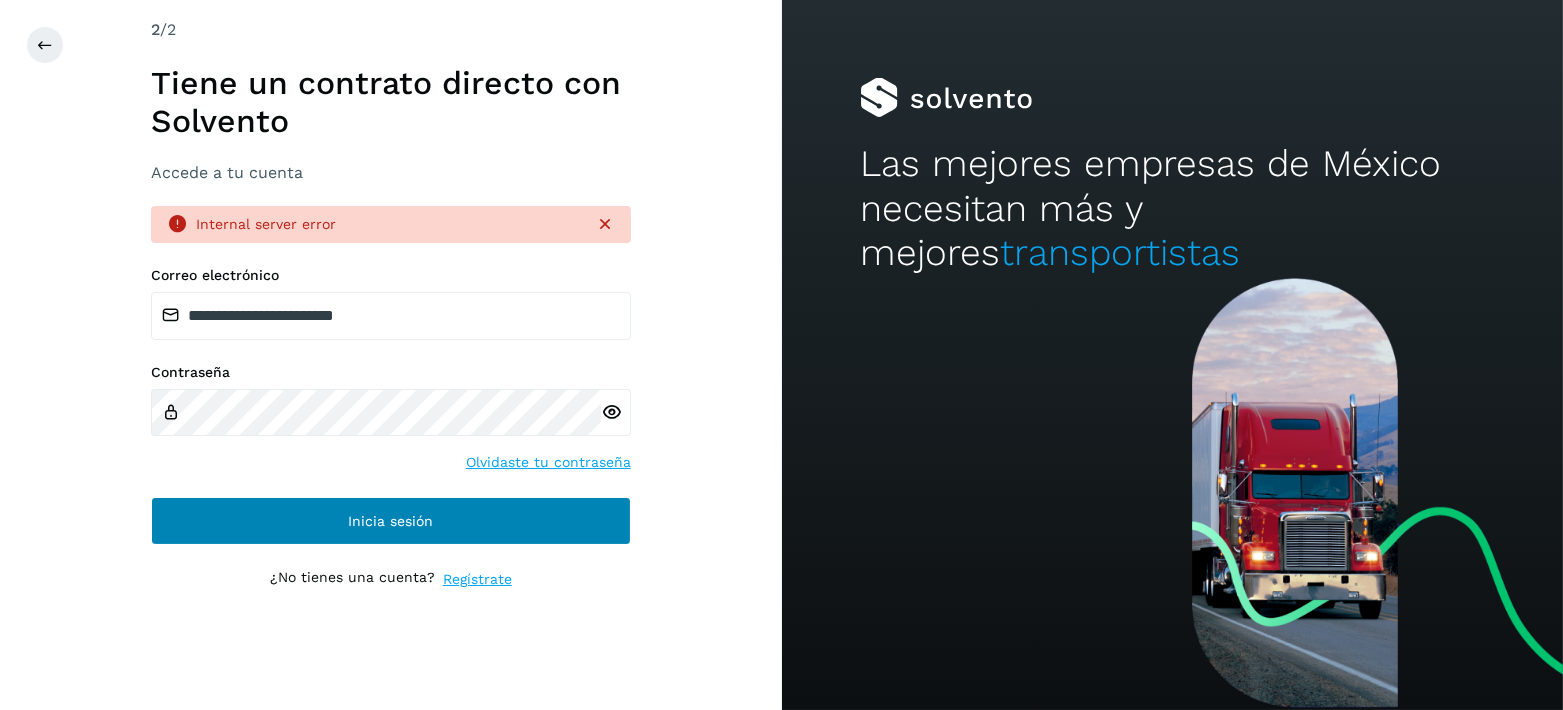 click on "Inicia sesión" at bounding box center (391, 521) 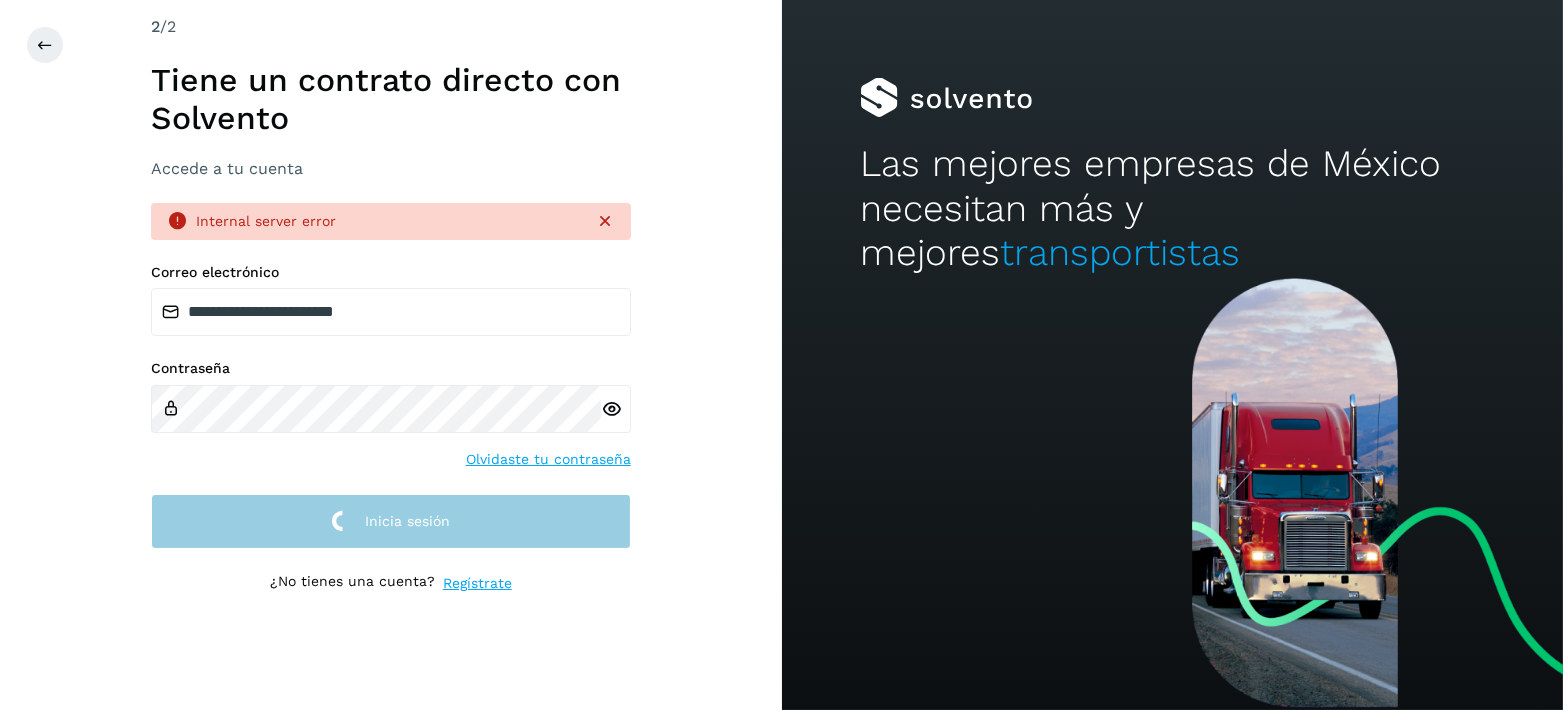 click on "Inicia sesión" at bounding box center [391, 521] 